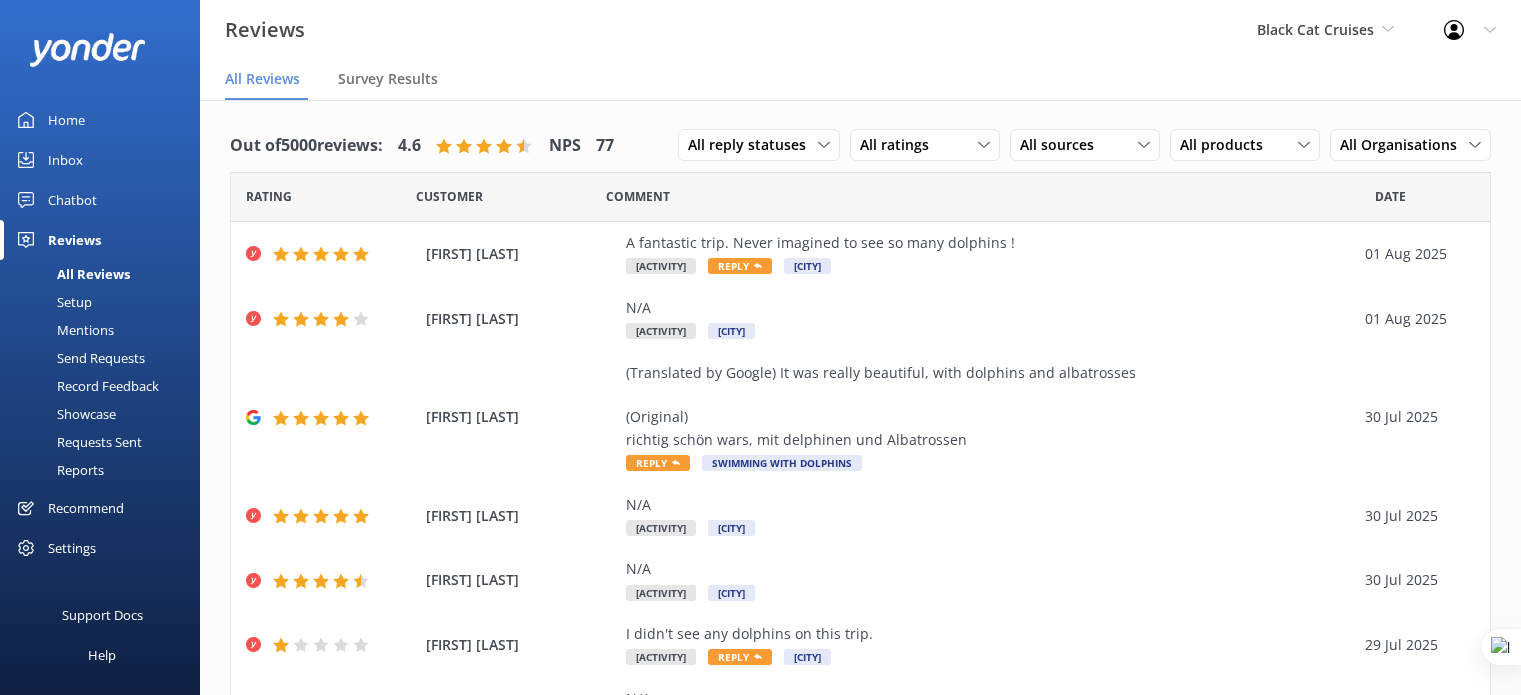 scroll, scrollTop: 0, scrollLeft: 0, axis: both 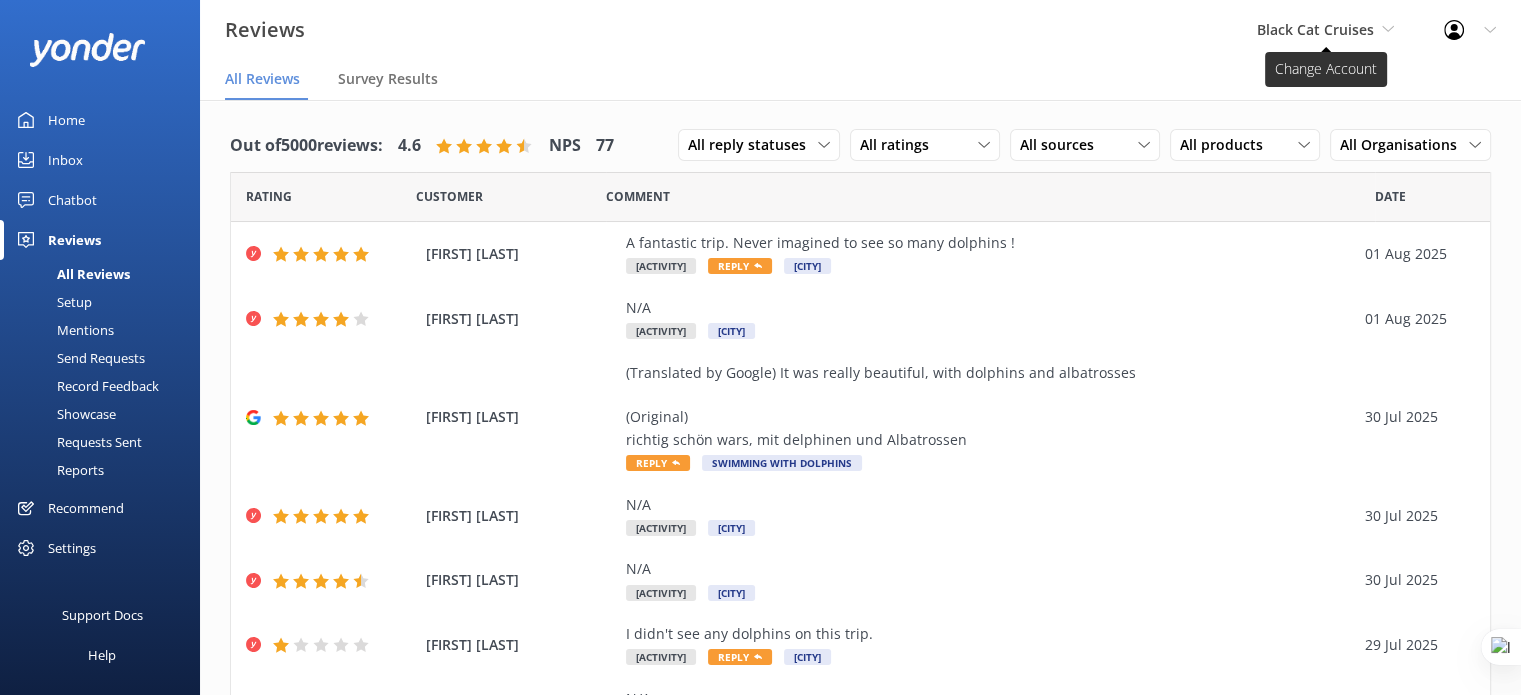 click on "Black Cat Cruises" at bounding box center (1315, 29) 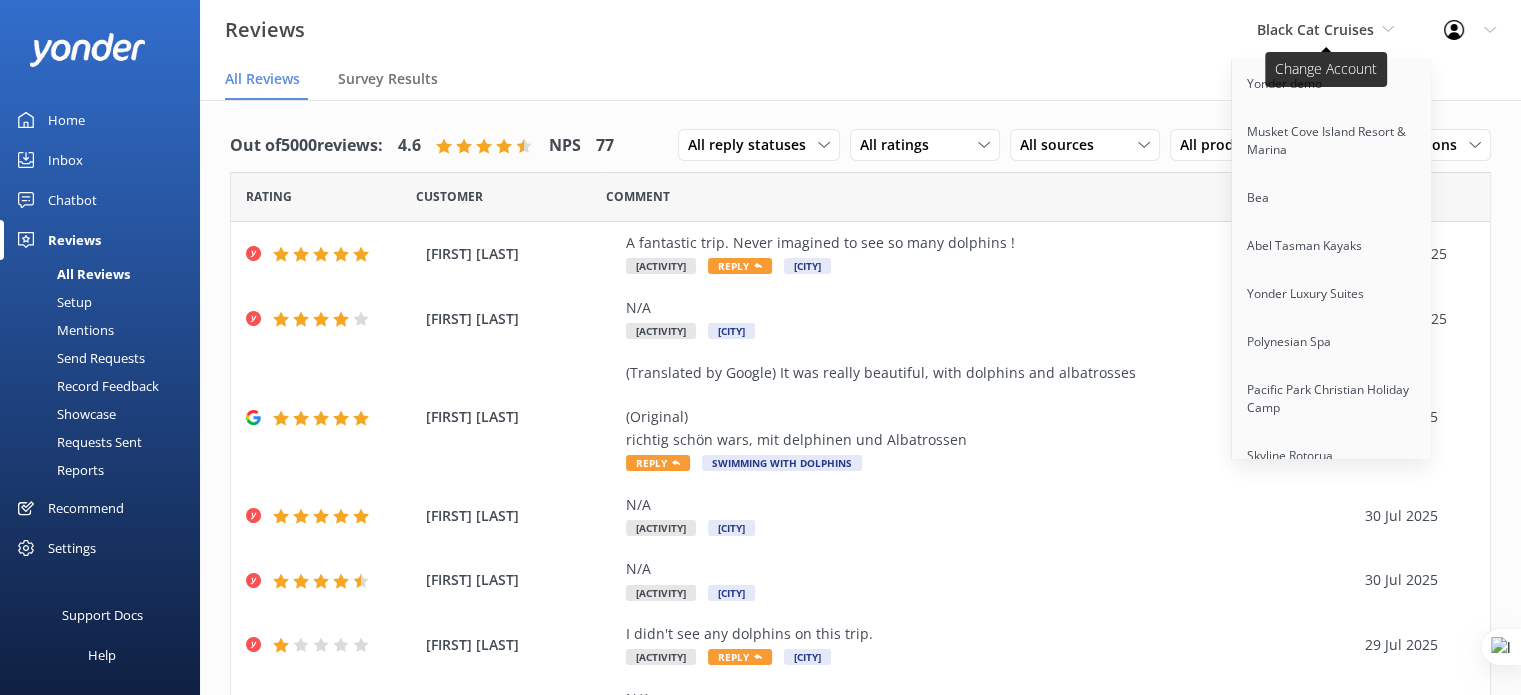 scroll, scrollTop: 2836, scrollLeft: 0, axis: vertical 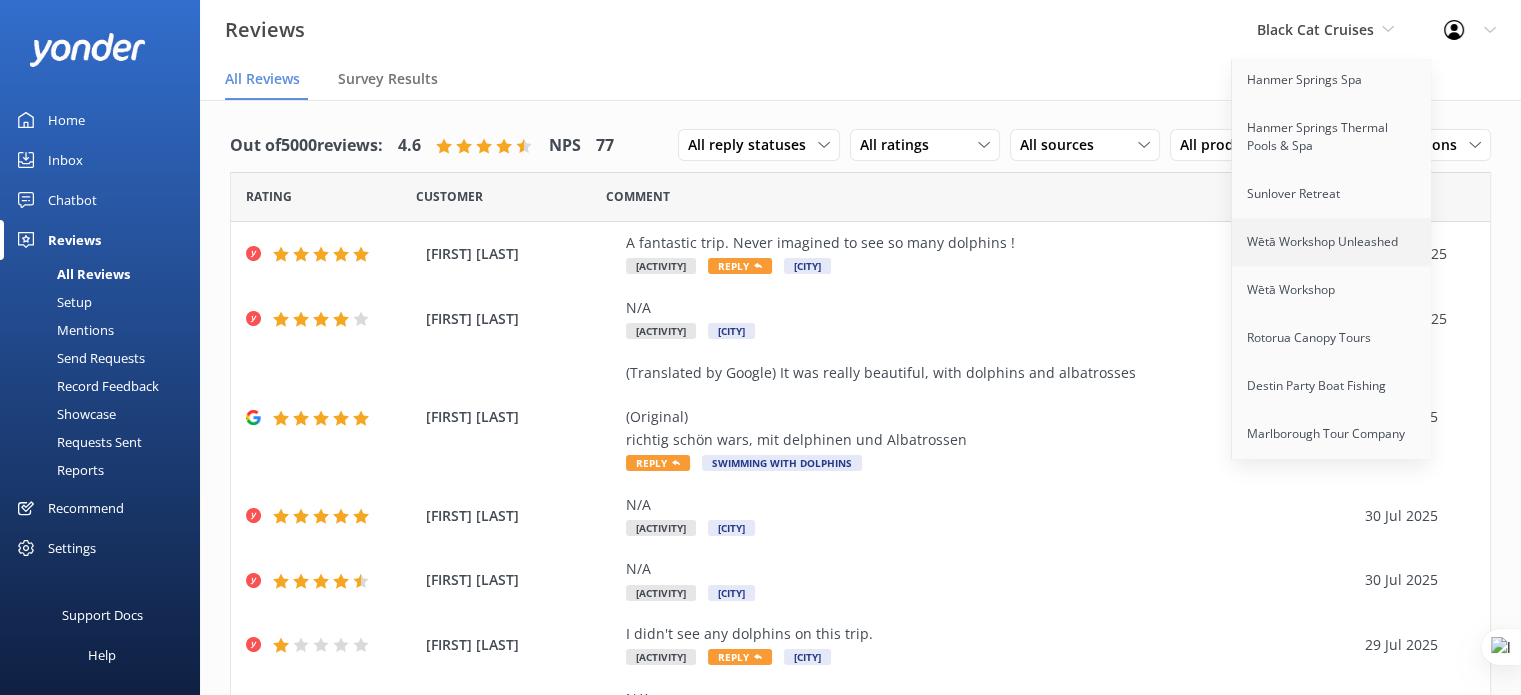 click on "Wētā Workshop Unleashed" at bounding box center (1332, 242) 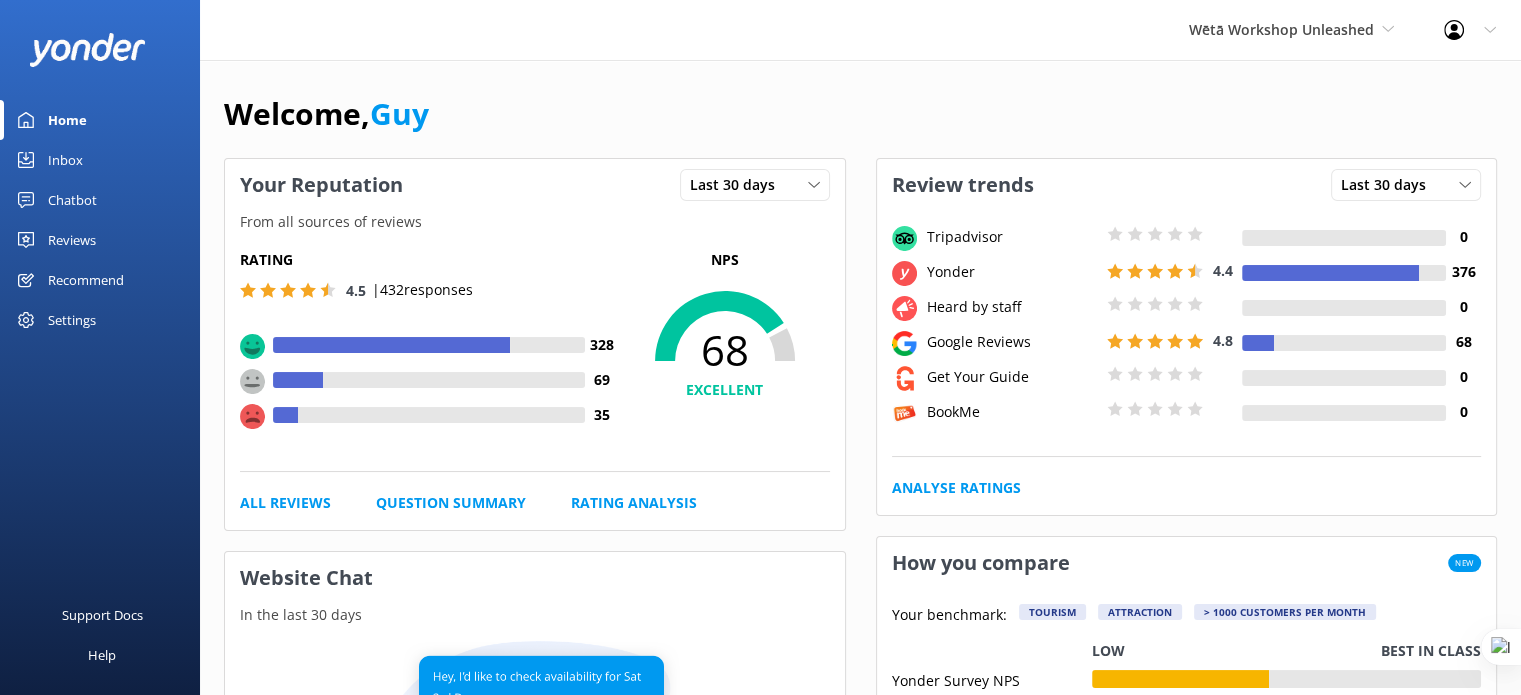 click on "Reviews" at bounding box center [72, 240] 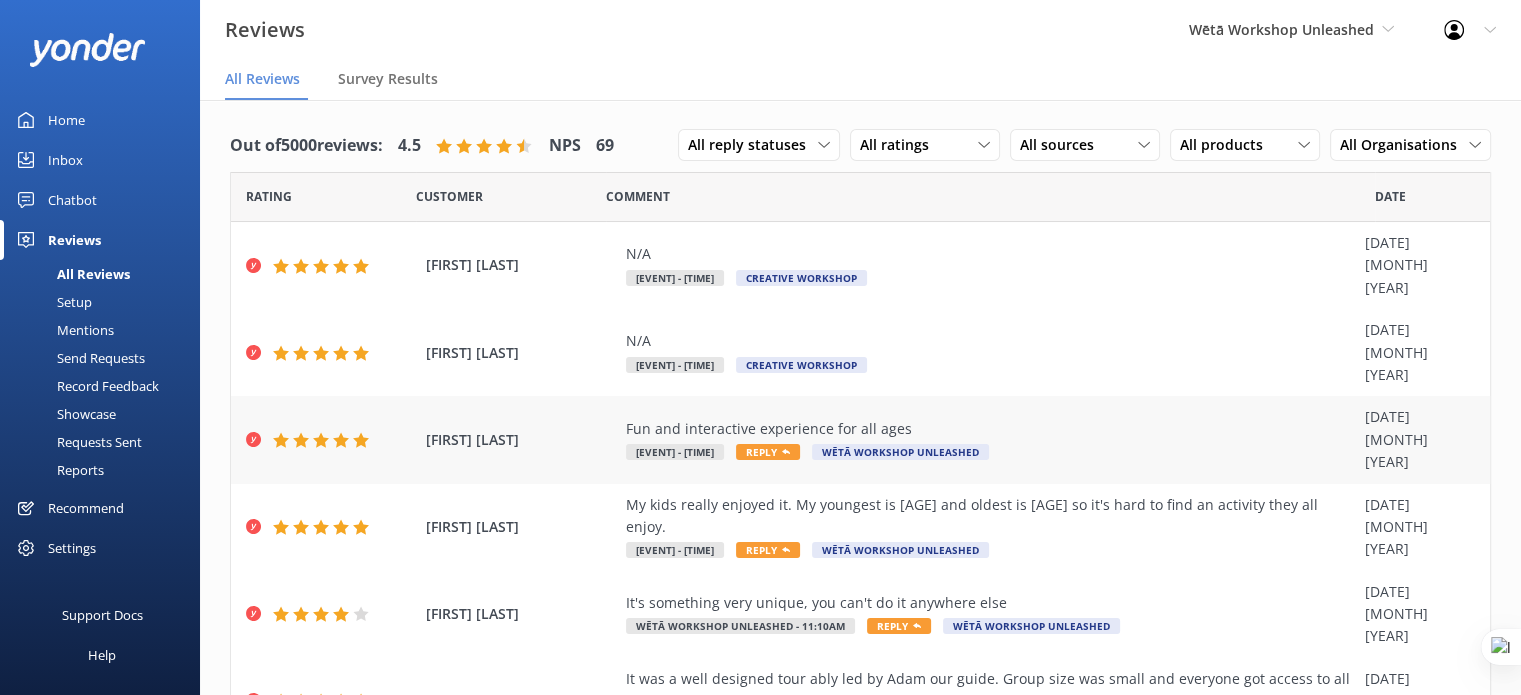 click on "Fun and interactive experience for all ages" at bounding box center [990, 429] 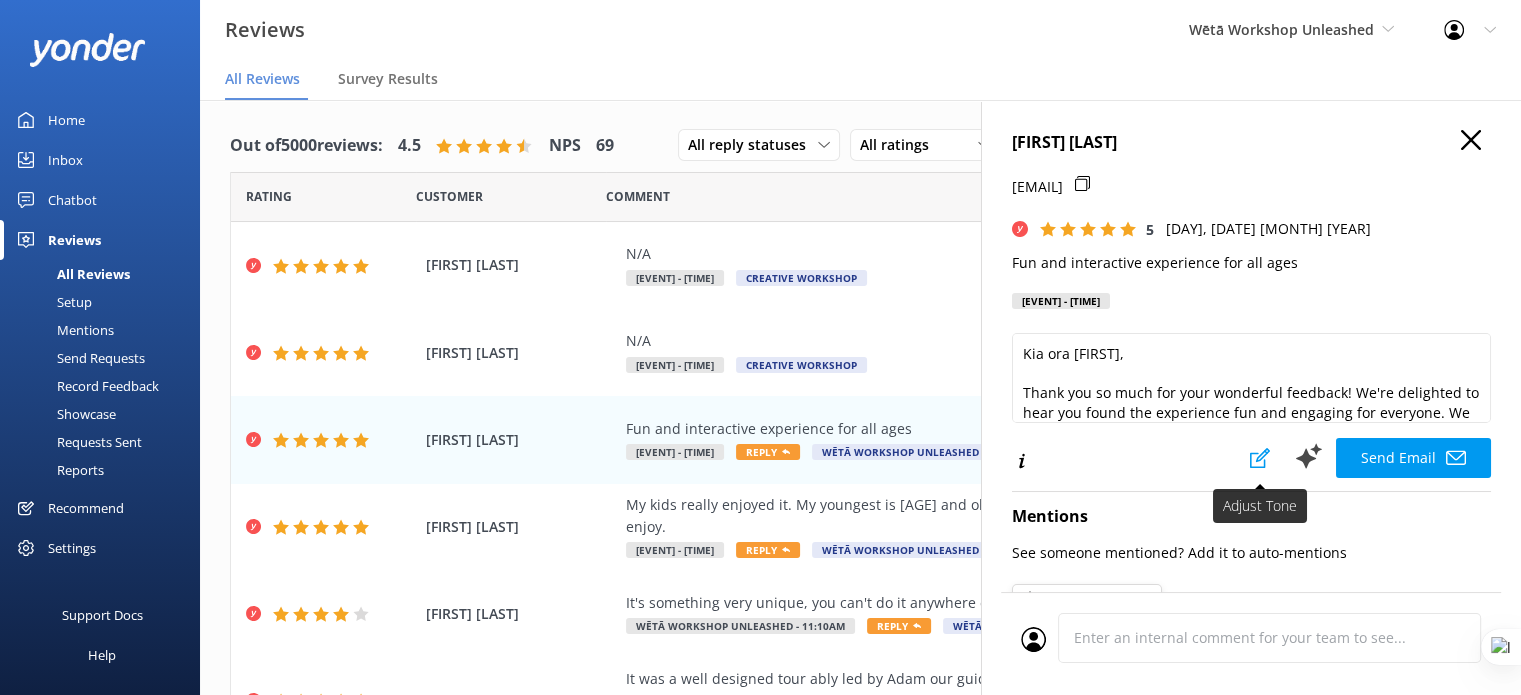 click 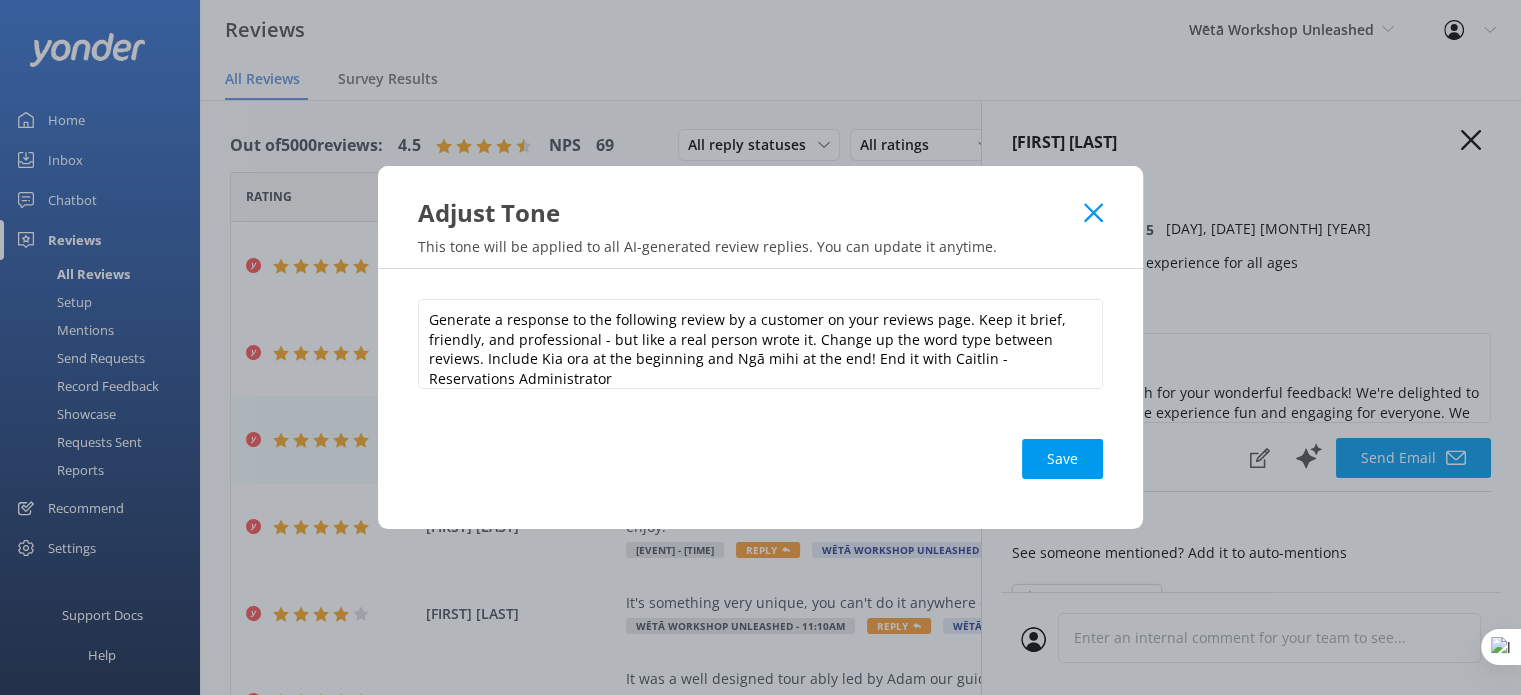 click 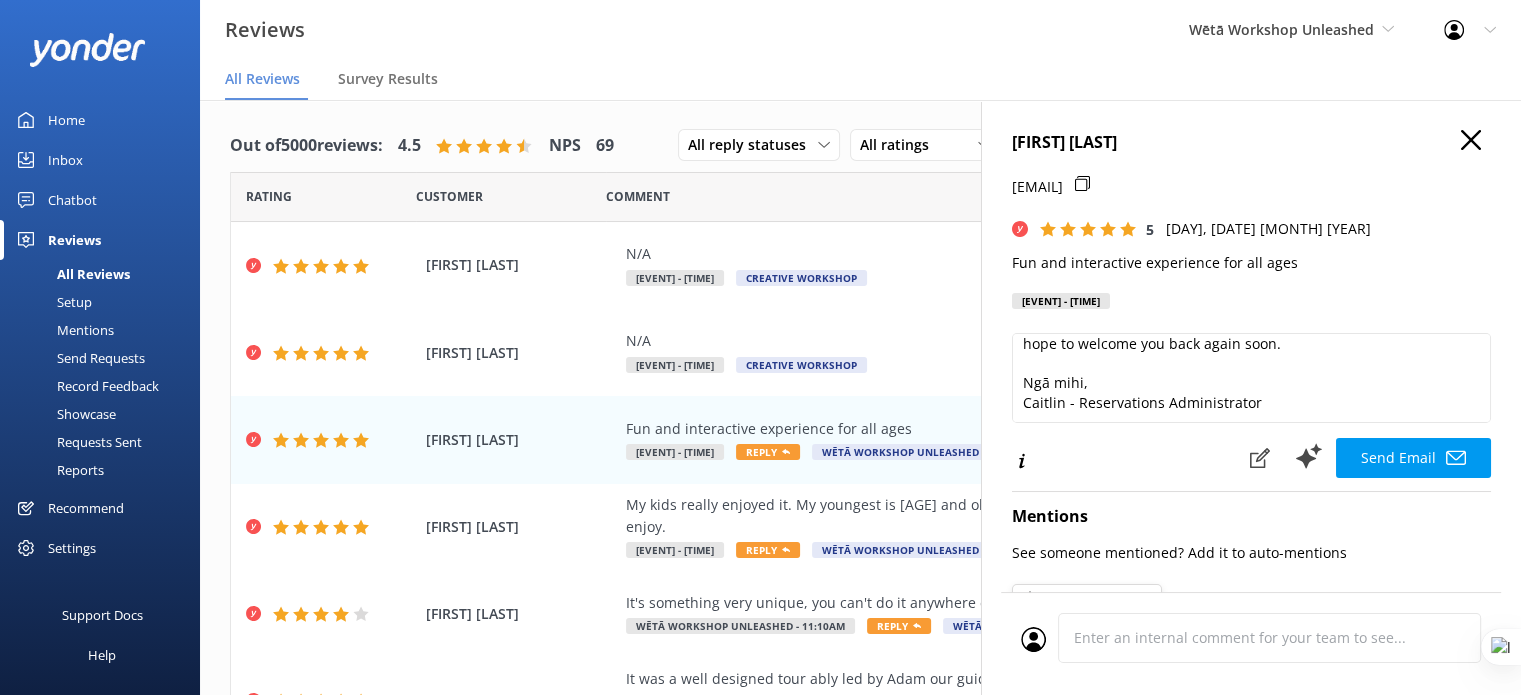 scroll, scrollTop: 0, scrollLeft: 0, axis: both 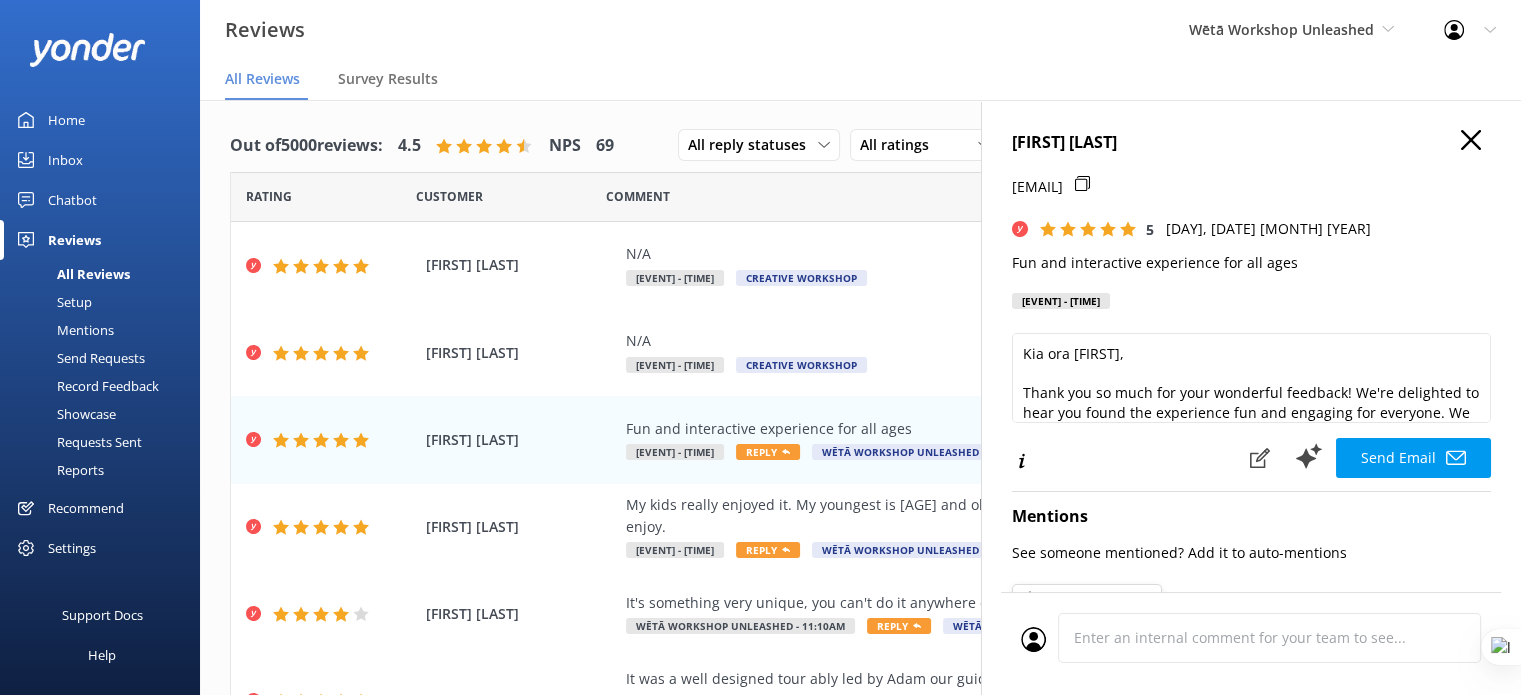 click on "YVONNE KERR" at bounding box center (1251, 143) 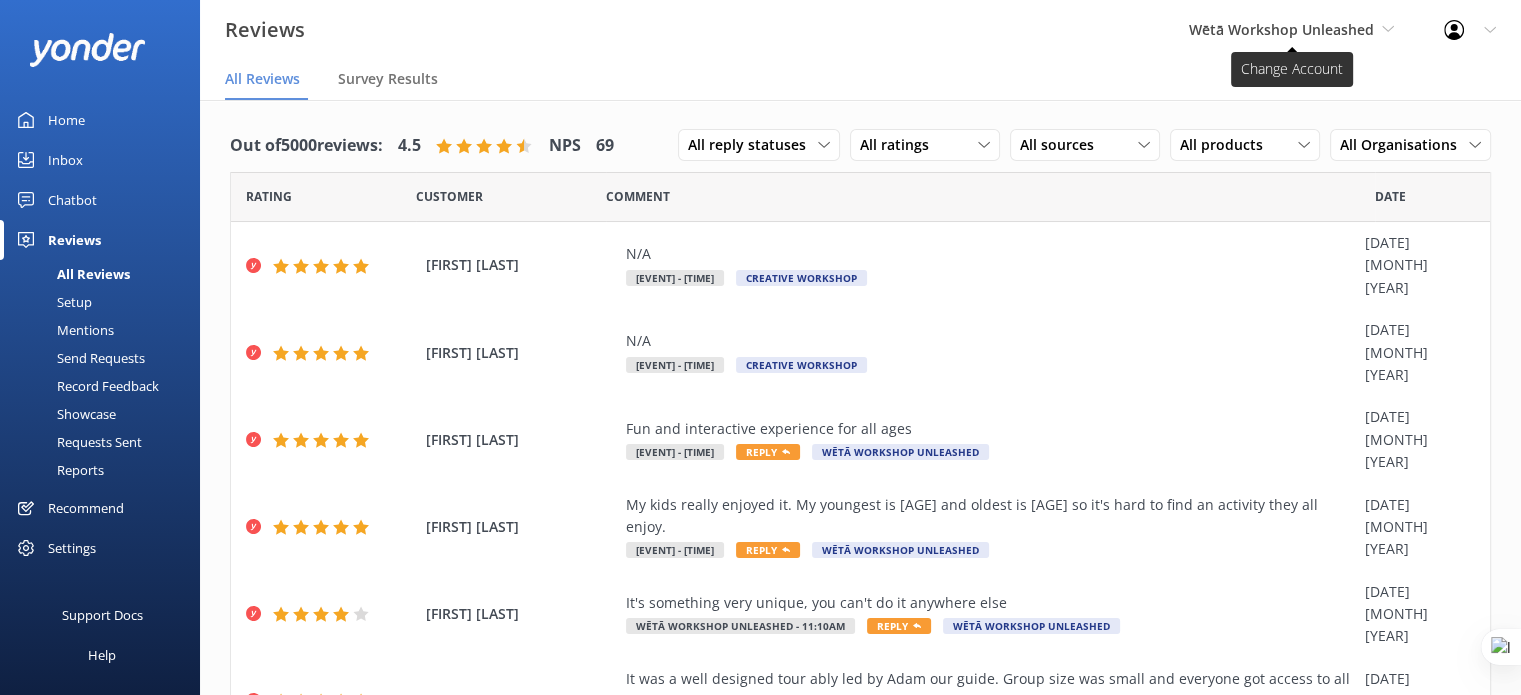 click on "Wētā Workshop Unleashed" at bounding box center (1281, 29) 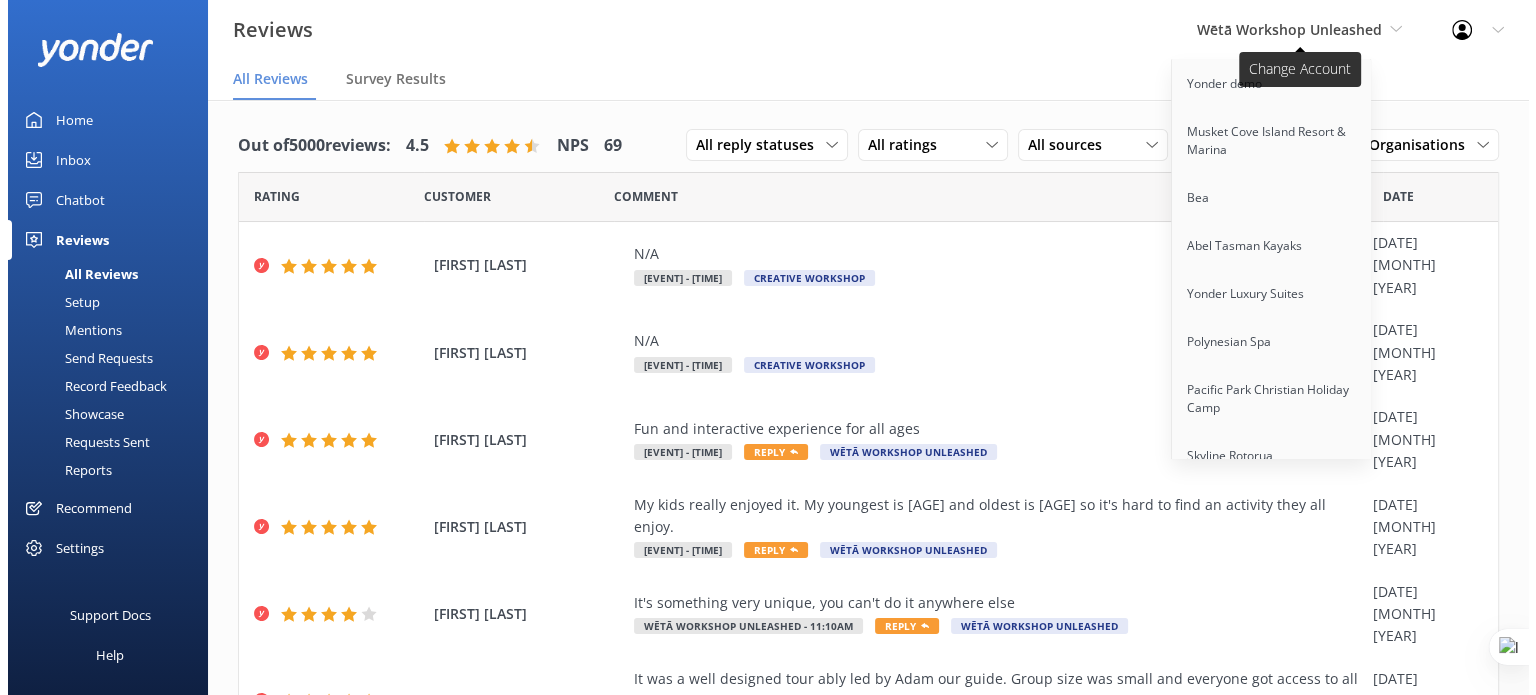 scroll, scrollTop: 2836, scrollLeft: 0, axis: vertical 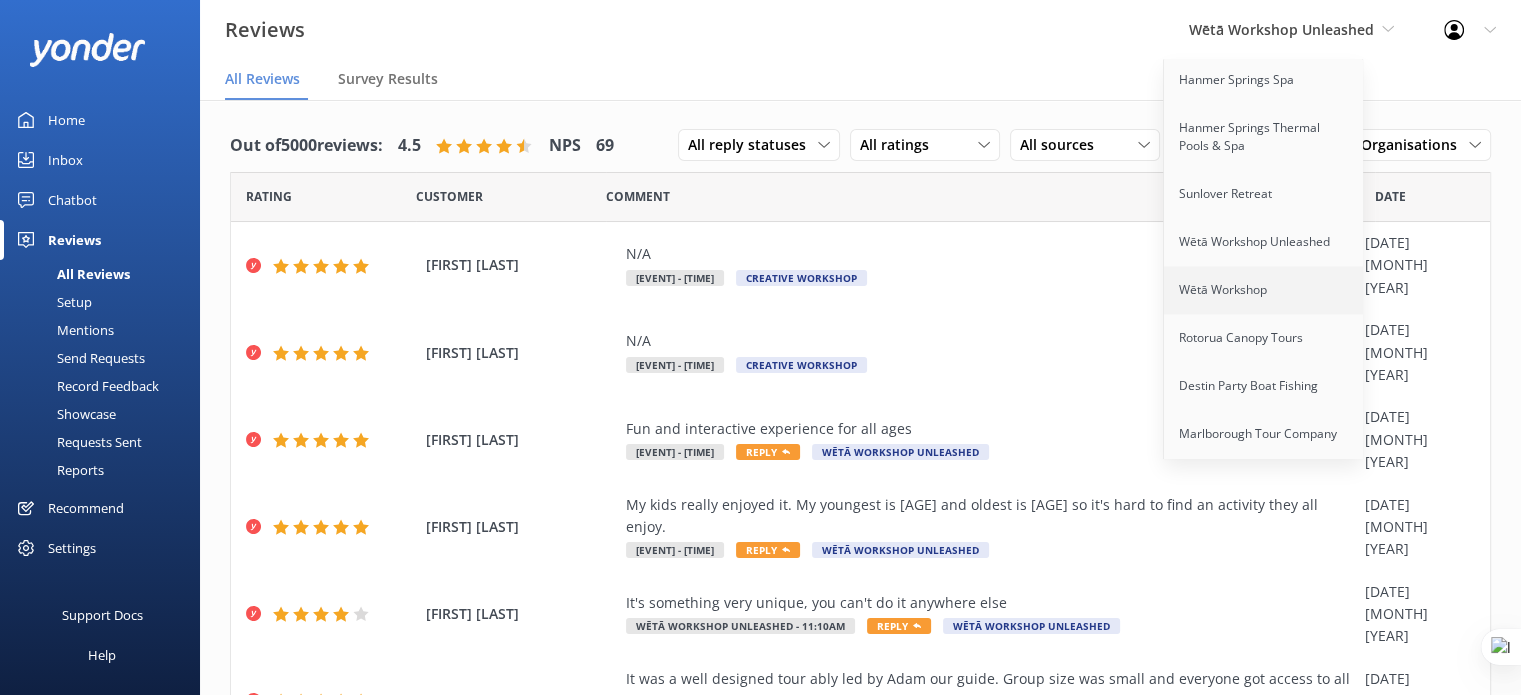 click on "Wētā Workshop" at bounding box center [1264, 290] 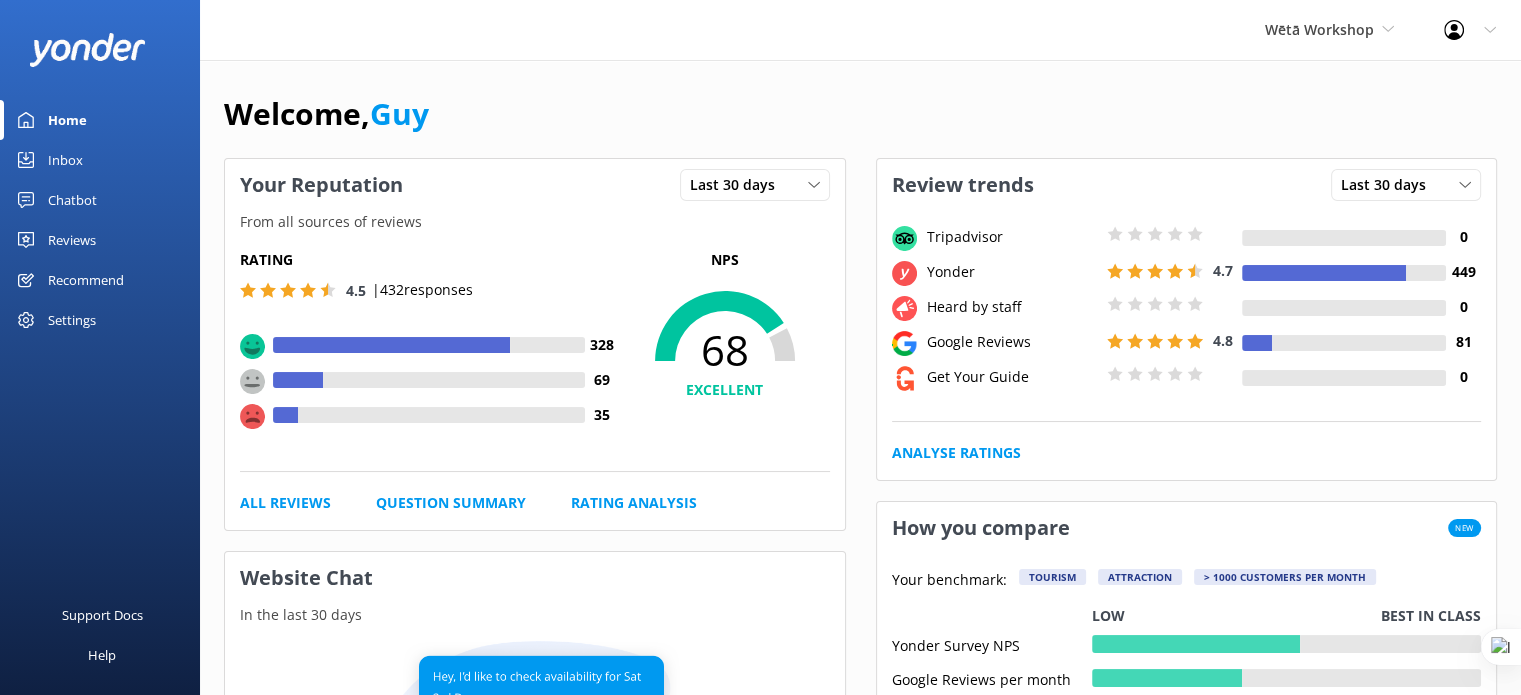 click on "Reviews" at bounding box center [72, 240] 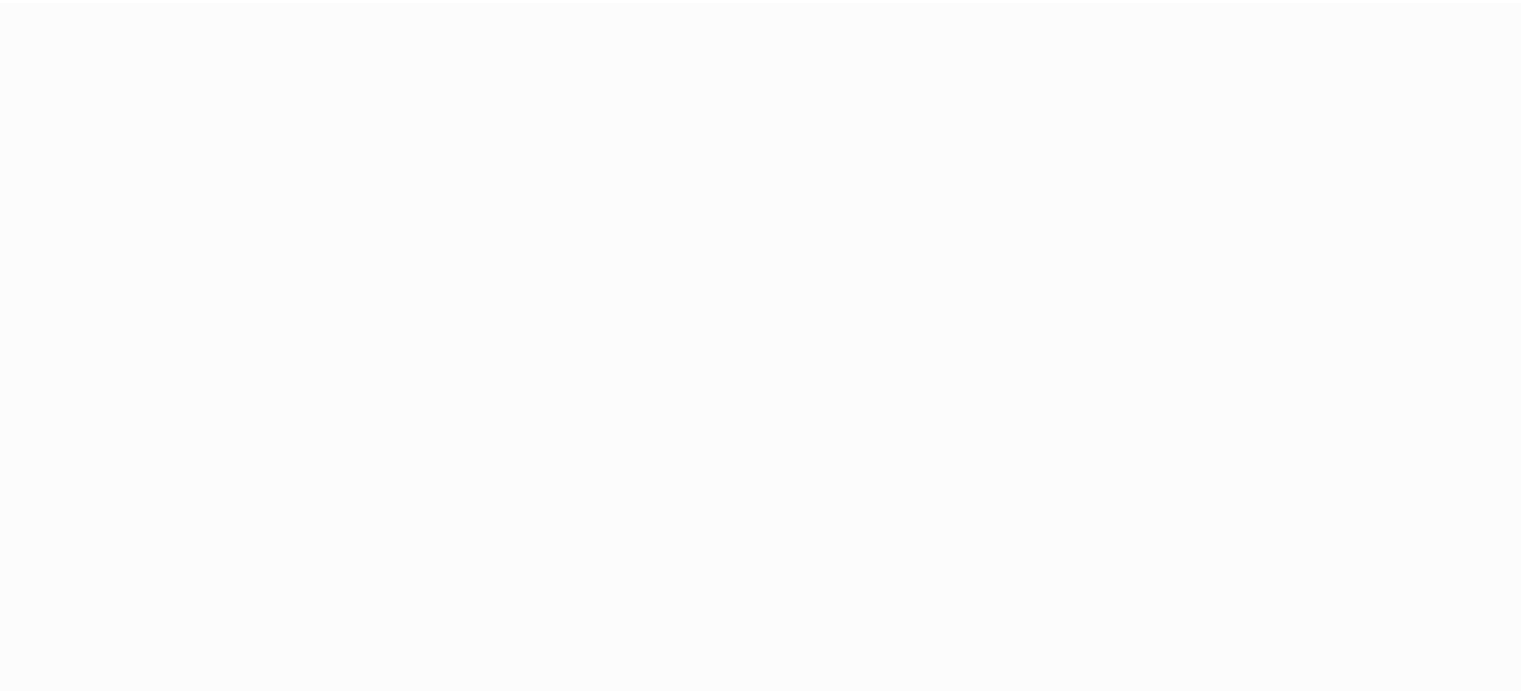 scroll, scrollTop: 0, scrollLeft: 0, axis: both 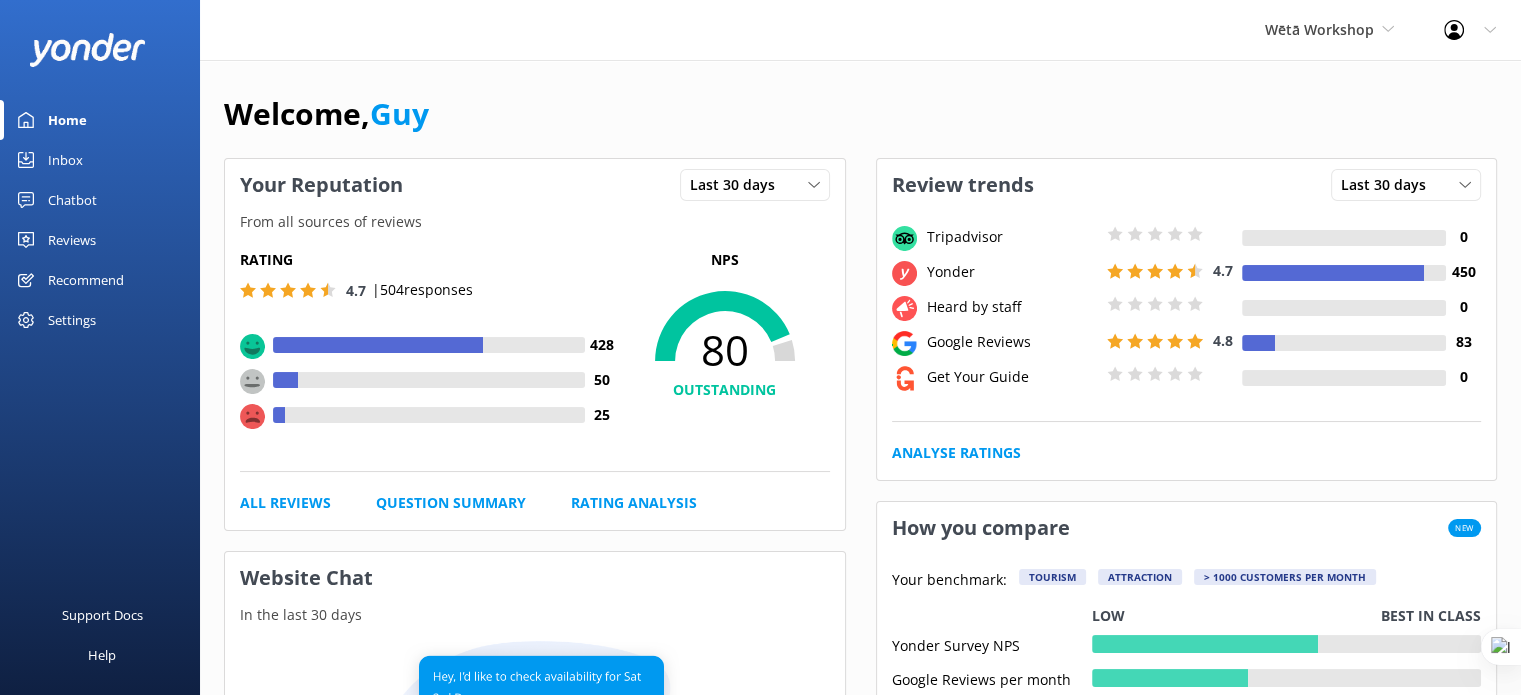 click on "Reviews" at bounding box center (72, 240) 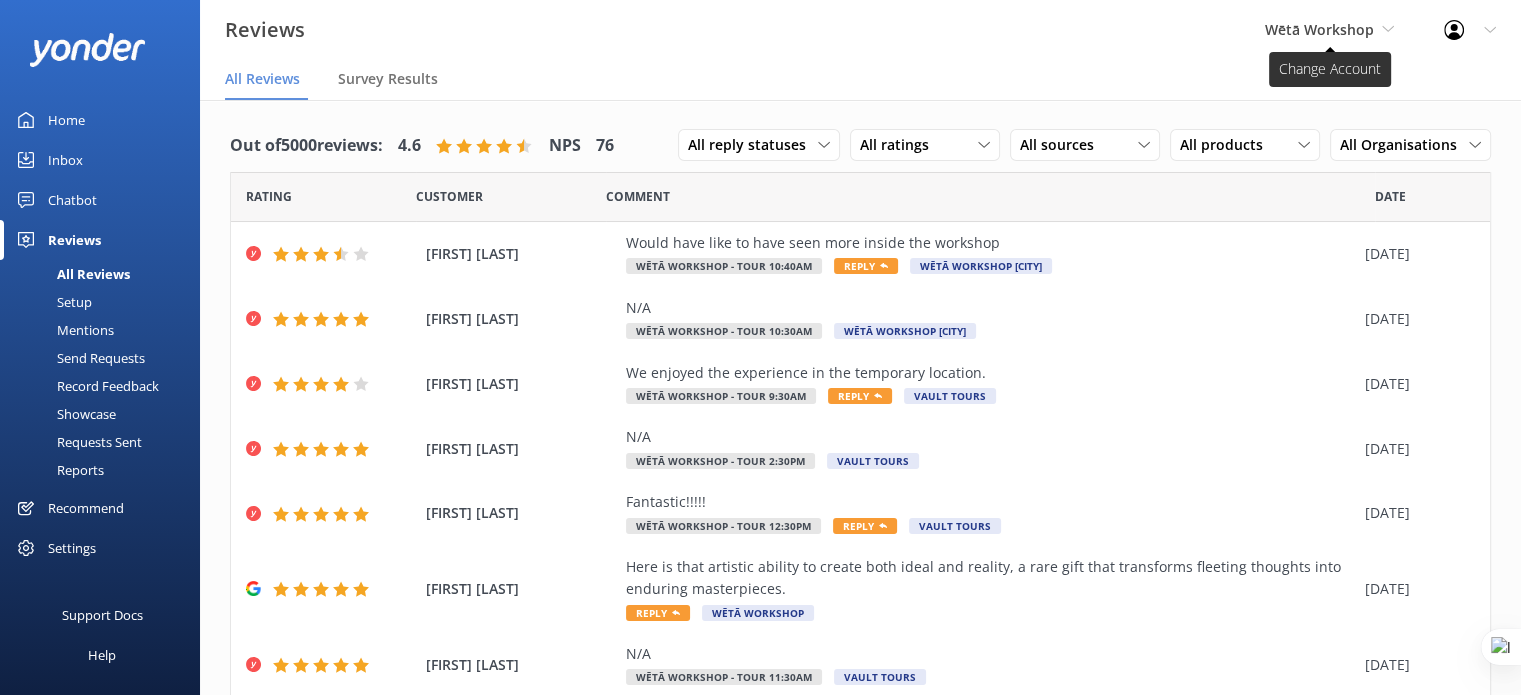 click on "Wētā Workshop" at bounding box center [1319, 29] 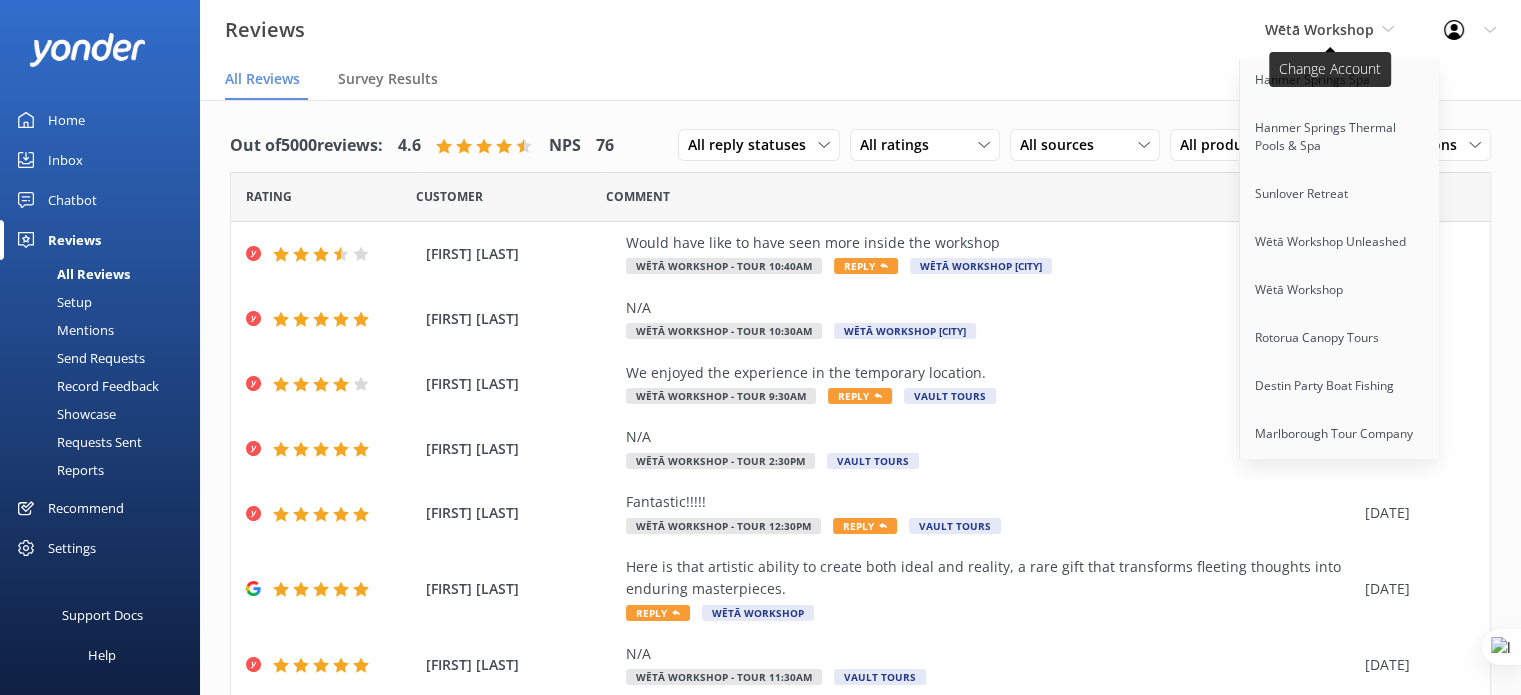 scroll, scrollTop: 4834, scrollLeft: 0, axis: vertical 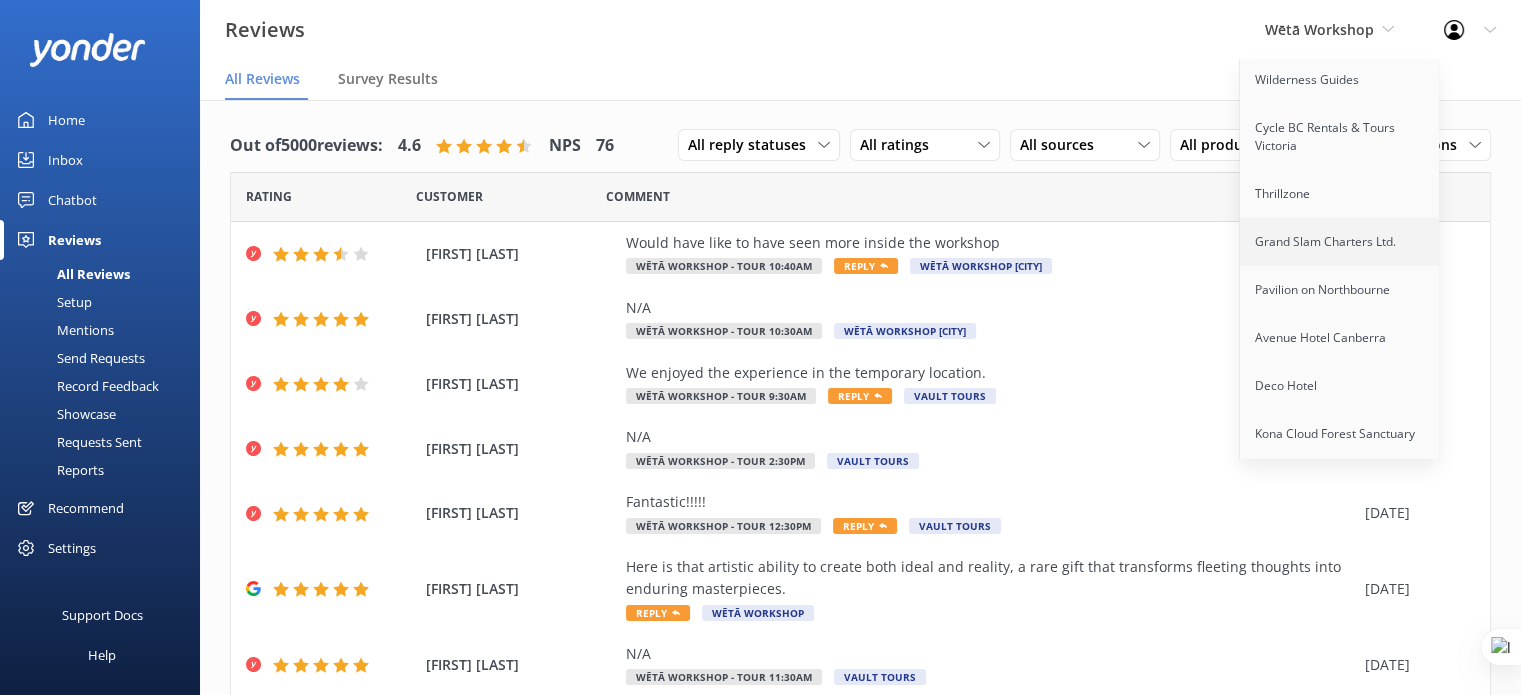click on "Grand Slam Charters Ltd." at bounding box center (1340, 242) 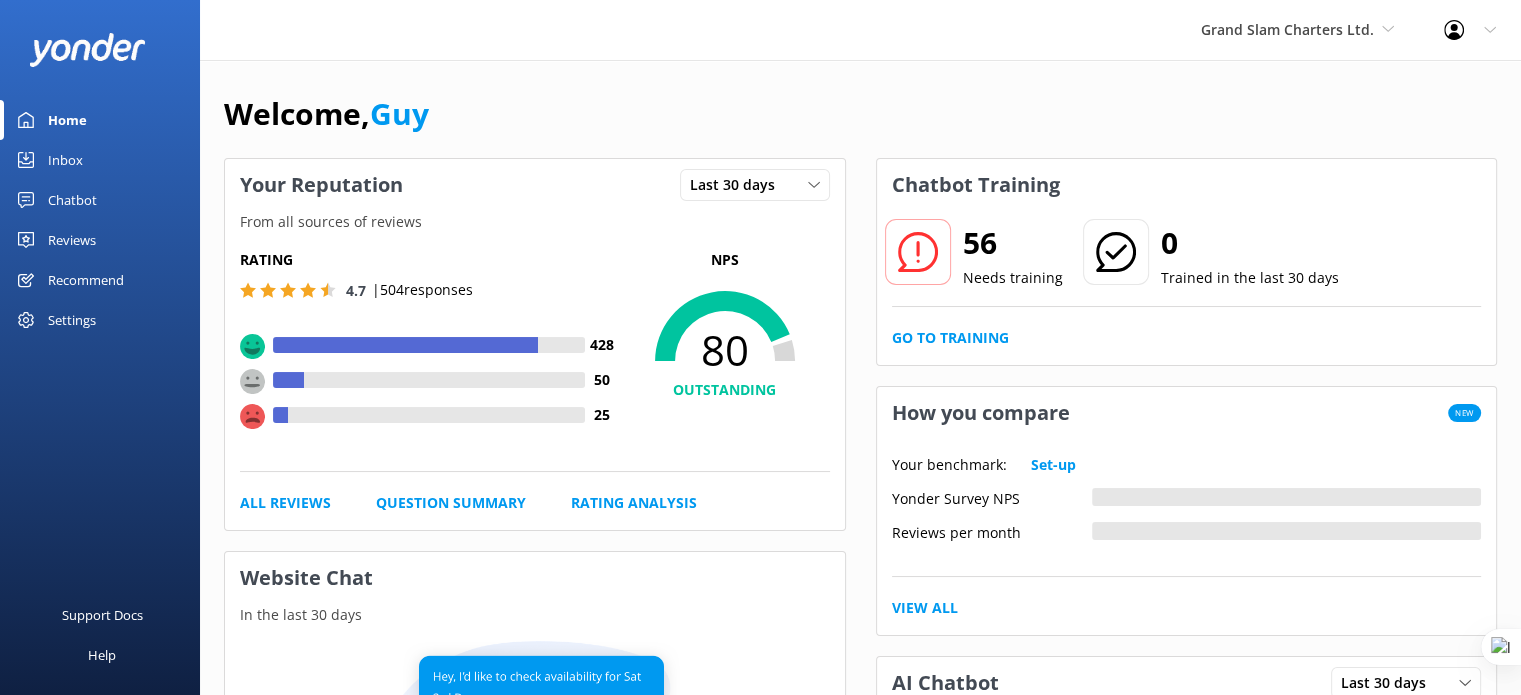 click on "Support Docs Help" at bounding box center [100, 527] 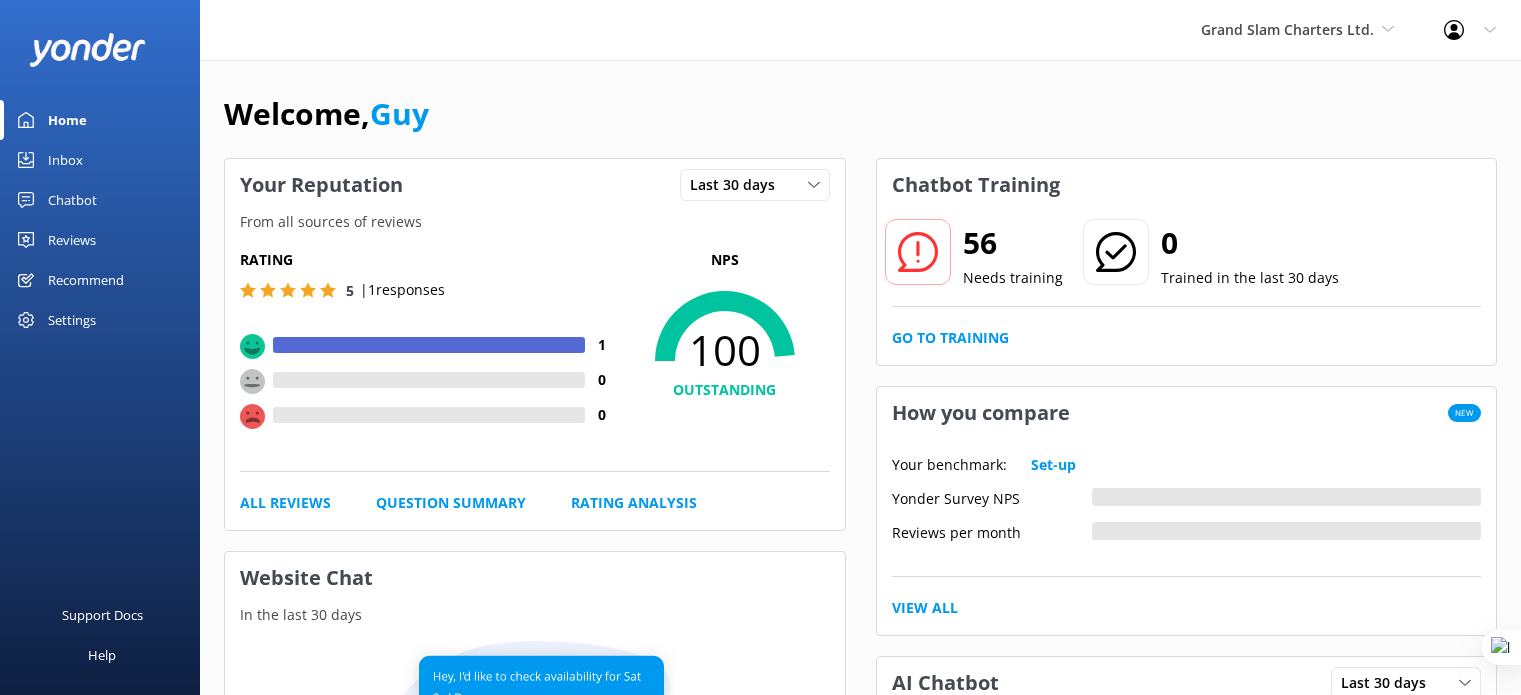 scroll, scrollTop: 0, scrollLeft: 0, axis: both 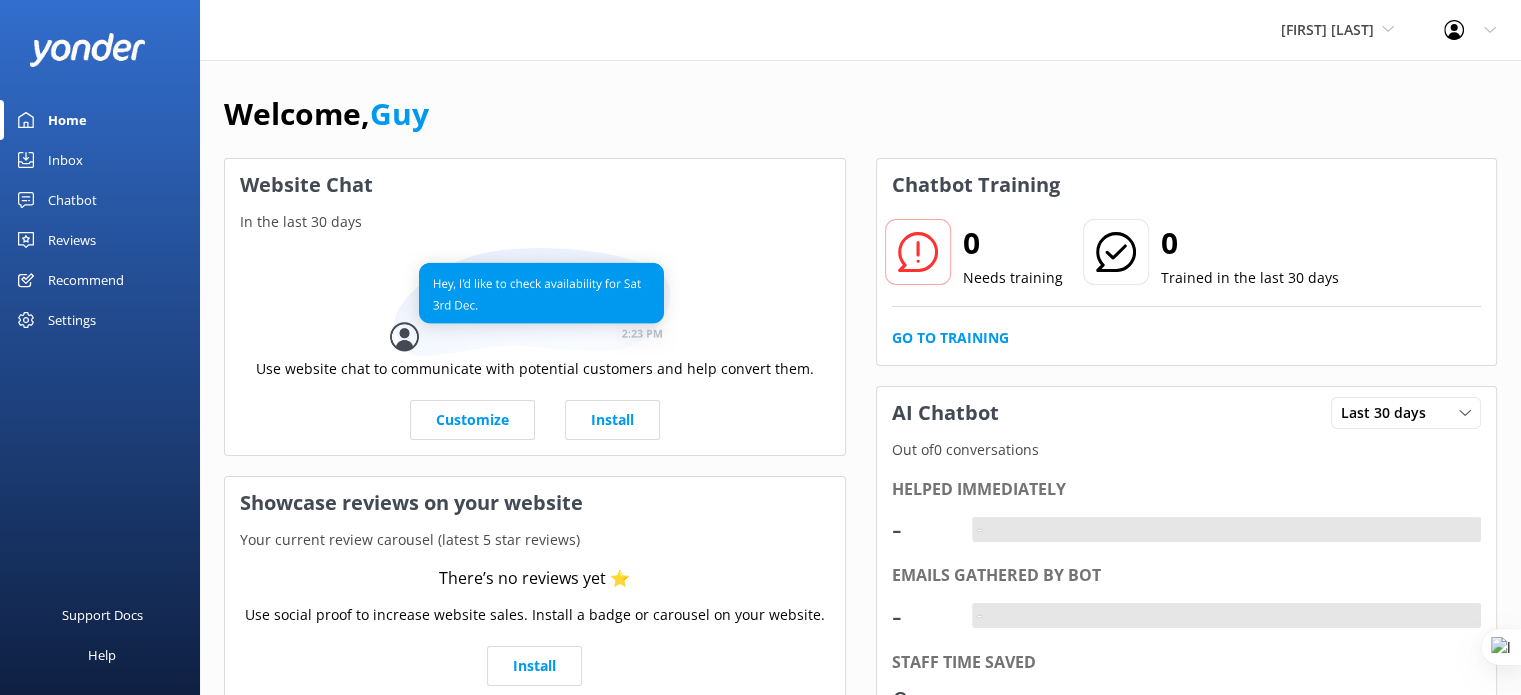 click on "Settings" at bounding box center [72, 320] 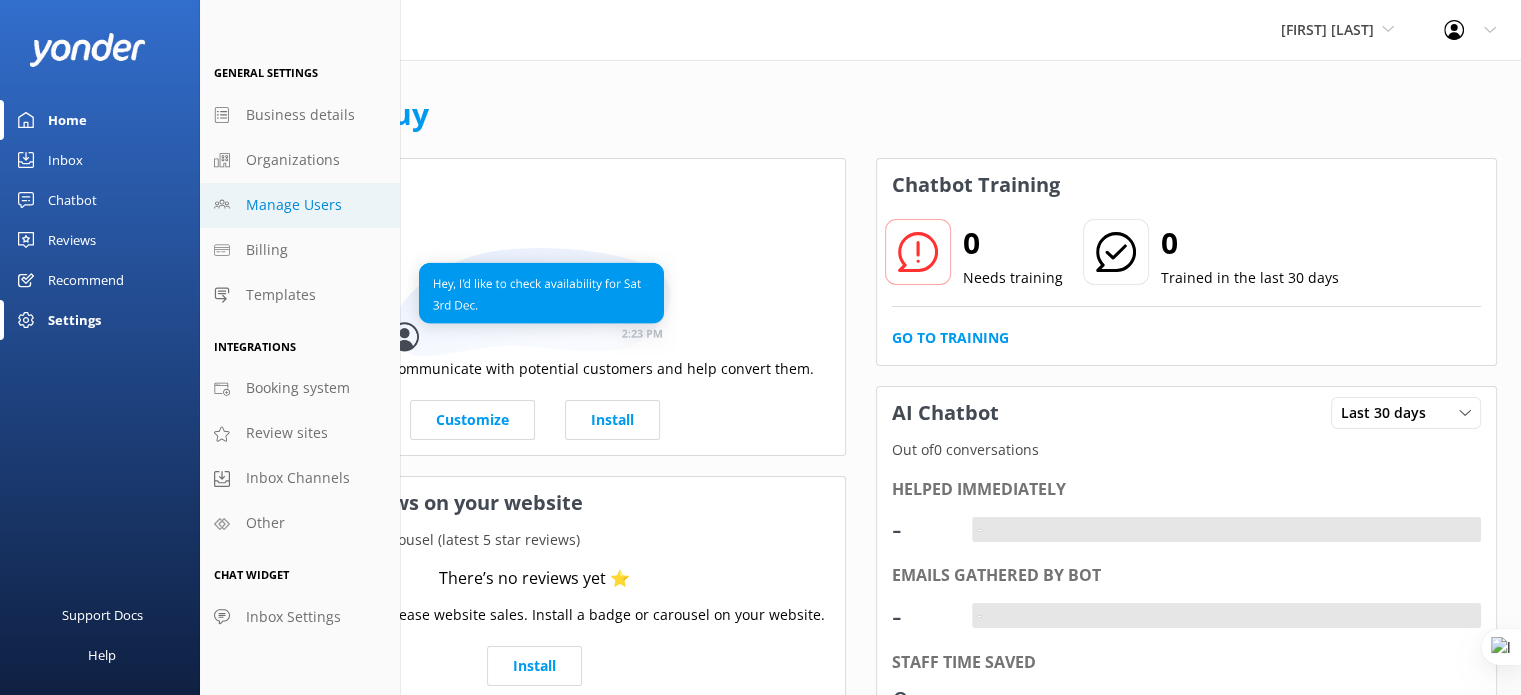 click on "Manage Users" at bounding box center (294, 205) 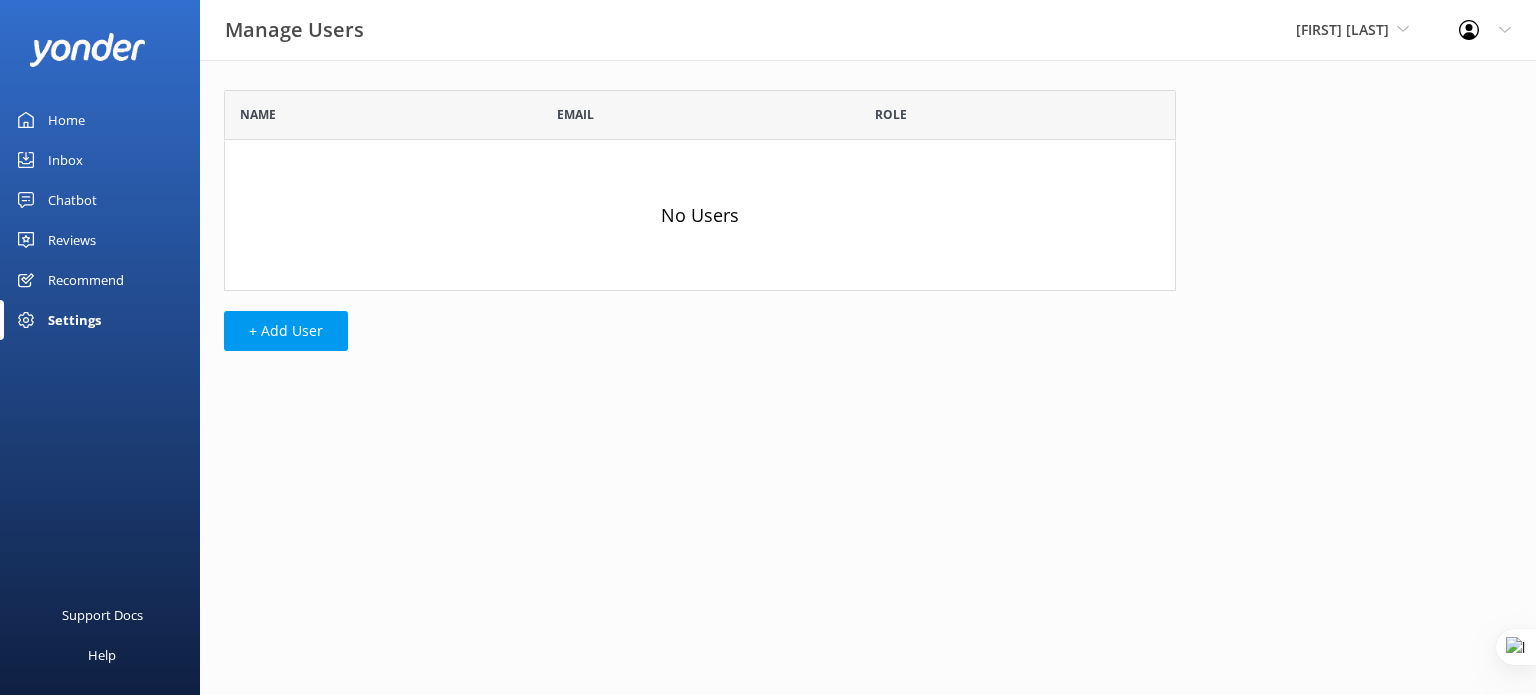 scroll, scrollTop: 16, scrollLeft: 16, axis: both 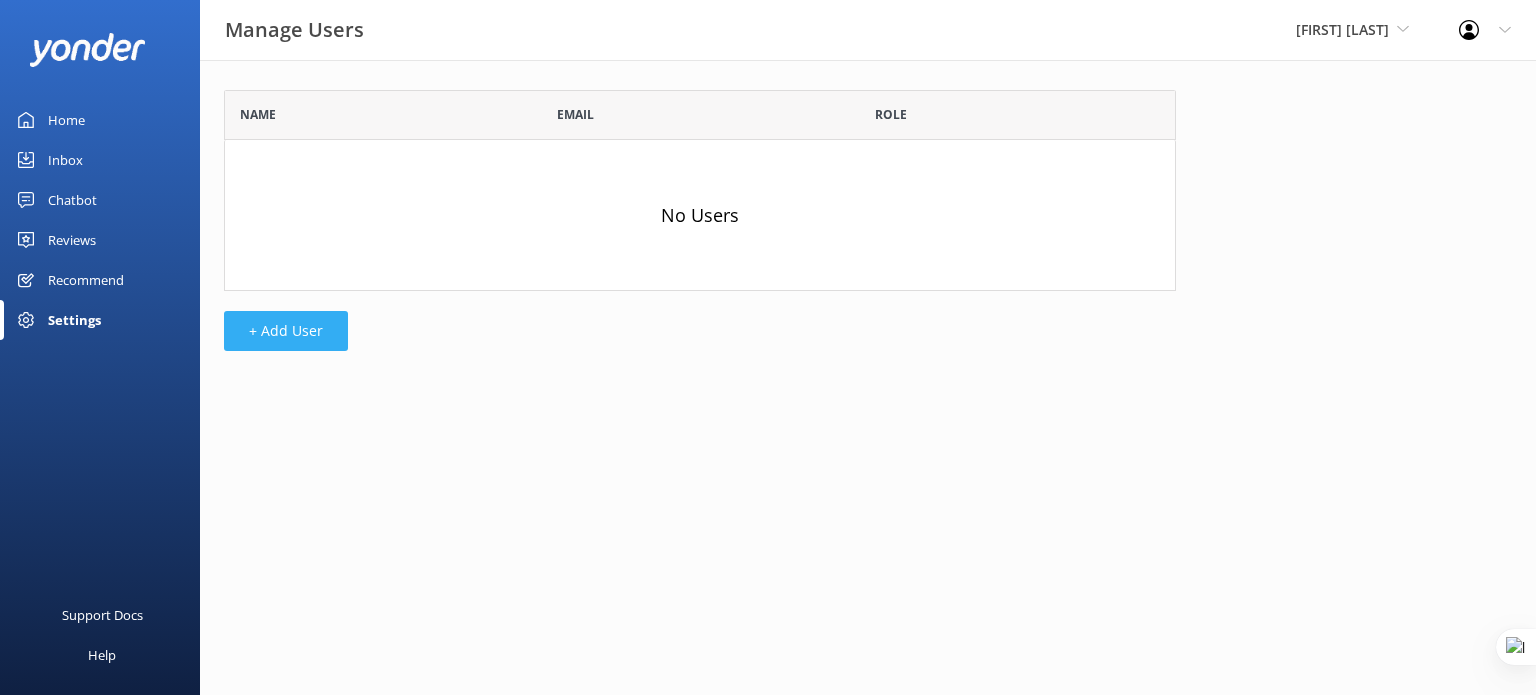 click on "+ Add User" at bounding box center [286, 331] 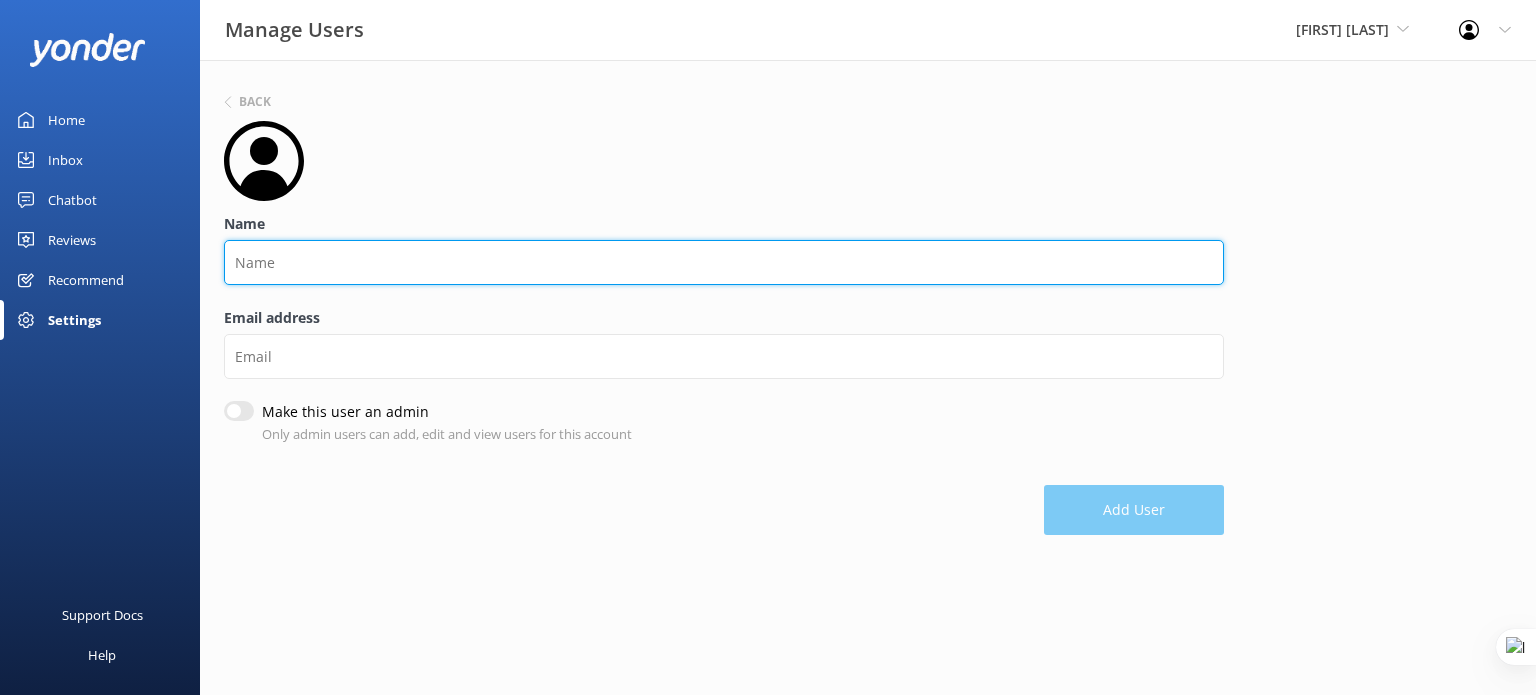 click on "Name" at bounding box center (724, 262) 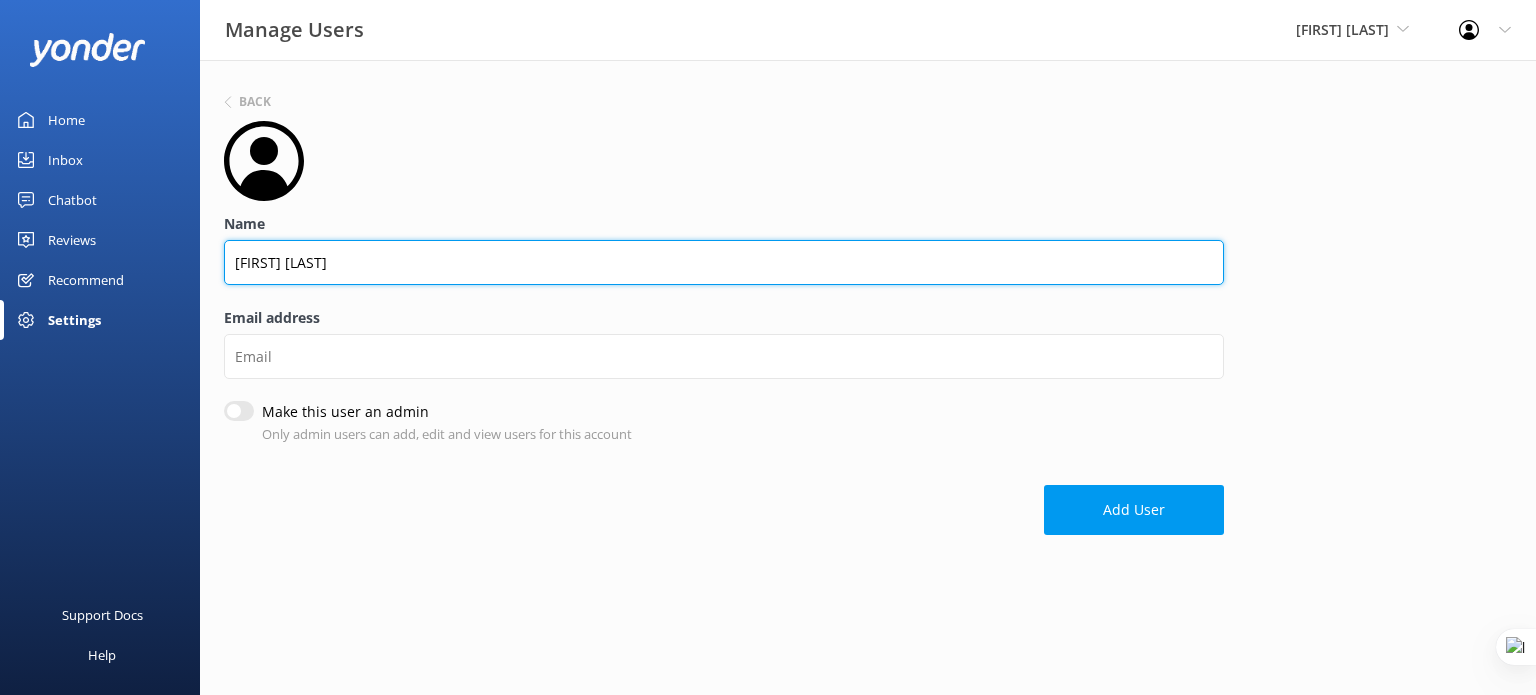 type on "Kendall Malone" 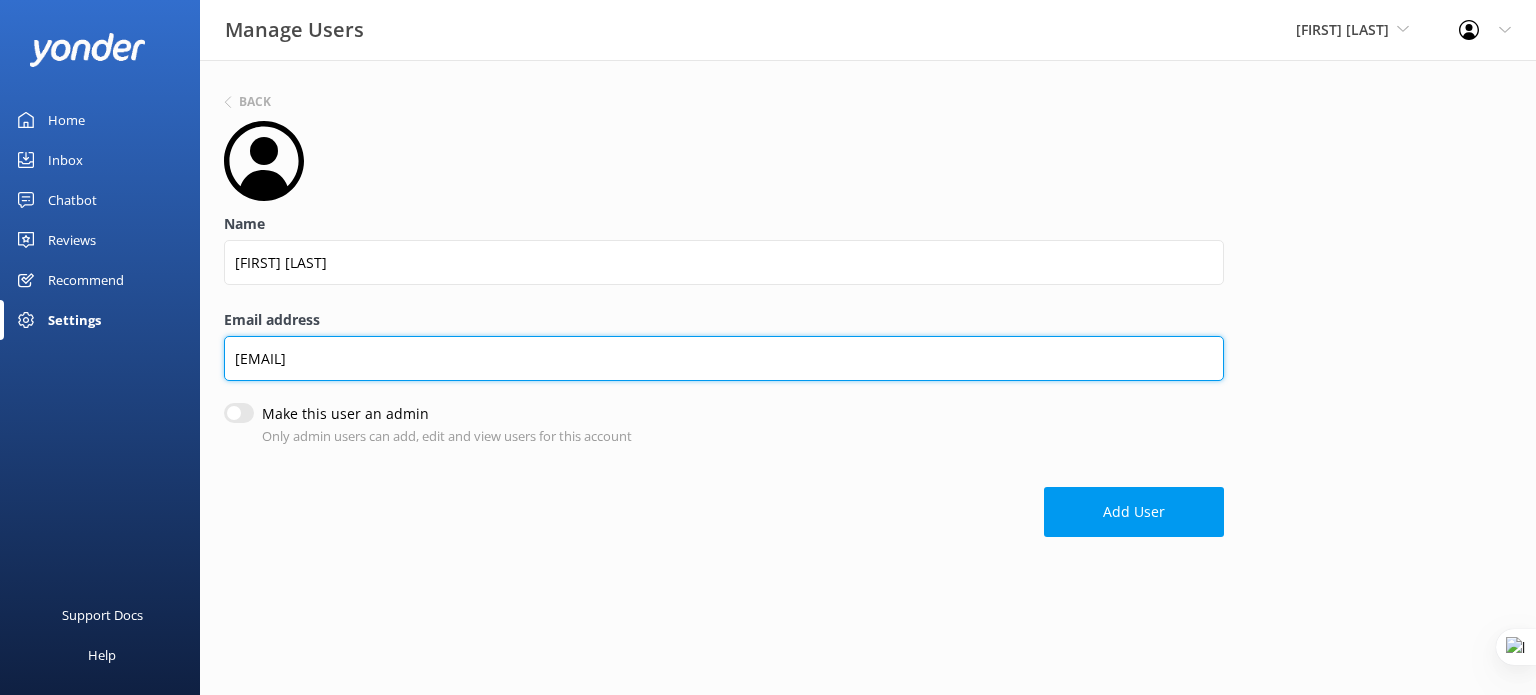type on "kendall@ynderhq.com" 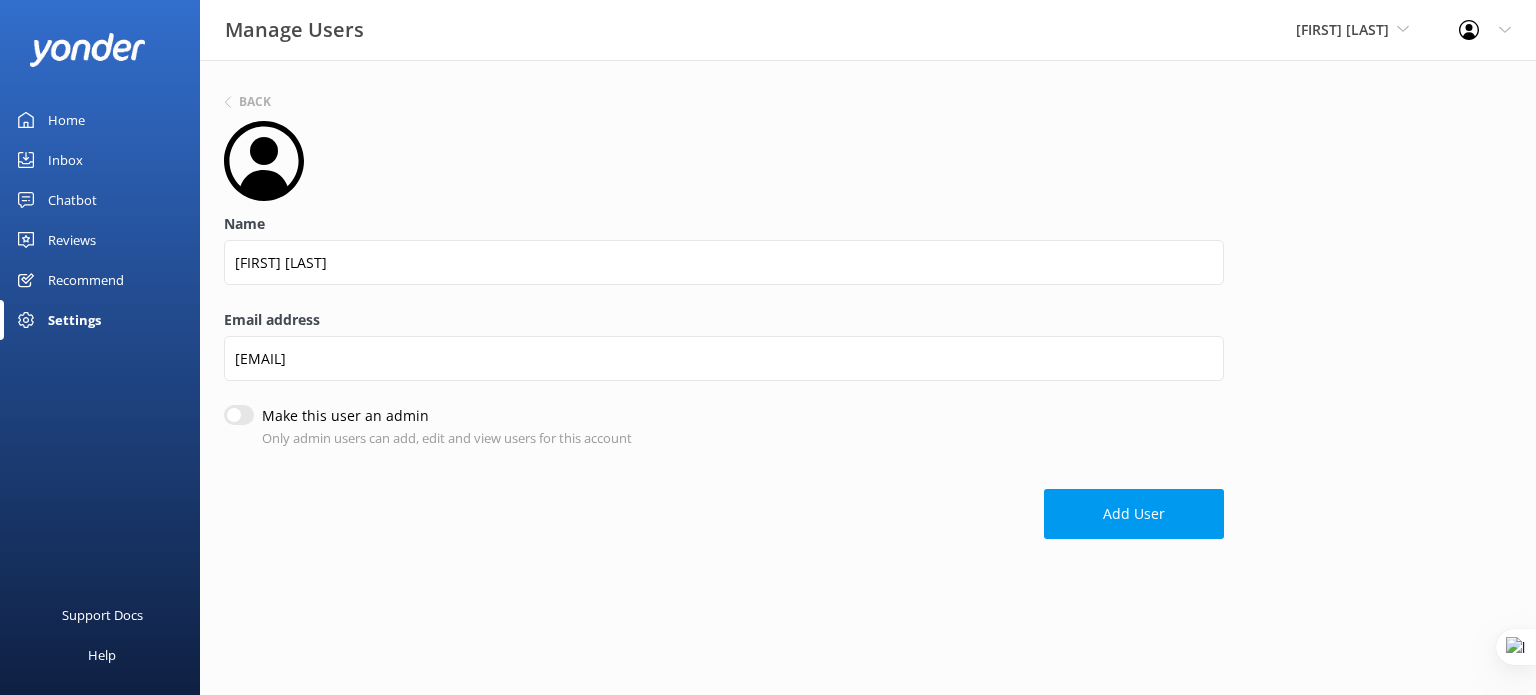 click on "Make this user an admin" at bounding box center [239, 415] 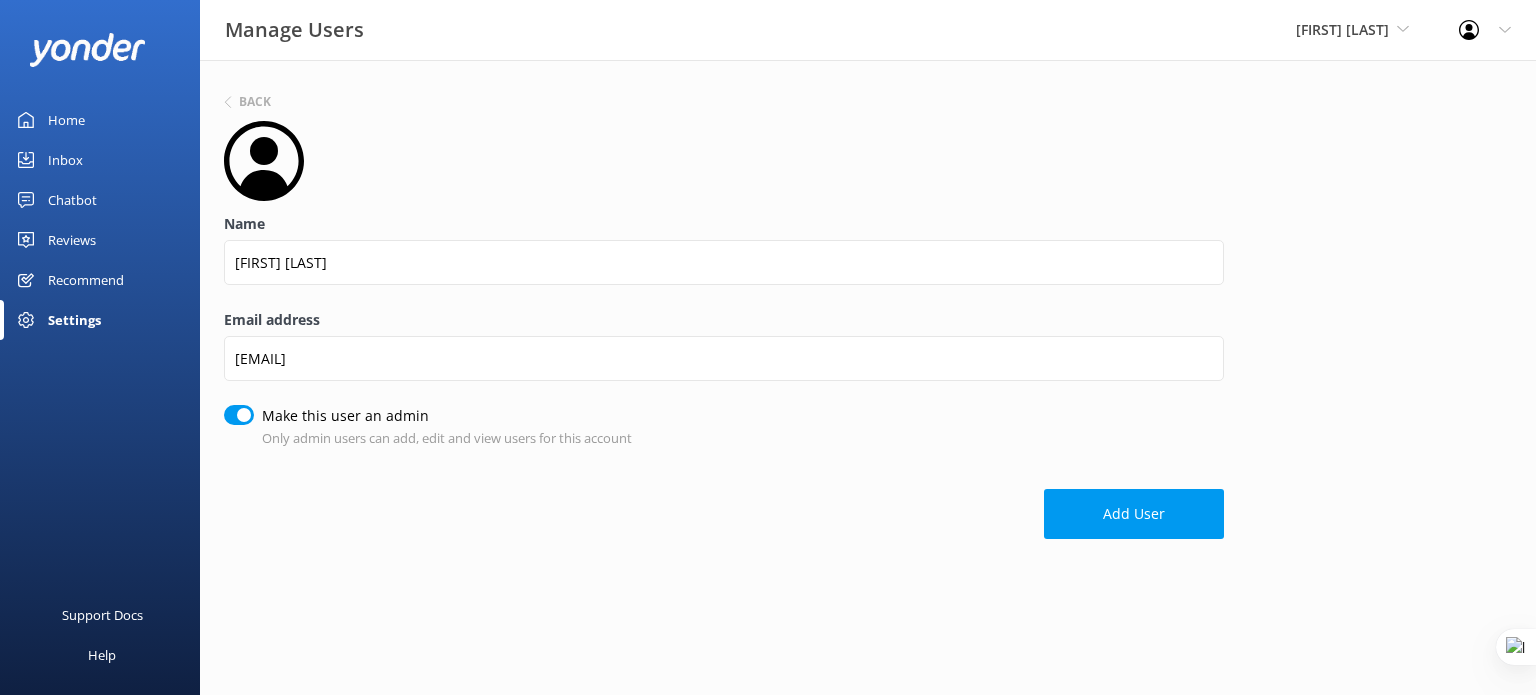 checkbox on "true" 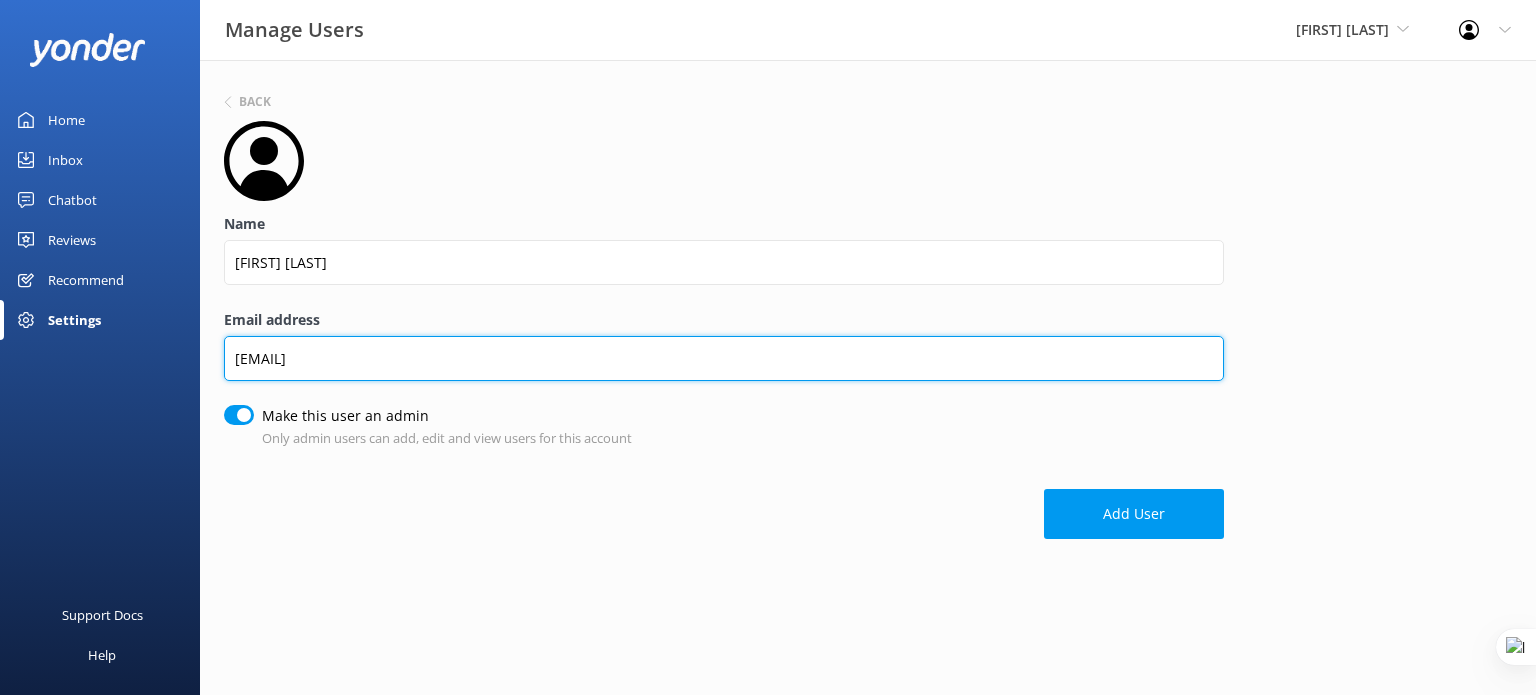 click on "kendall@ynderhq.com" at bounding box center (724, 358) 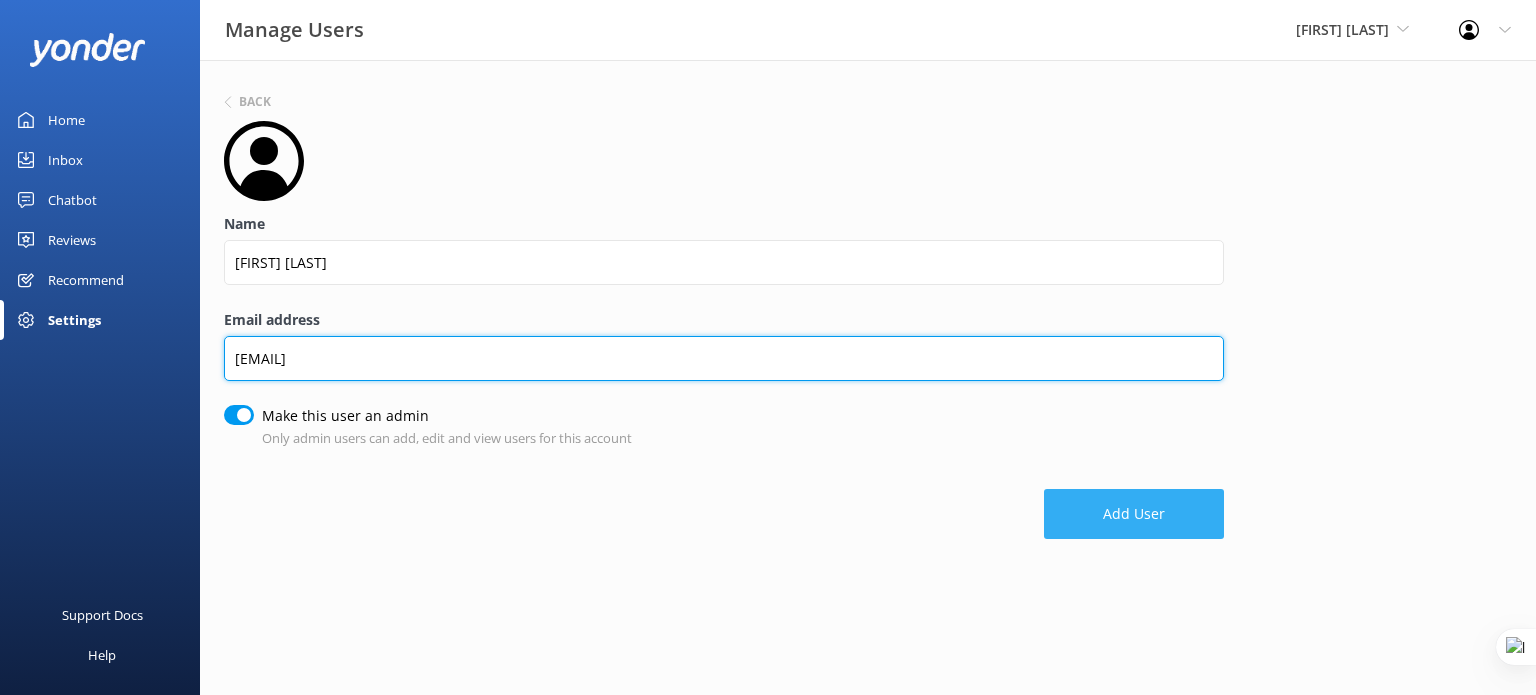 type on "kendall@yonderhq.com" 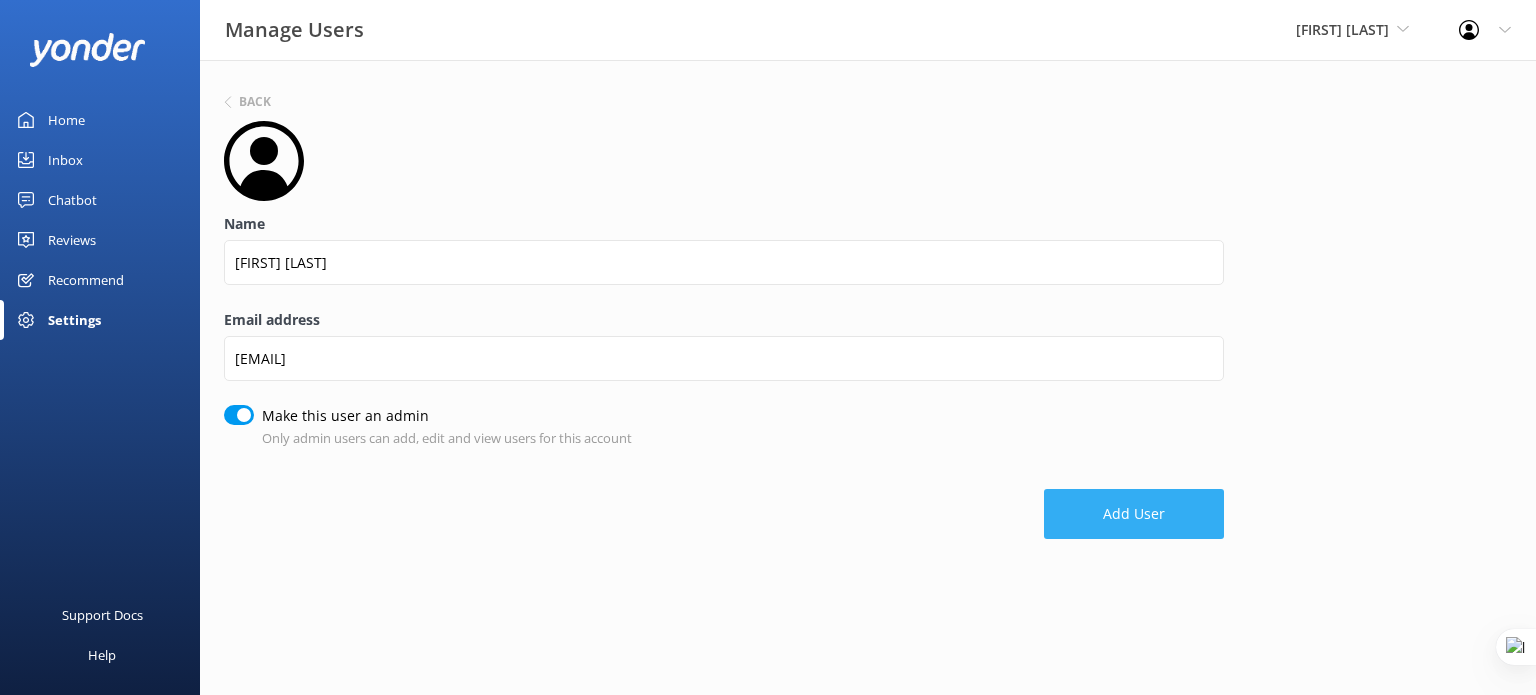 click on "Add User" at bounding box center [1134, 514] 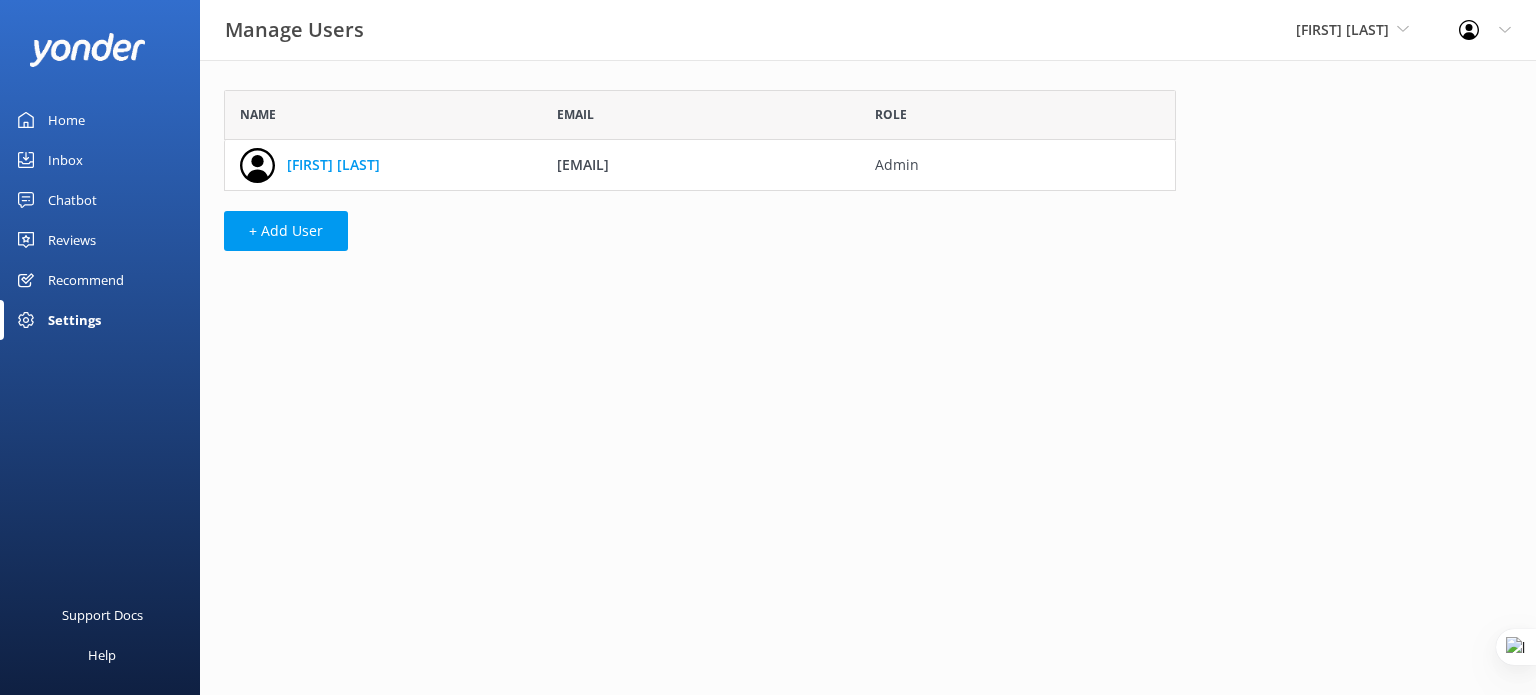 scroll, scrollTop: 16, scrollLeft: 16, axis: both 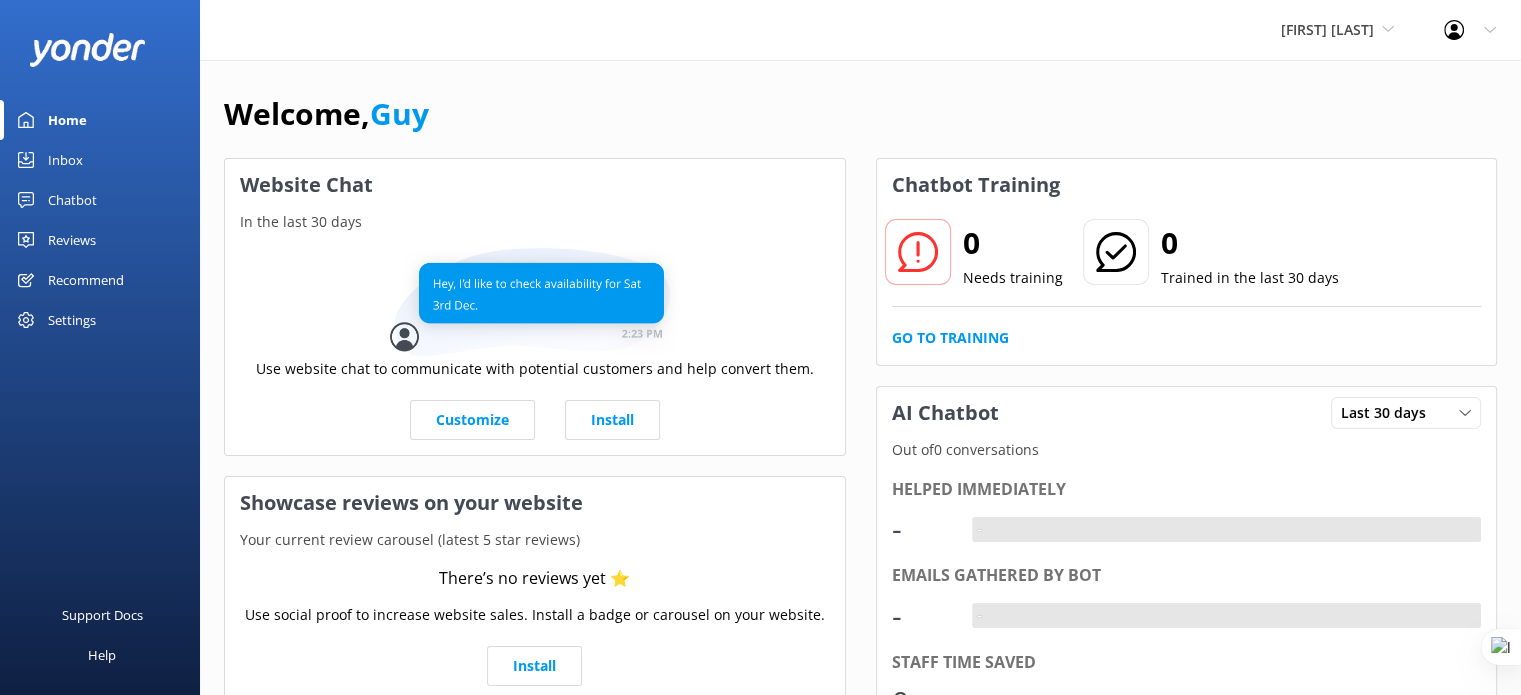 click on "Support Docs Help" at bounding box center [100, 527] 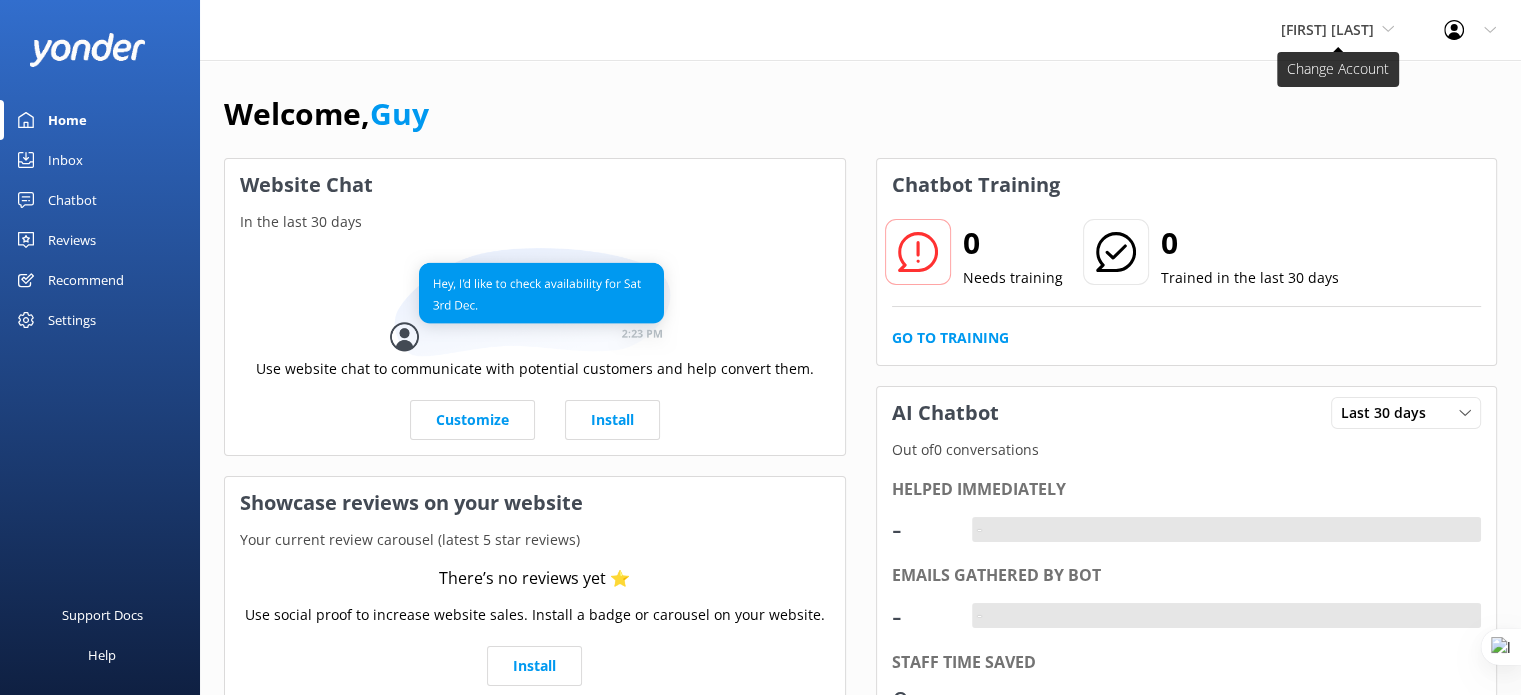 click on "Kendall Demo" at bounding box center (1327, 29) 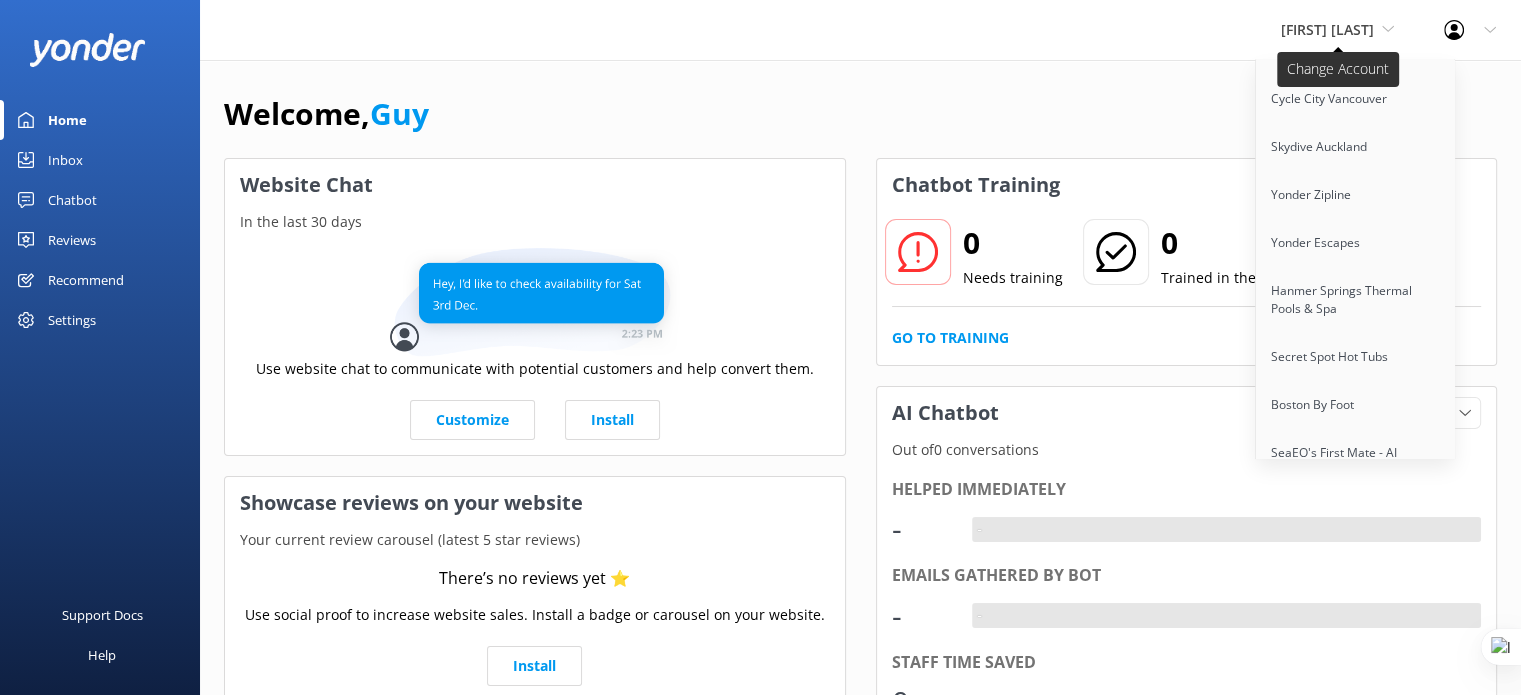 scroll, scrollTop: 4414, scrollLeft: 0, axis: vertical 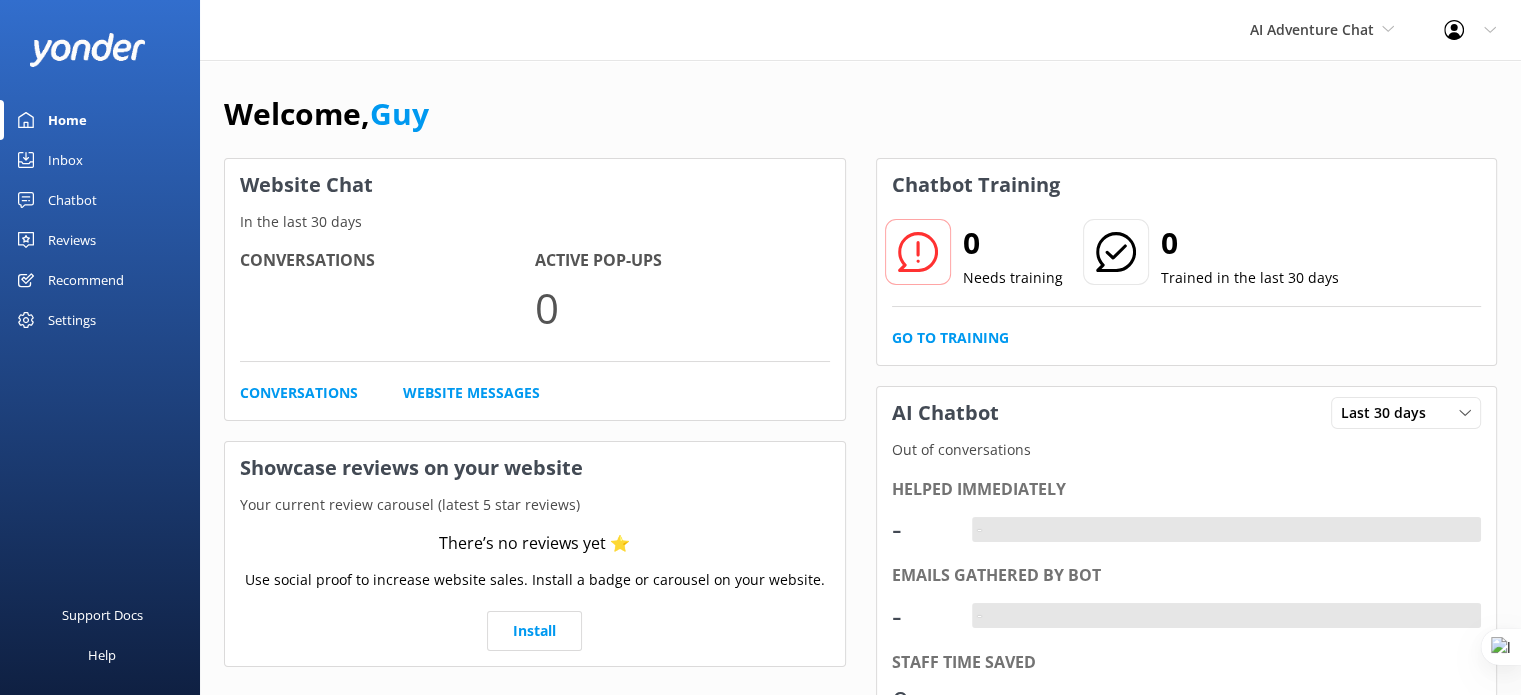 click on "Chatbot" at bounding box center [72, 200] 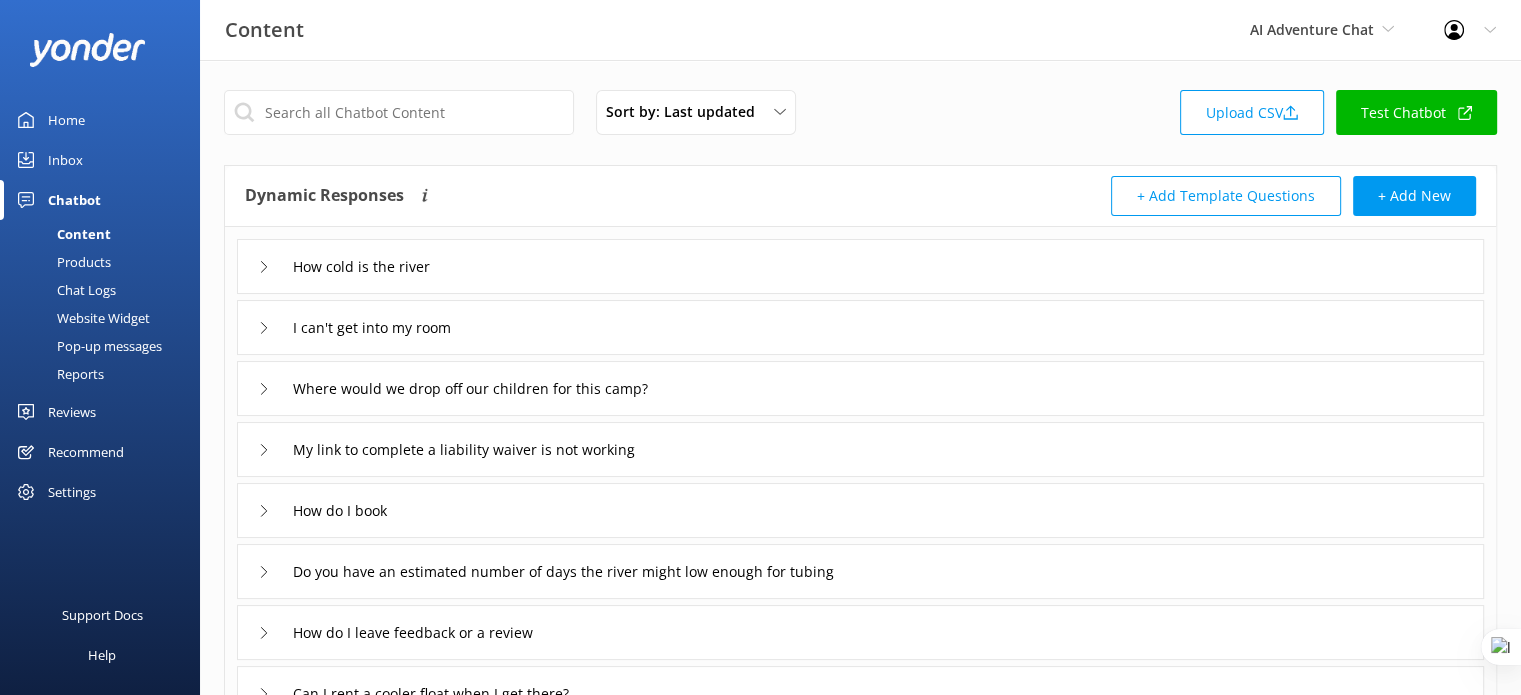 click on "Chat Logs" at bounding box center [64, 290] 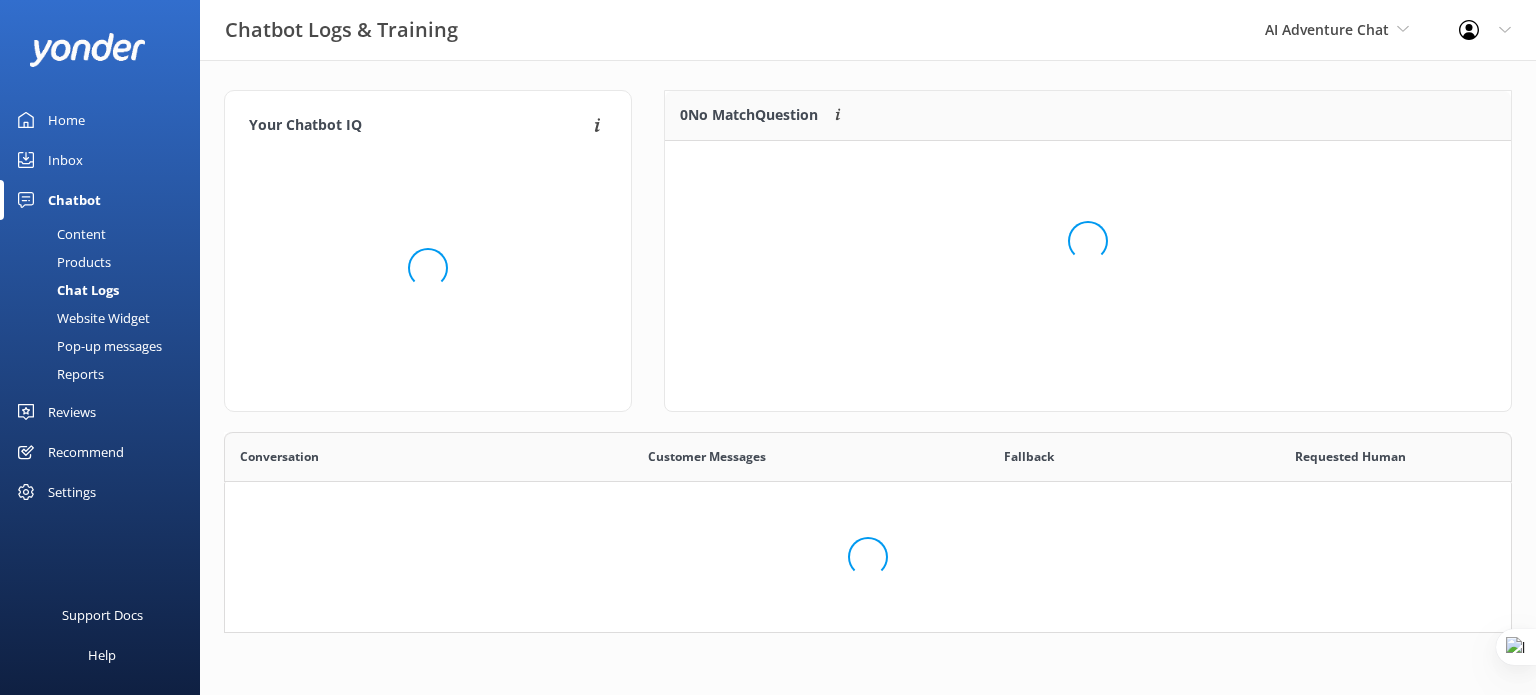 scroll, scrollTop: 16, scrollLeft: 16, axis: both 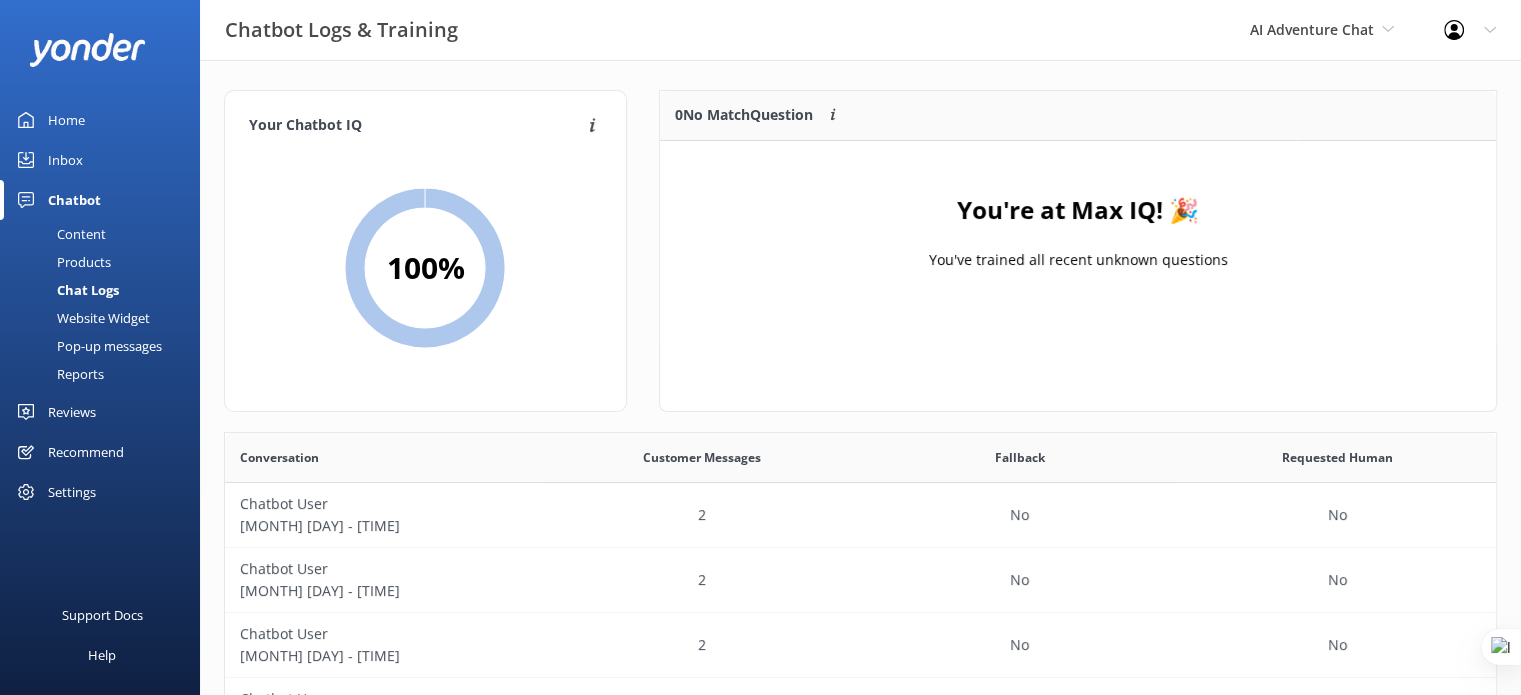 click on "Products" at bounding box center [61, 262] 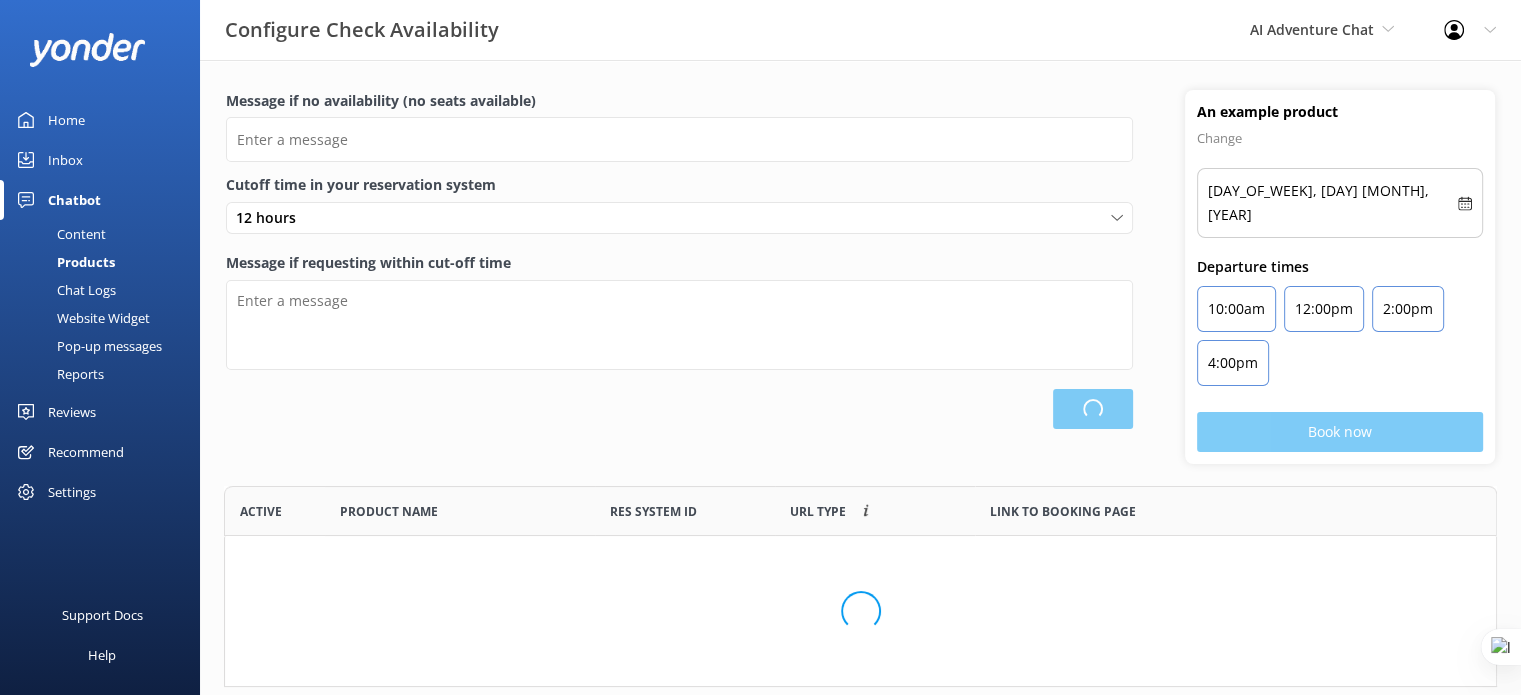 scroll, scrollTop: 16, scrollLeft: 16, axis: both 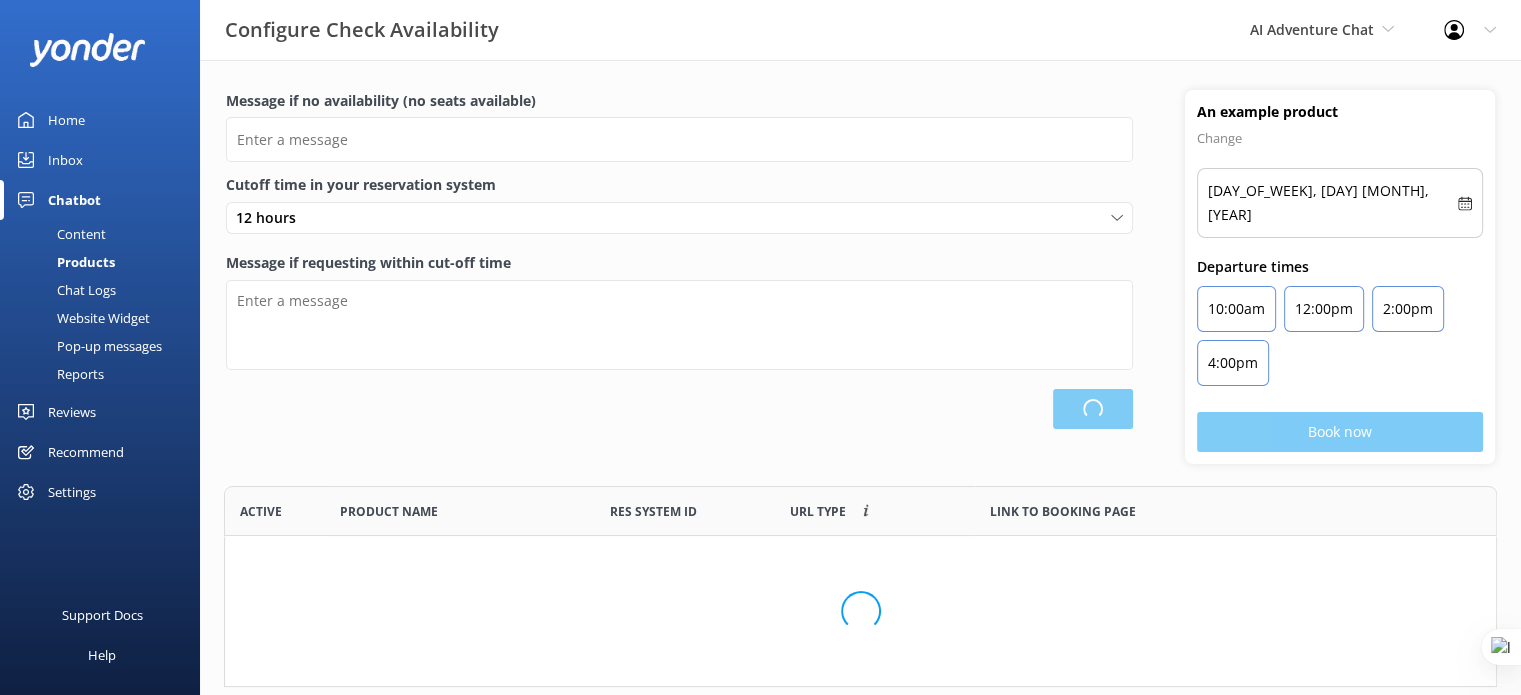 type on "There are no seats available, please check an alternative day" 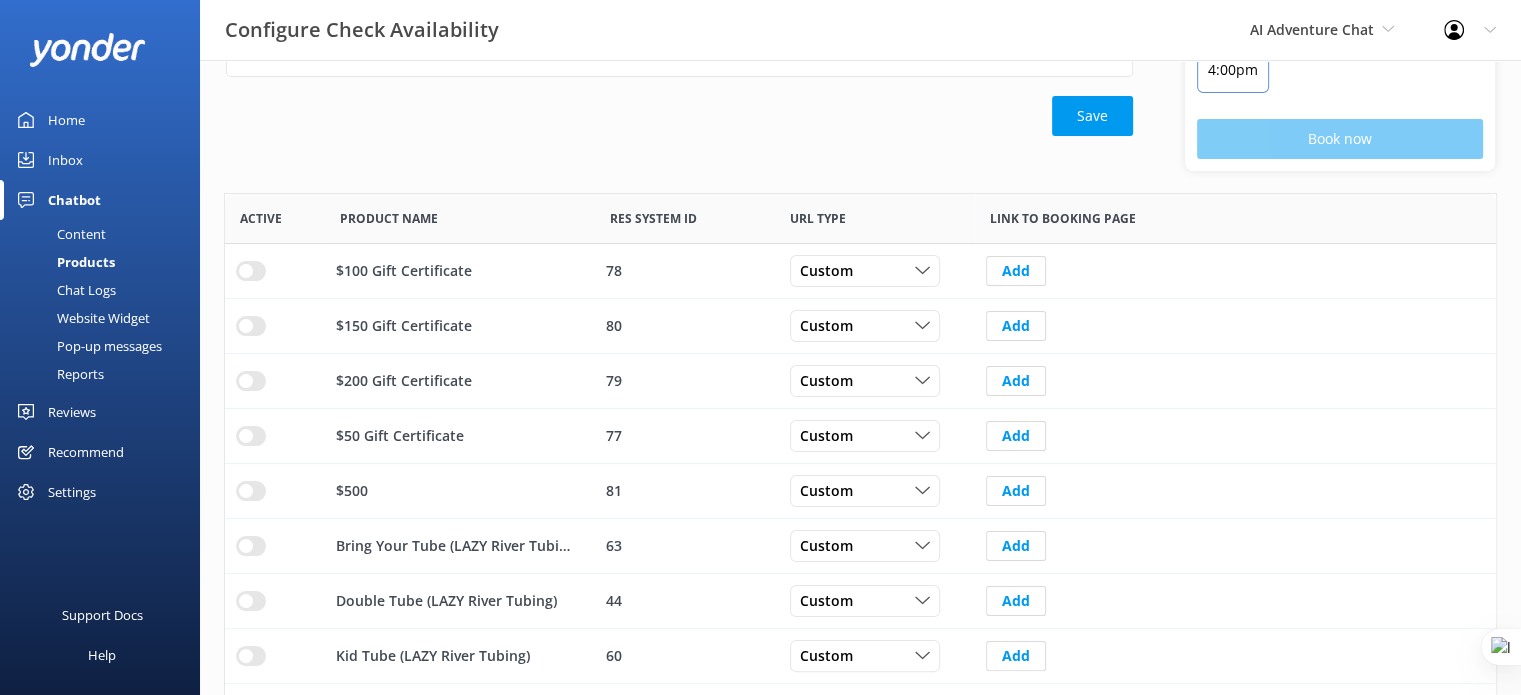 scroll, scrollTop: 477, scrollLeft: 0, axis: vertical 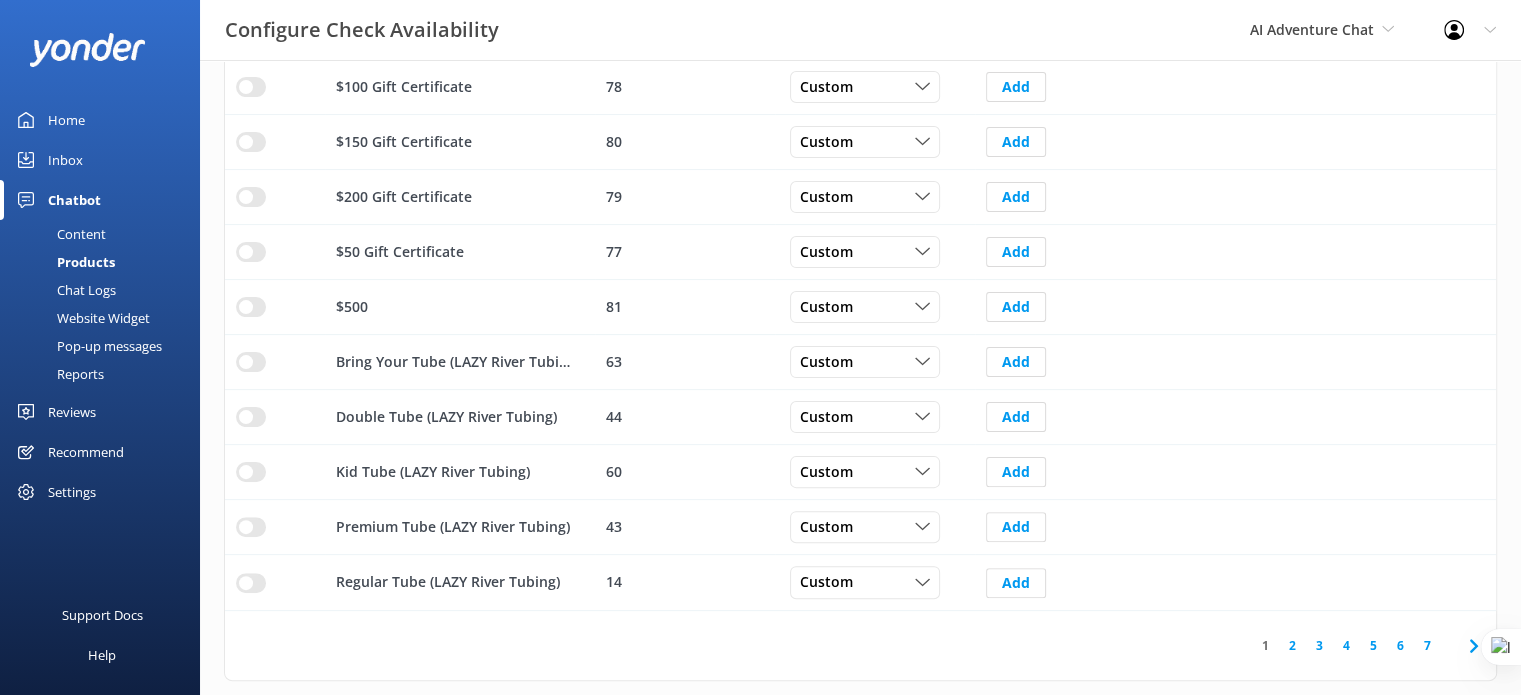 click on "2" at bounding box center [1292, 645] 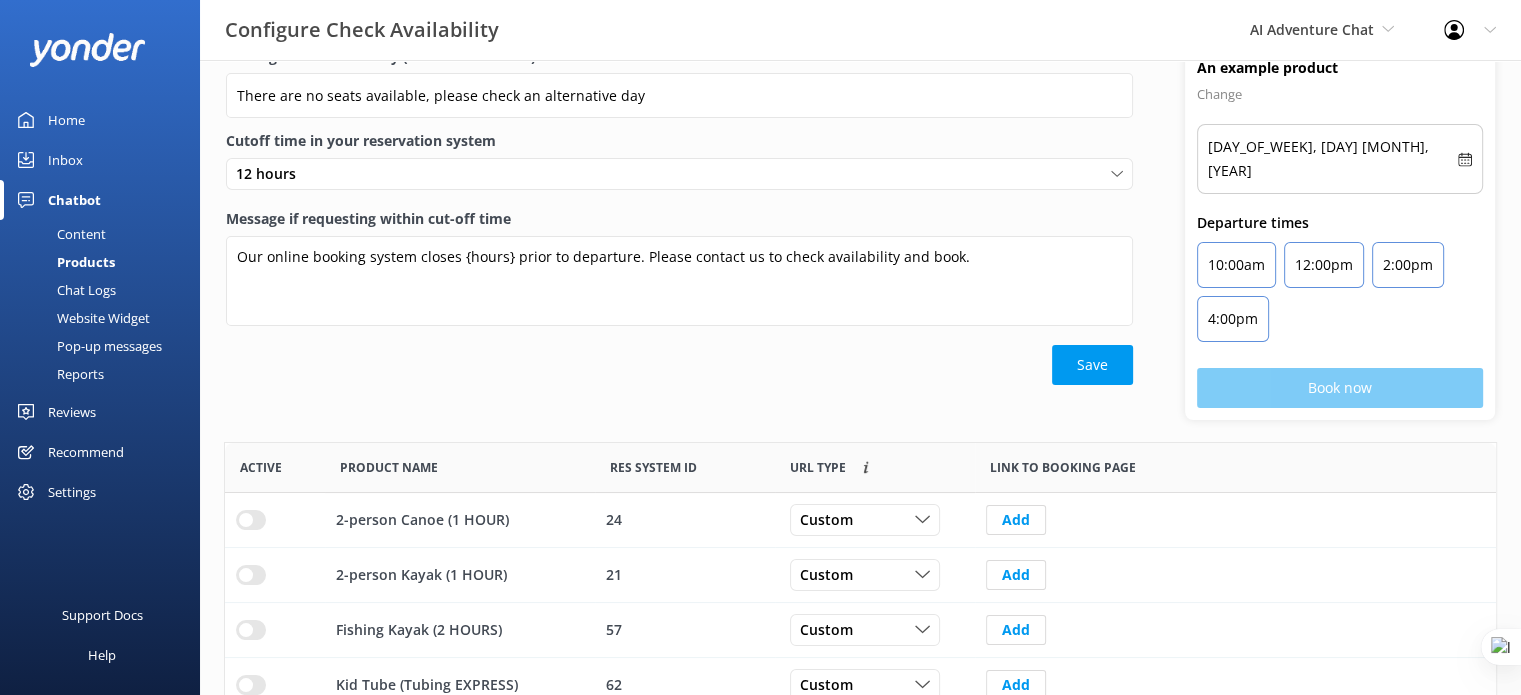 scroll, scrollTop: 0, scrollLeft: 0, axis: both 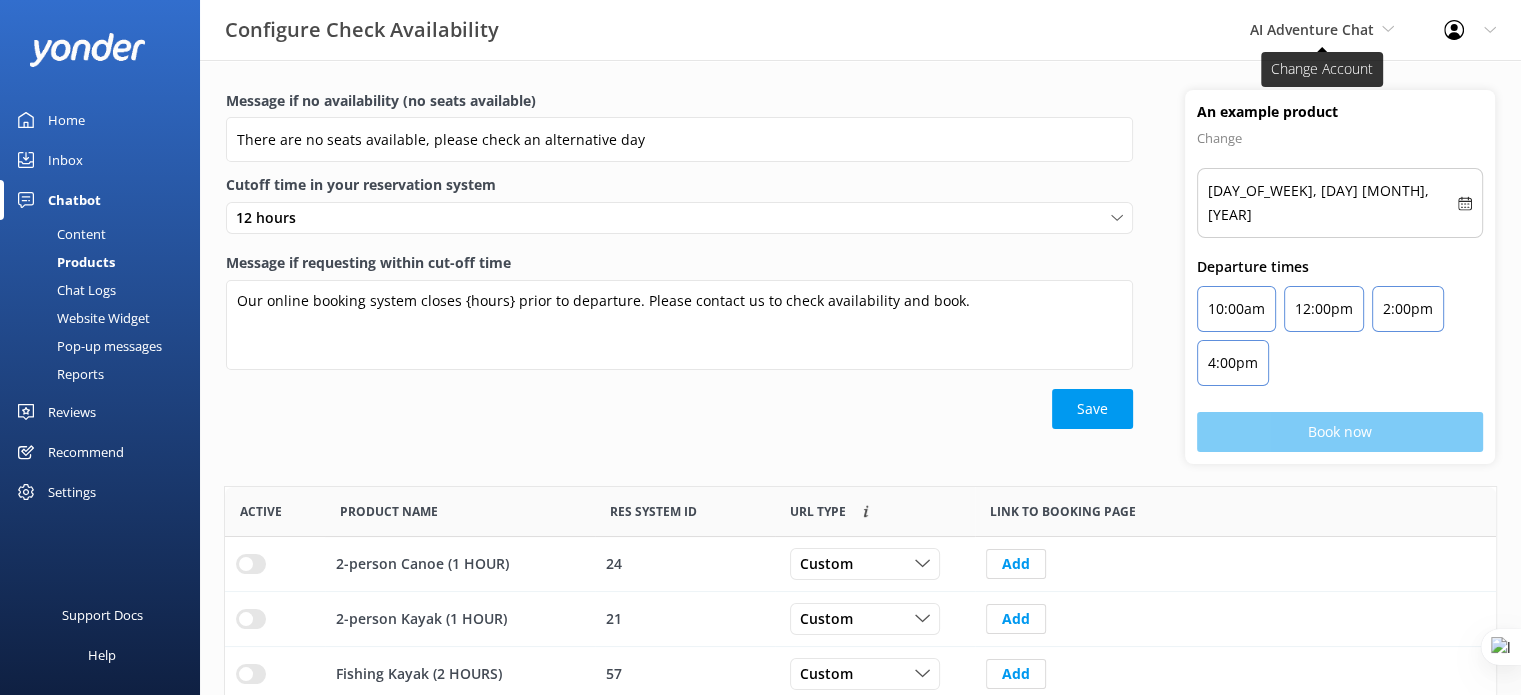 click on "AI Adventure Chat" at bounding box center [1312, 29] 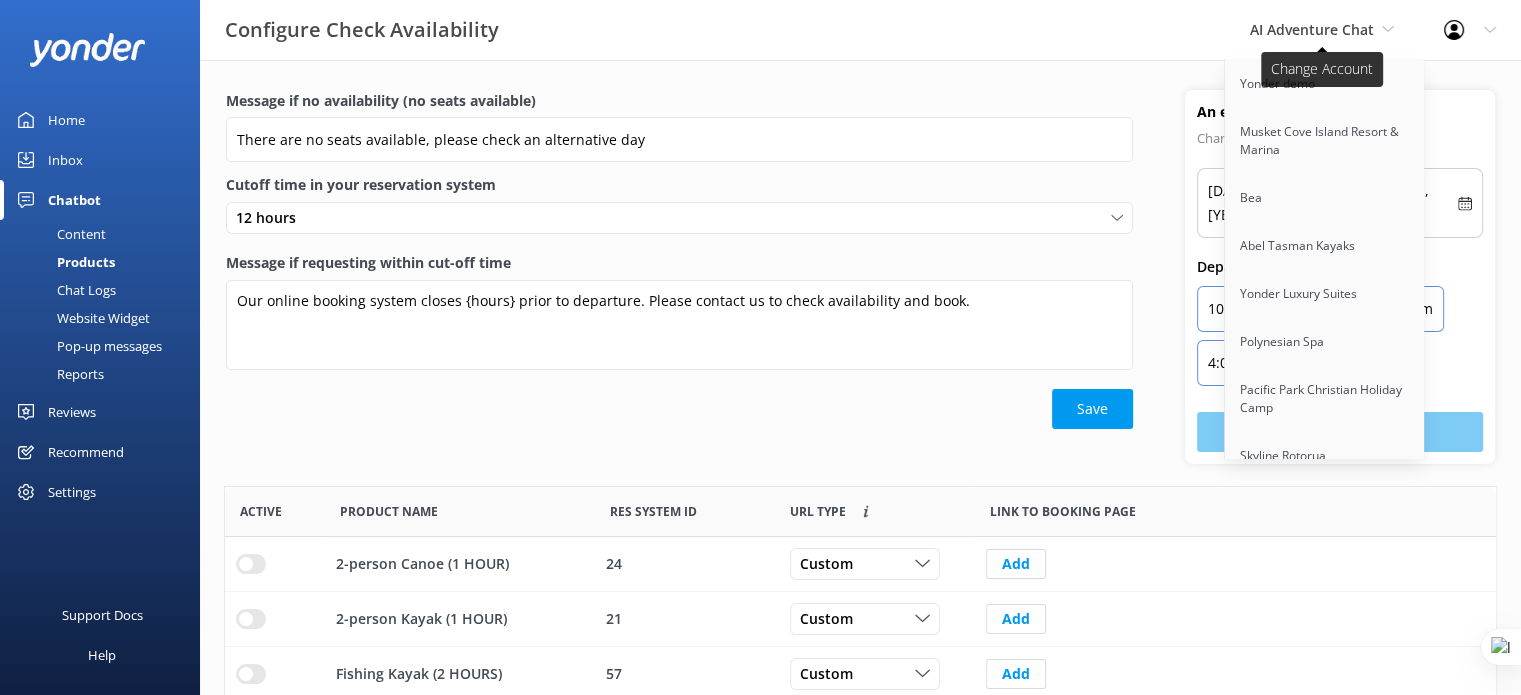 scroll, scrollTop: 4462, scrollLeft: 0, axis: vertical 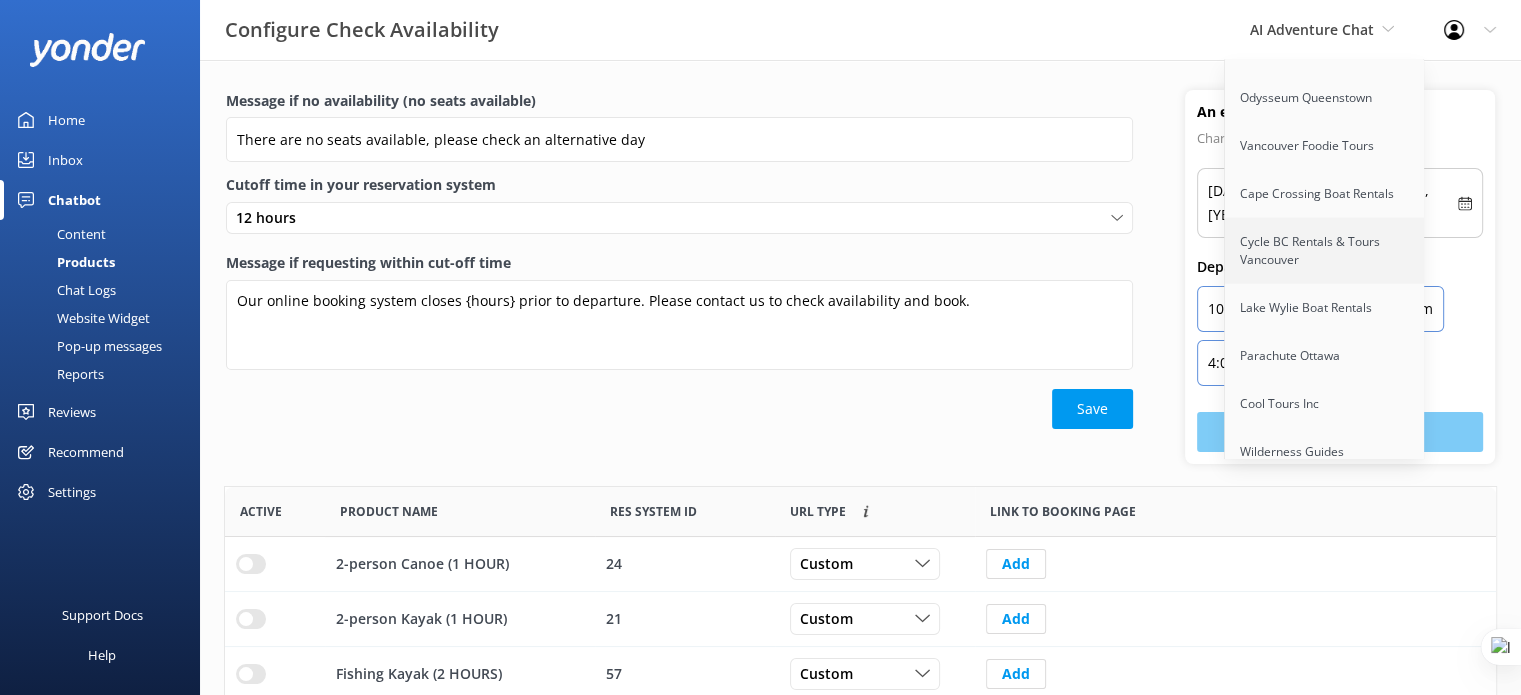 click on "Cycle BC Rentals & Tours Vancouver" at bounding box center [1325, 251] 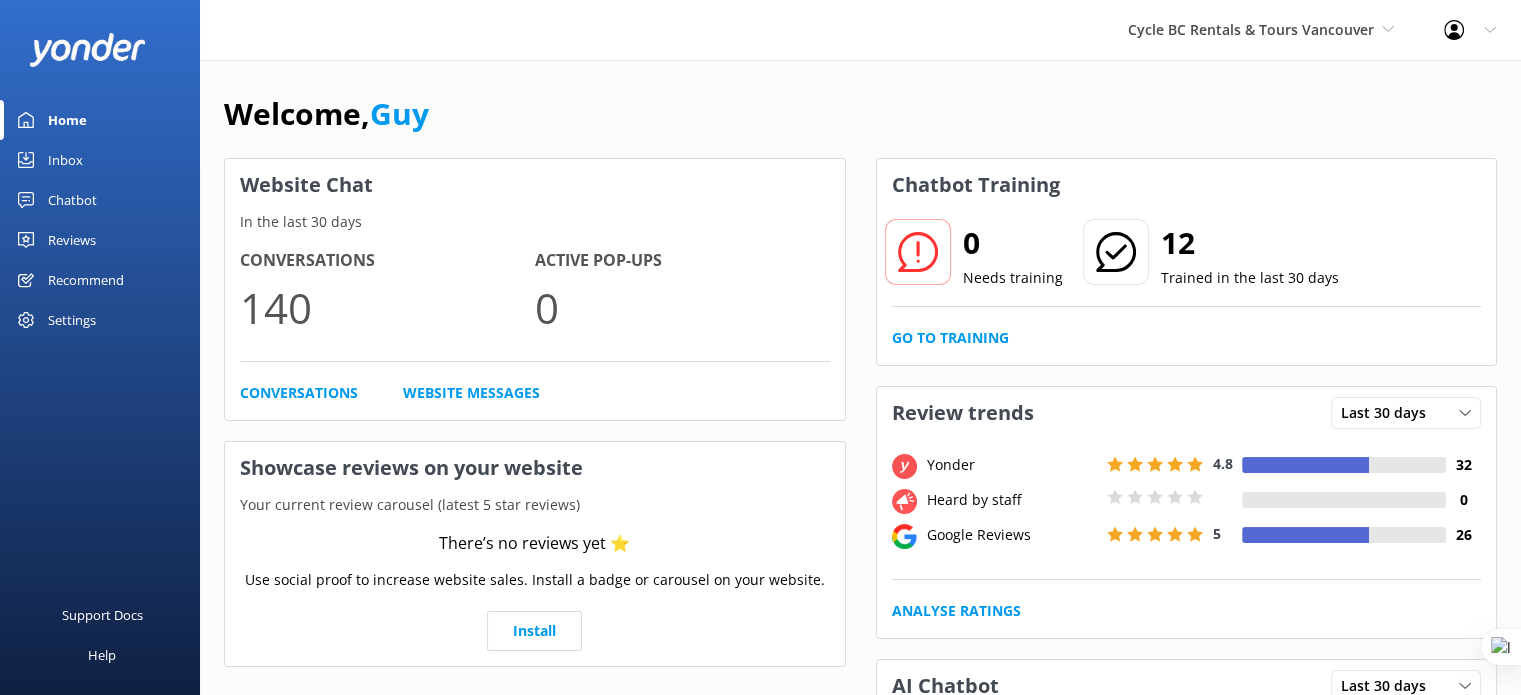 click on "Chatbot" at bounding box center [72, 200] 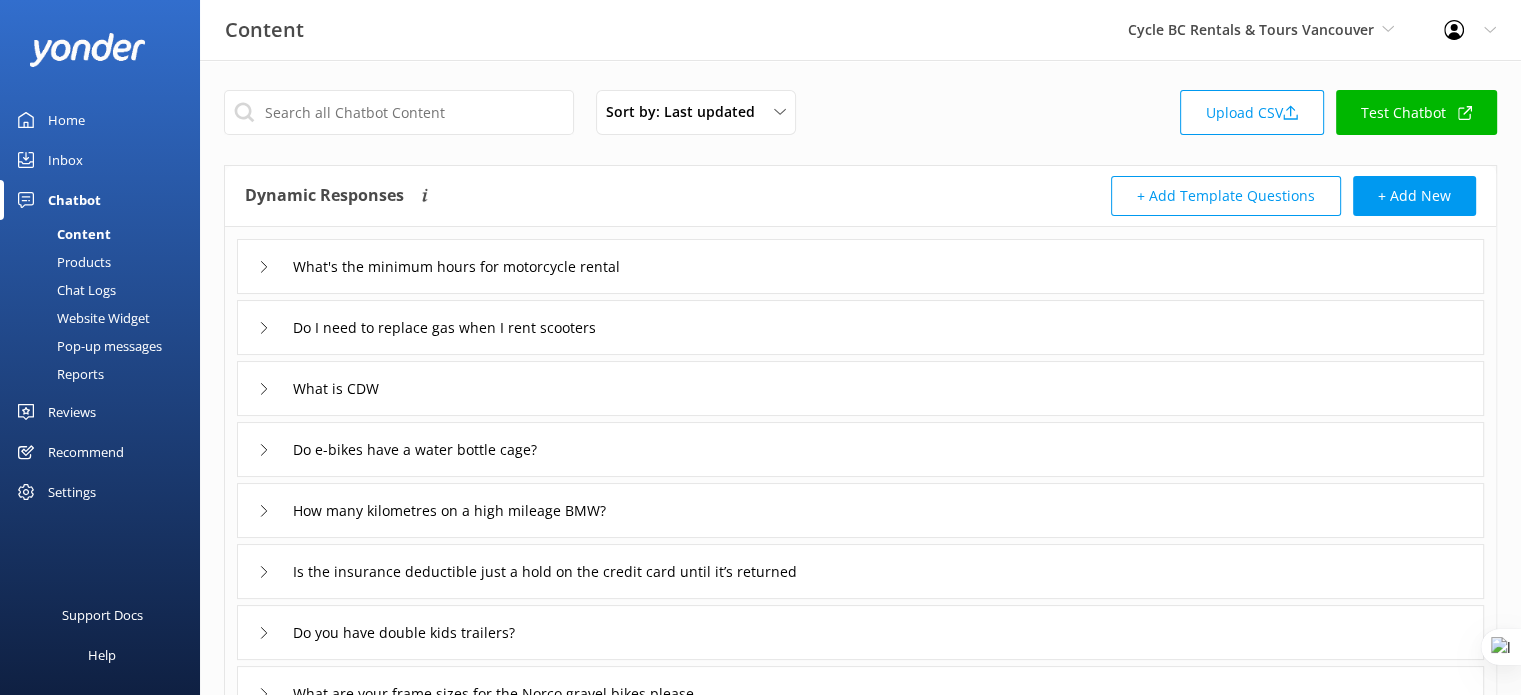 click on "Products" at bounding box center [61, 262] 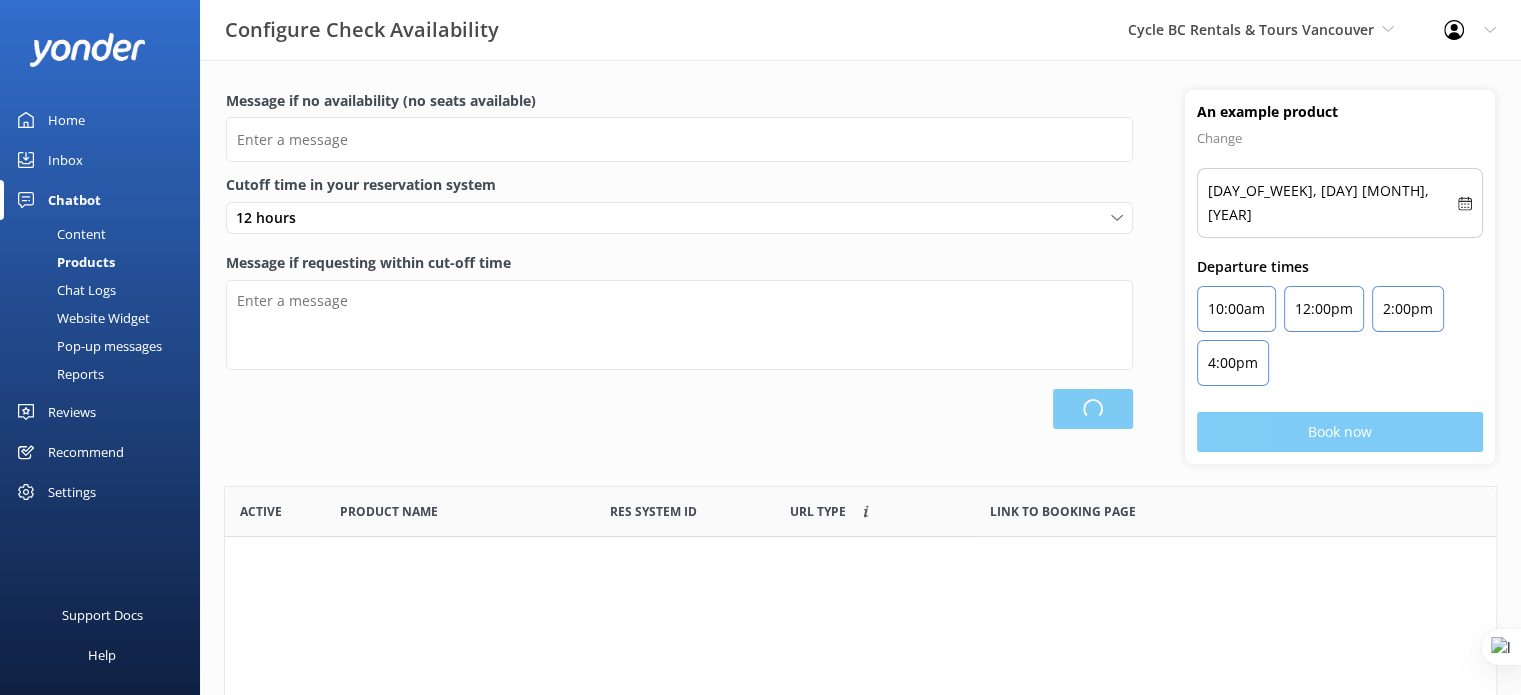 scroll, scrollTop: 16, scrollLeft: 16, axis: both 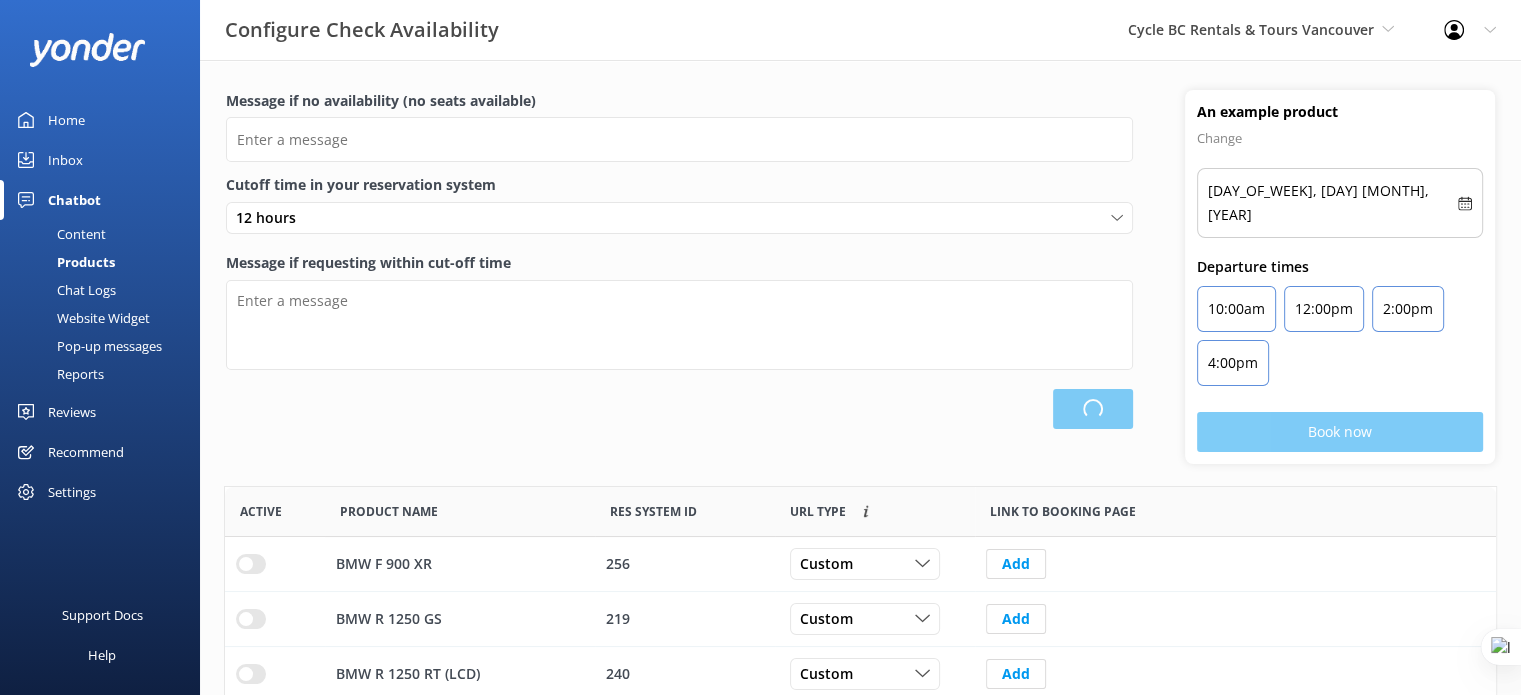 type on "There are no seats available, please check an alternative day" 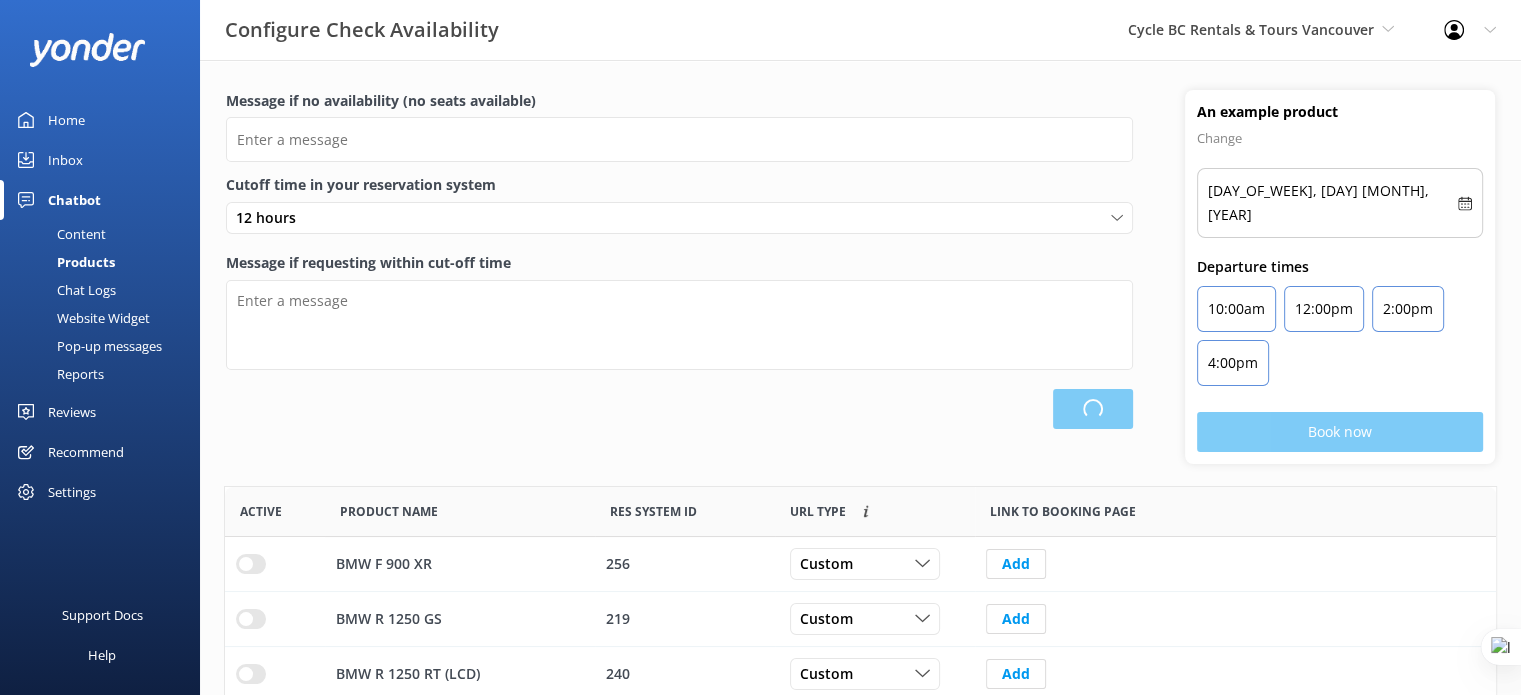 type on "Our online booking system closes {hours} prior to departure. Please contact us to check availability and book." 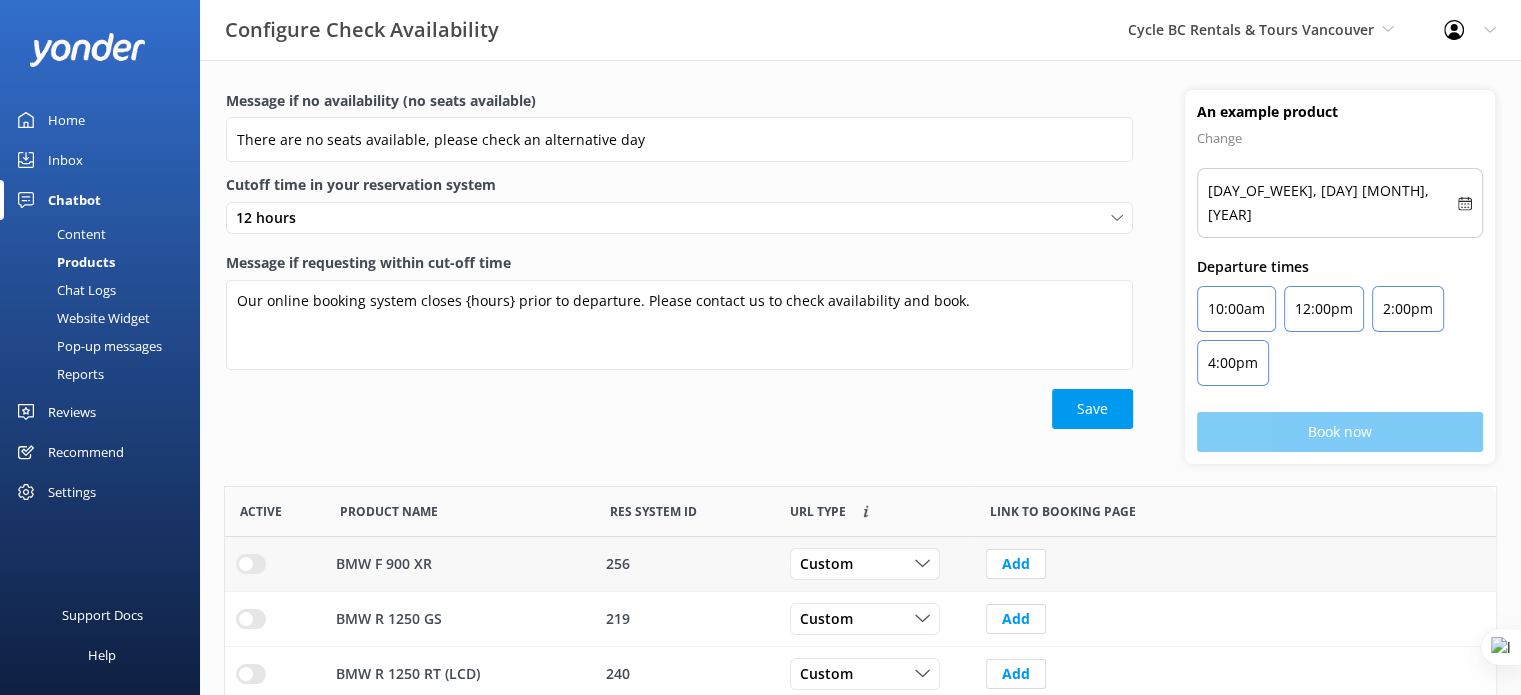 scroll, scrollTop: 477, scrollLeft: 0, axis: vertical 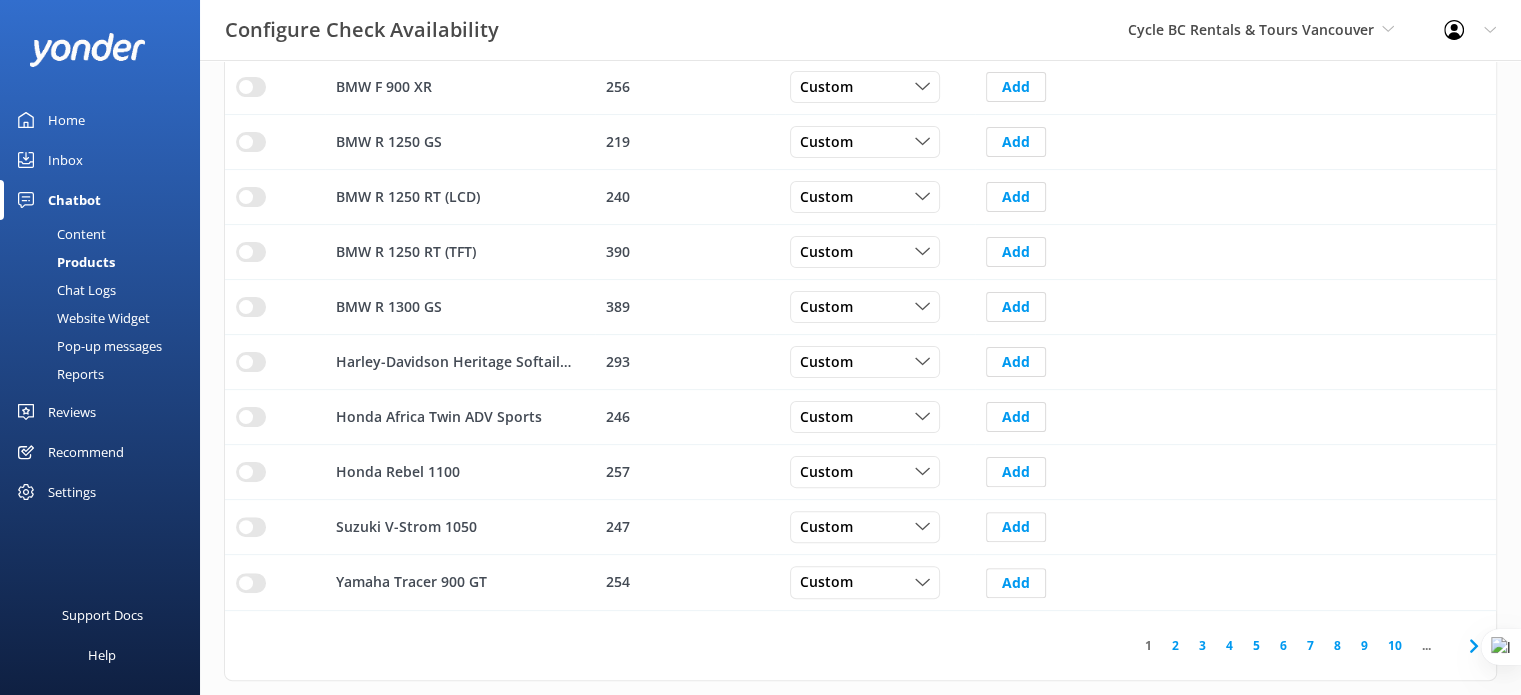 click on "2" at bounding box center [1175, 645] 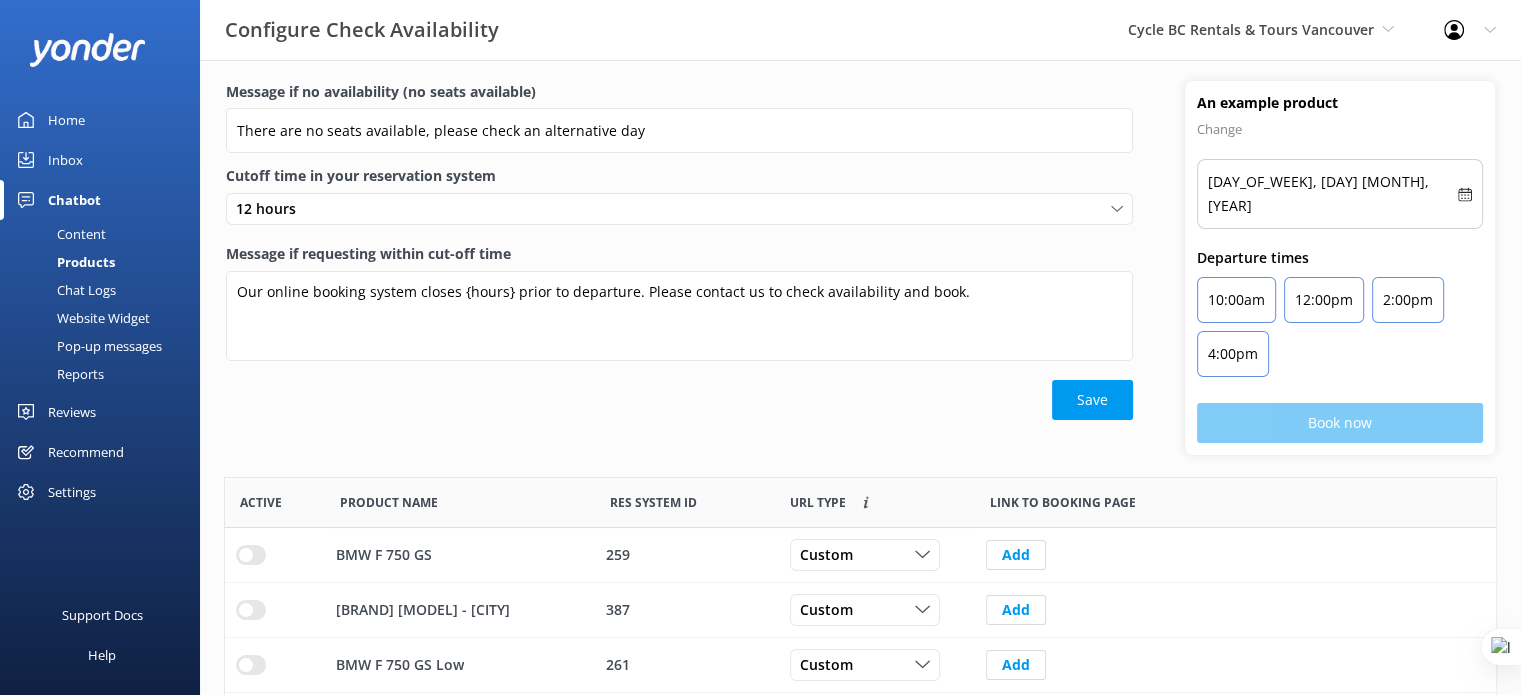 scroll, scrollTop: 0, scrollLeft: 0, axis: both 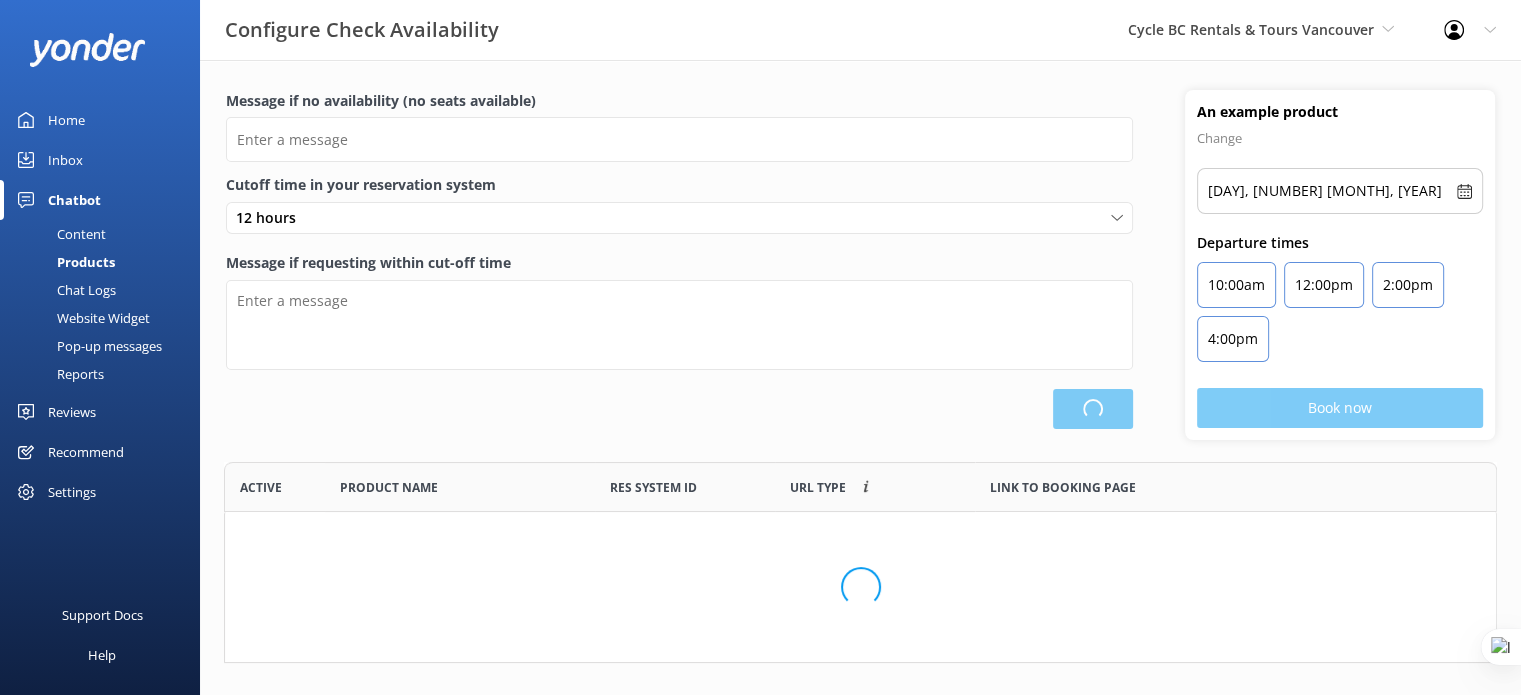 type on "There are no seats available, please check an alternative day" 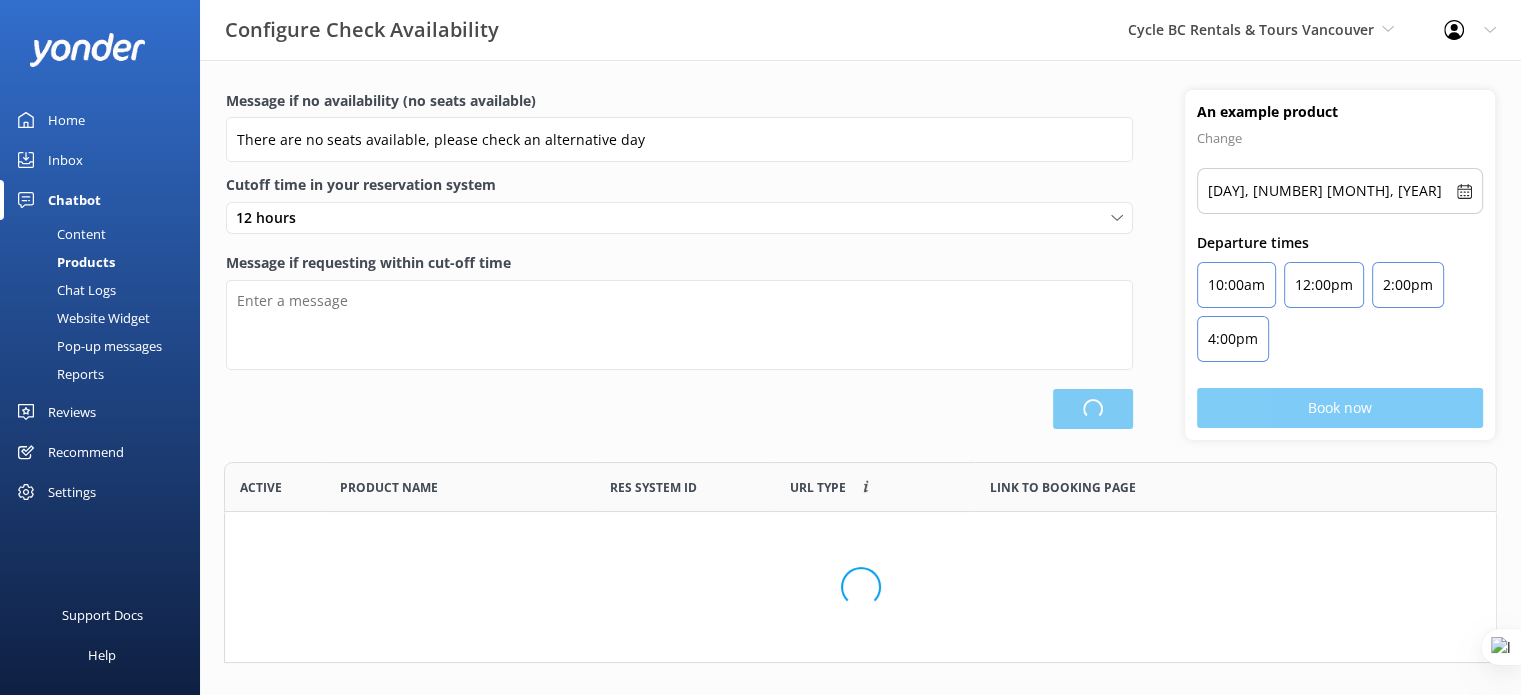 scroll, scrollTop: 16, scrollLeft: 16, axis: both 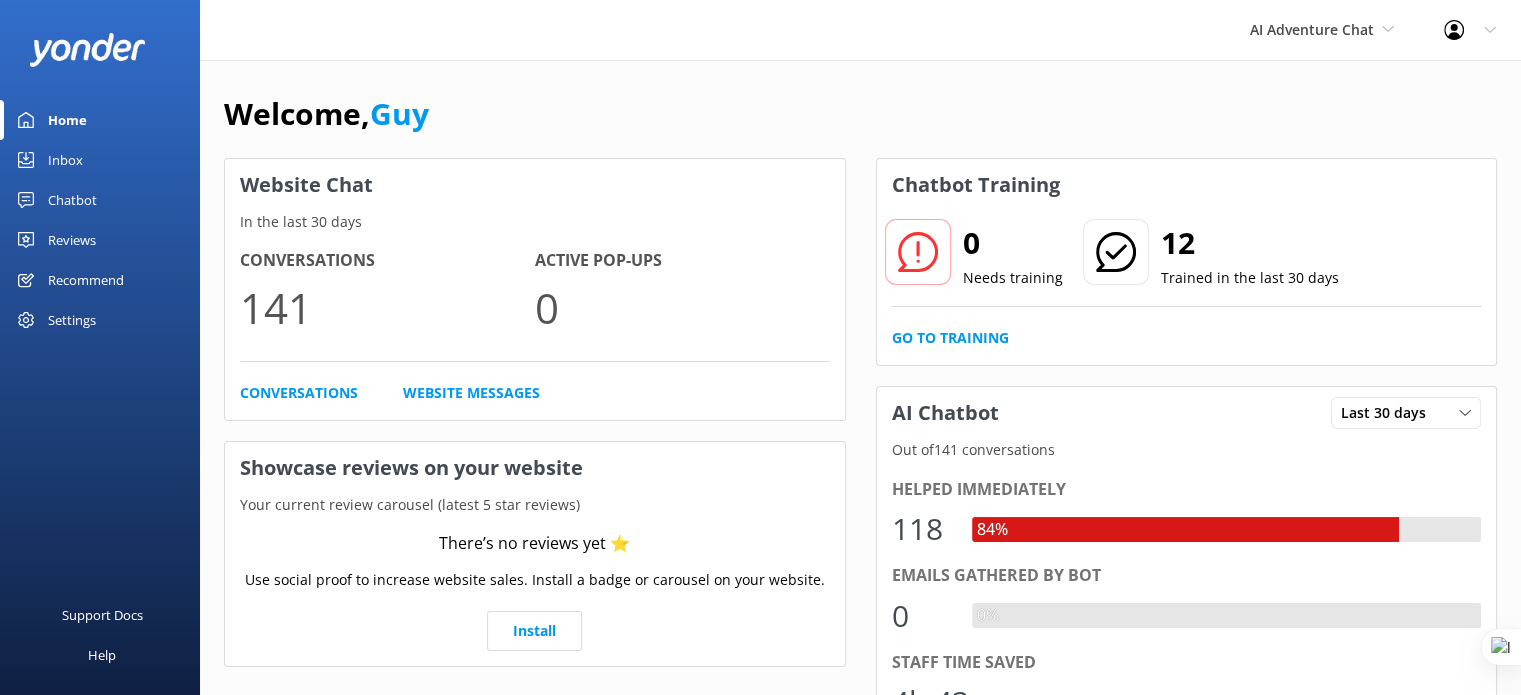 click on "Chatbot" at bounding box center [72, 200] 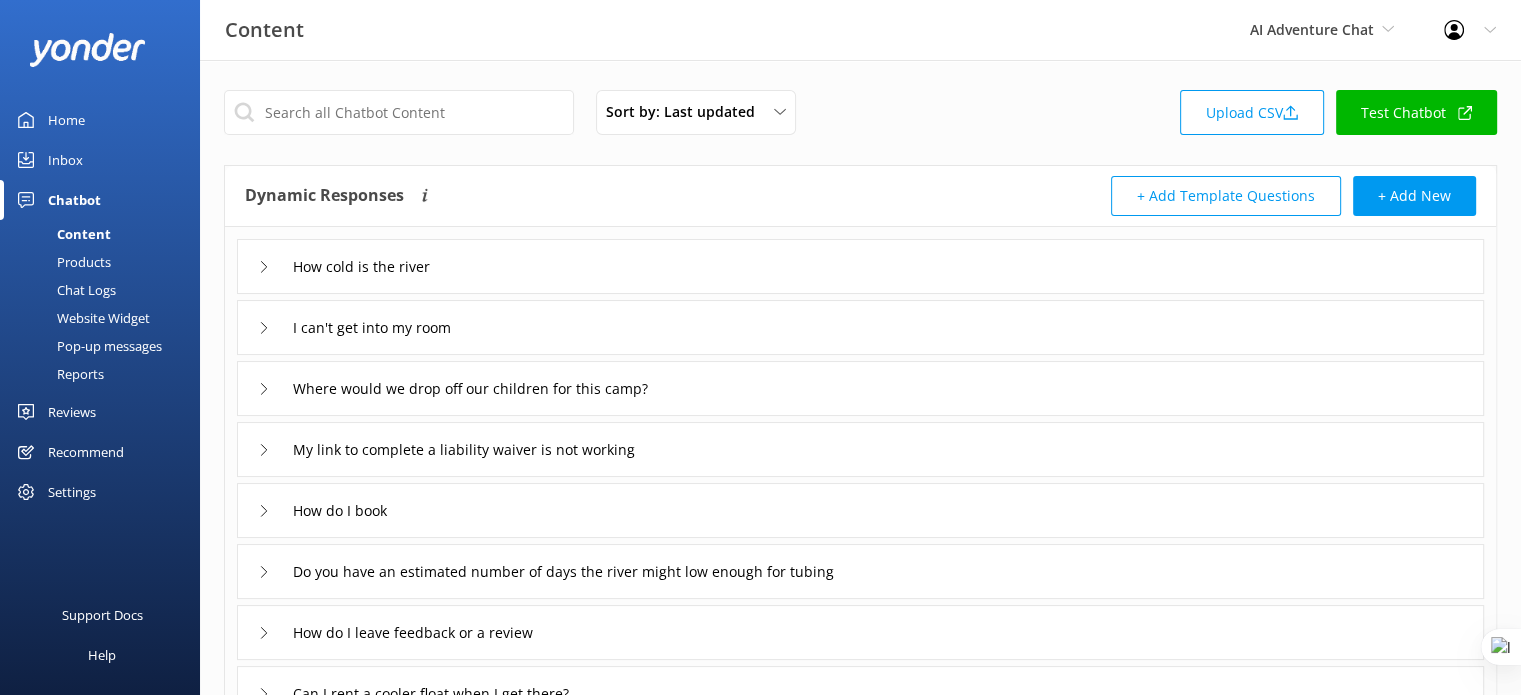 click on "Products" at bounding box center (61, 262) 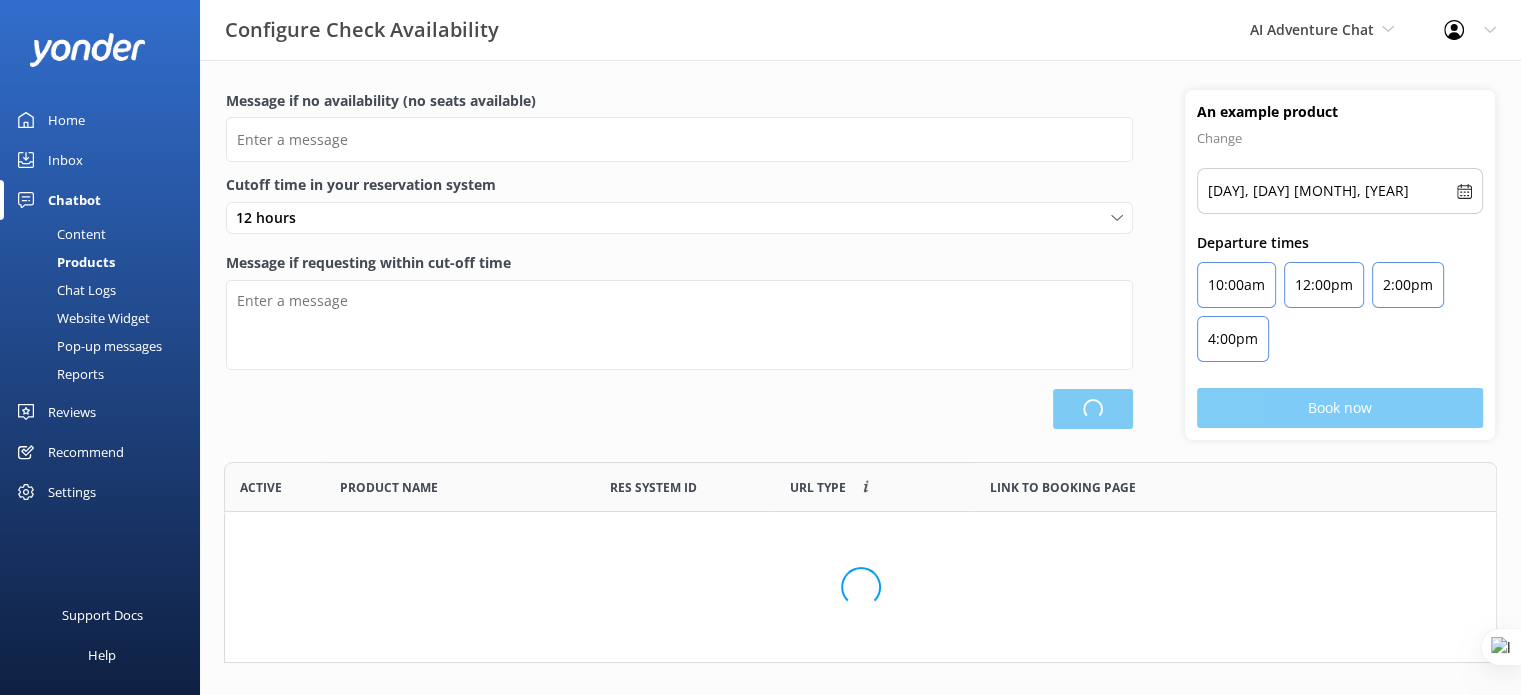 scroll, scrollTop: 16, scrollLeft: 16, axis: both 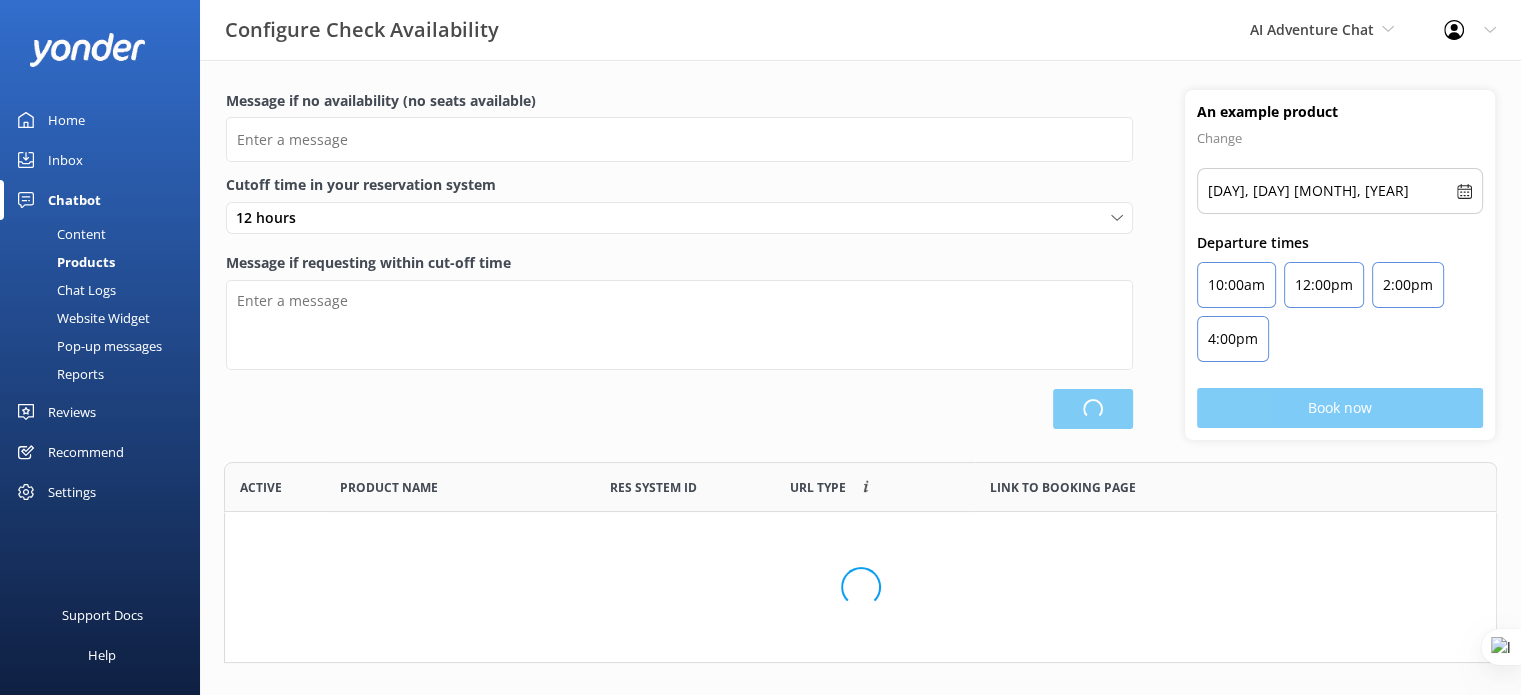 type on "There are no seats available, please check an alternative day" 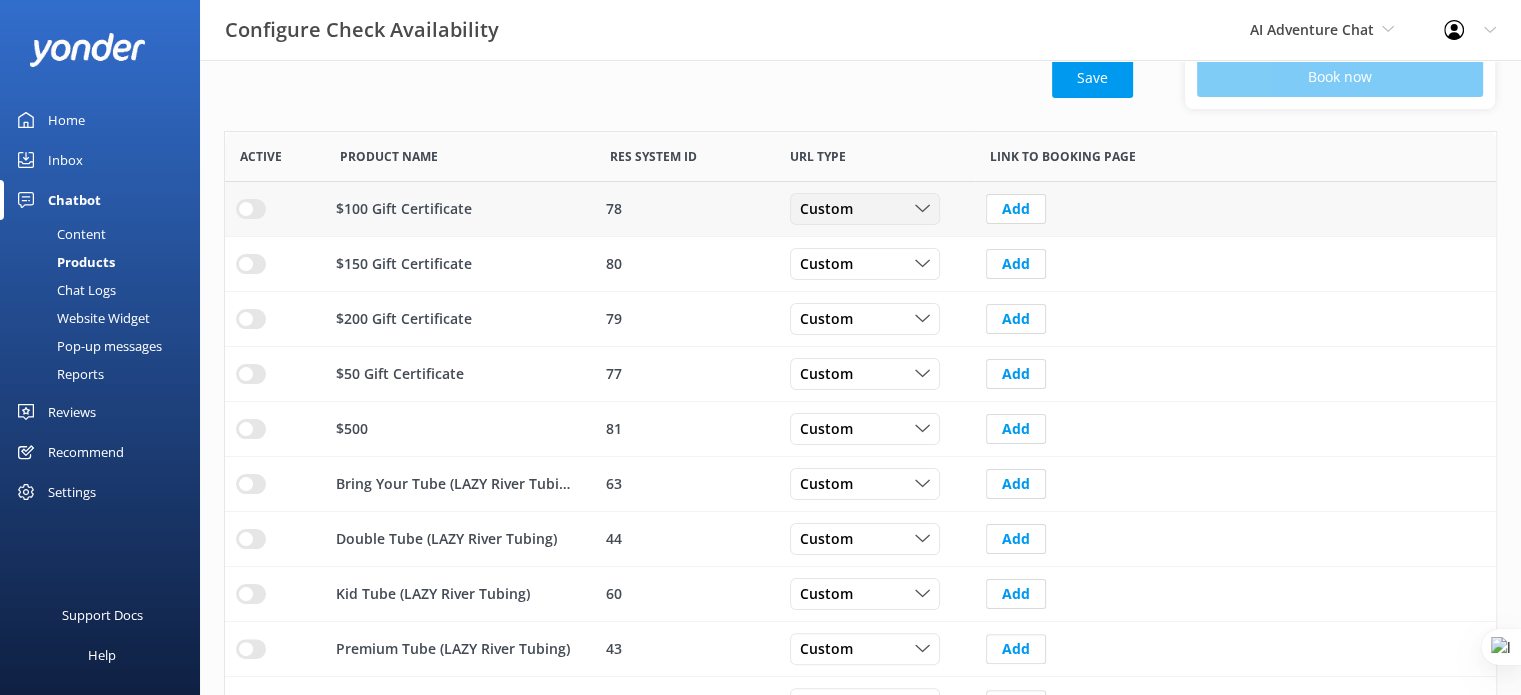 scroll, scrollTop: 477, scrollLeft: 0, axis: vertical 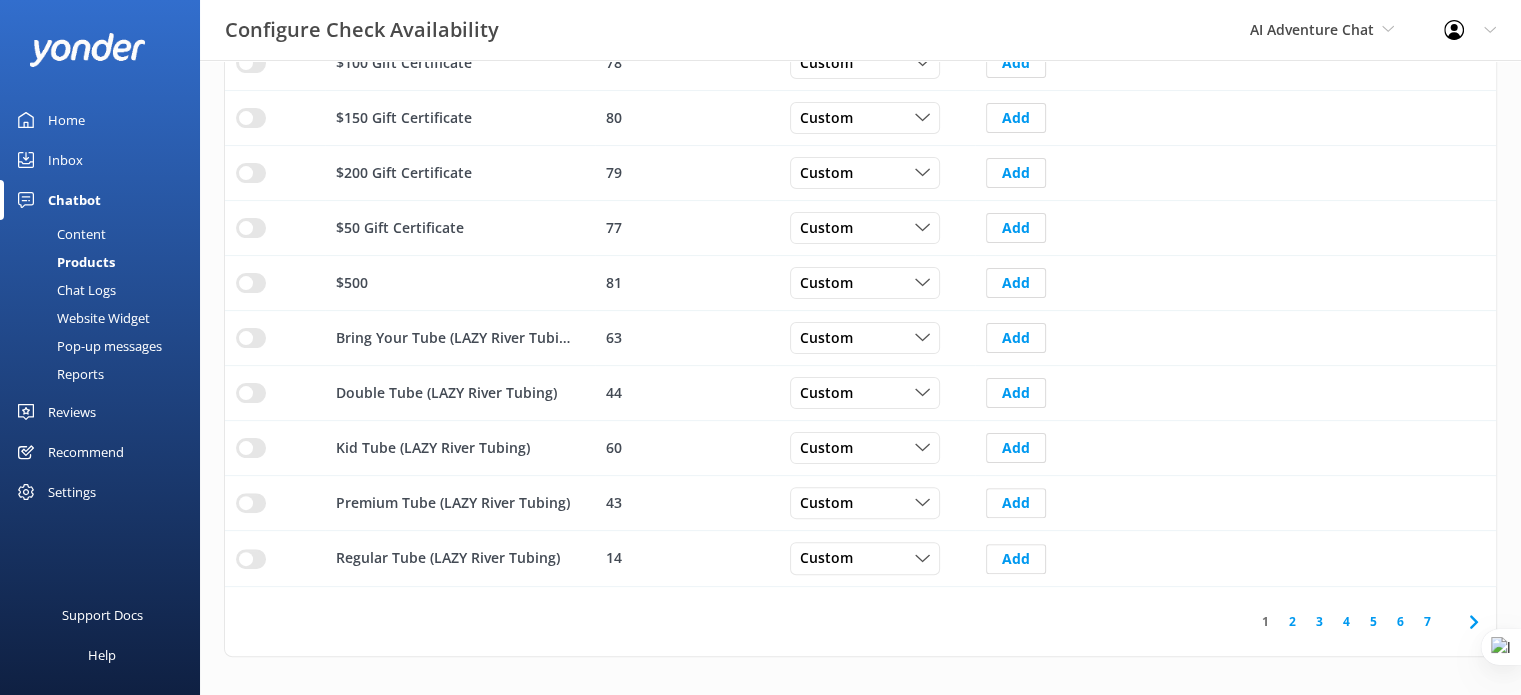 click on "2" at bounding box center (1292, 621) 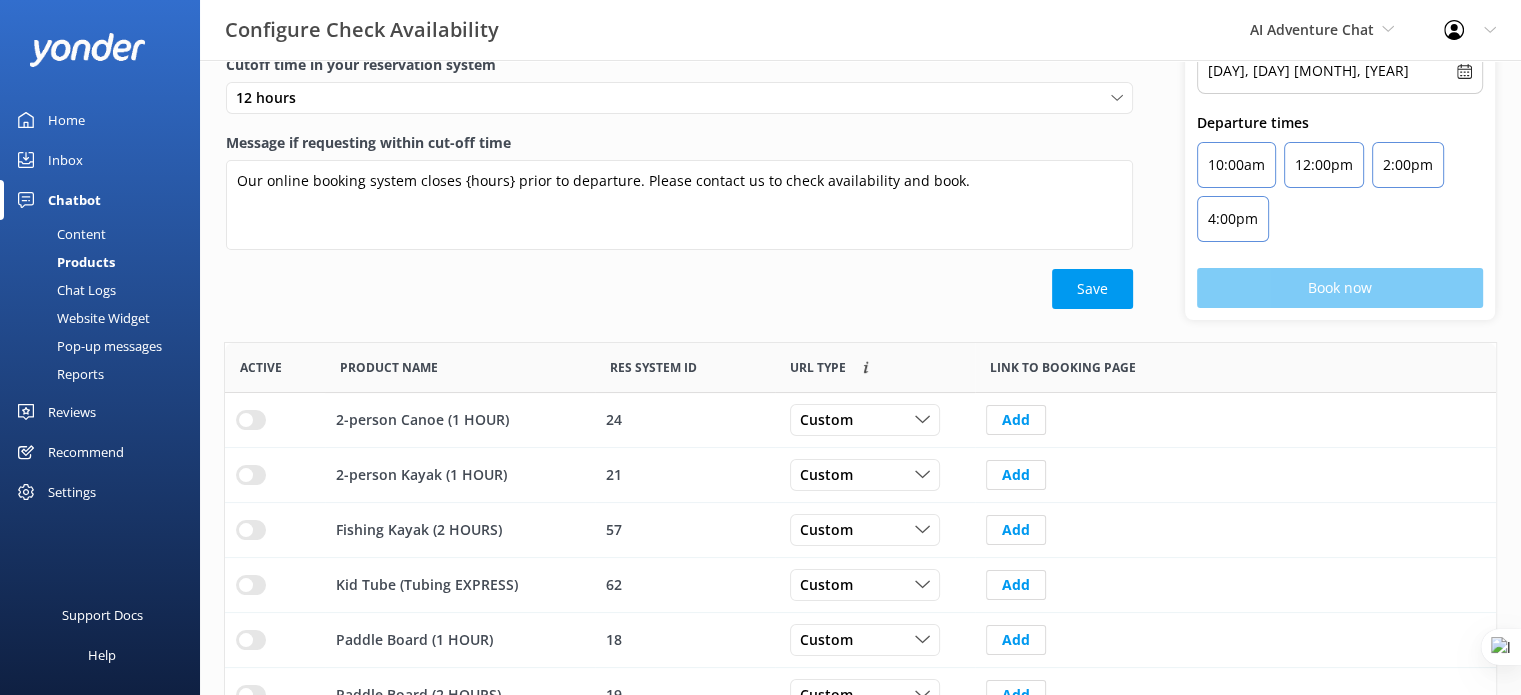 scroll, scrollTop: 0, scrollLeft: 0, axis: both 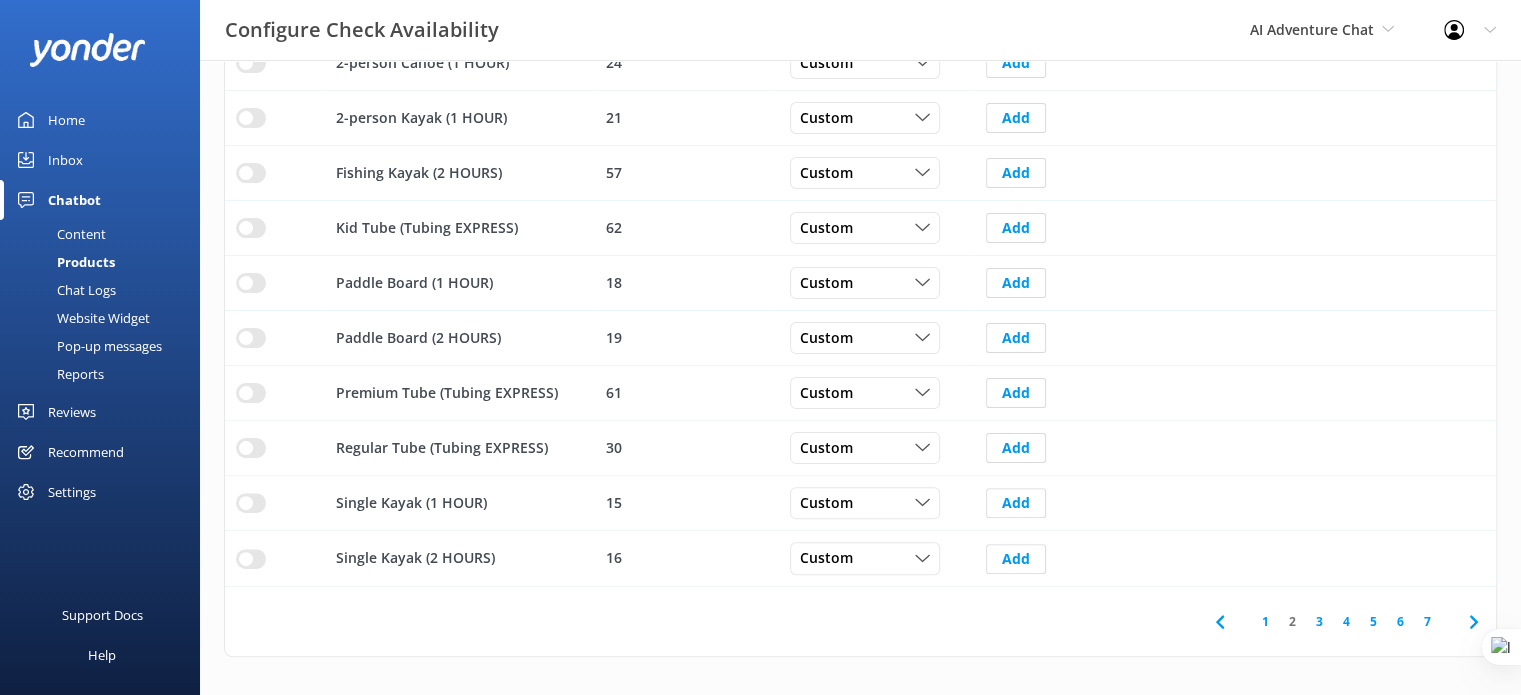 click on "1 2 3 4 5 6 7" at bounding box center (860, 621) 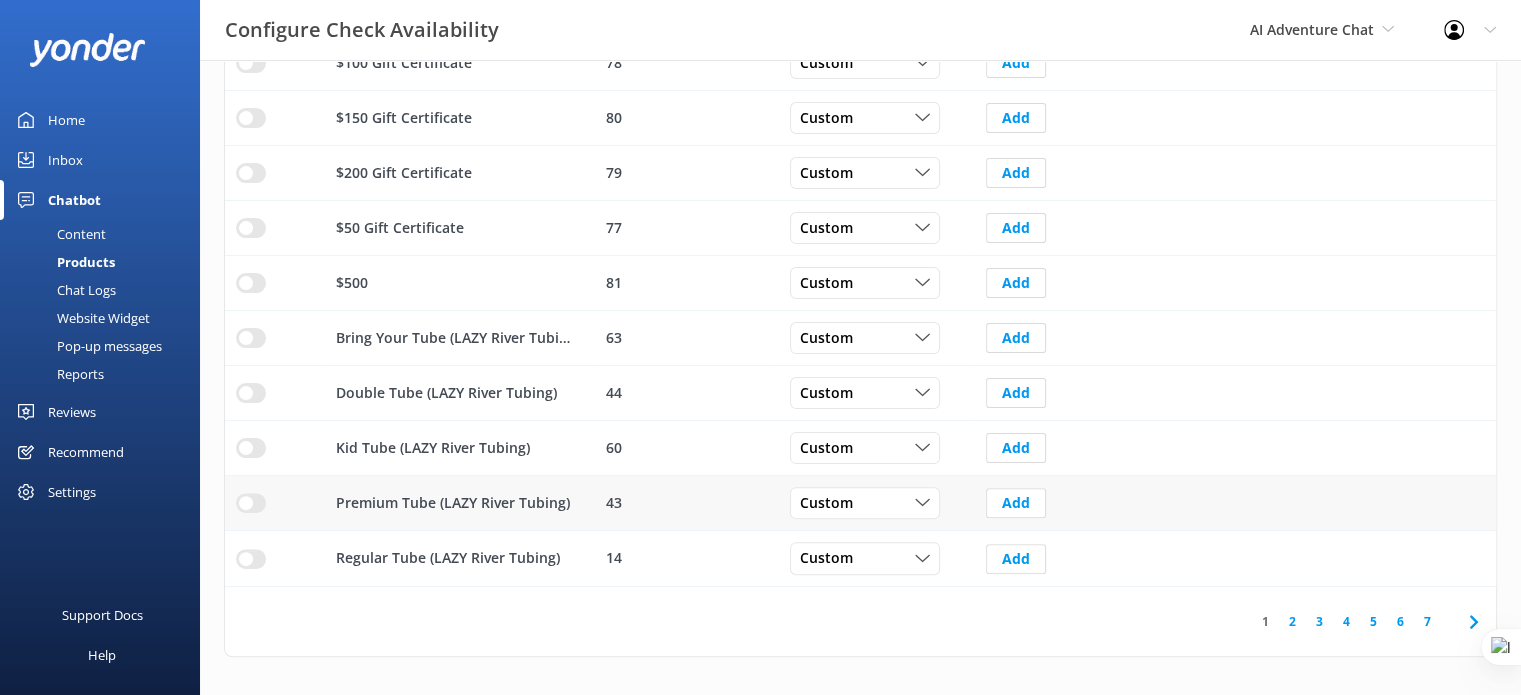 click at bounding box center [251, 63] 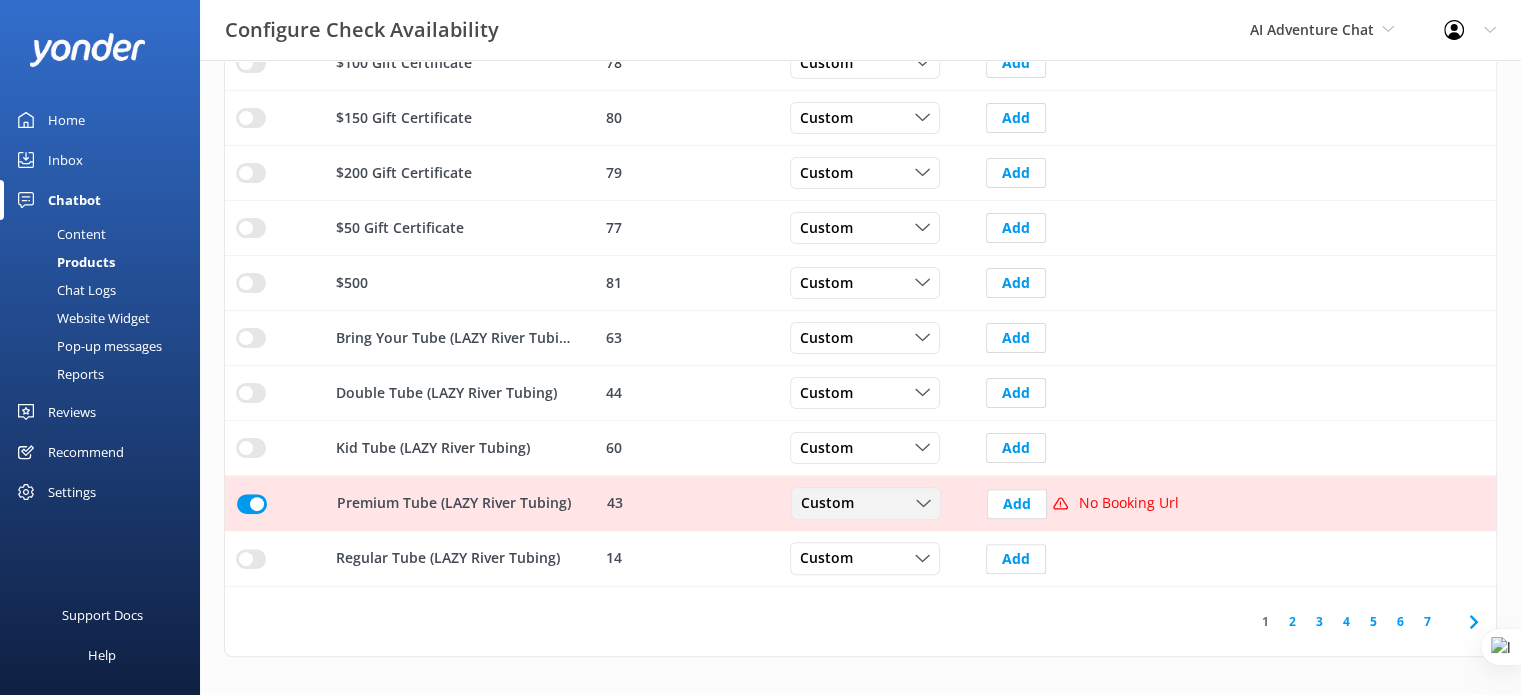 click 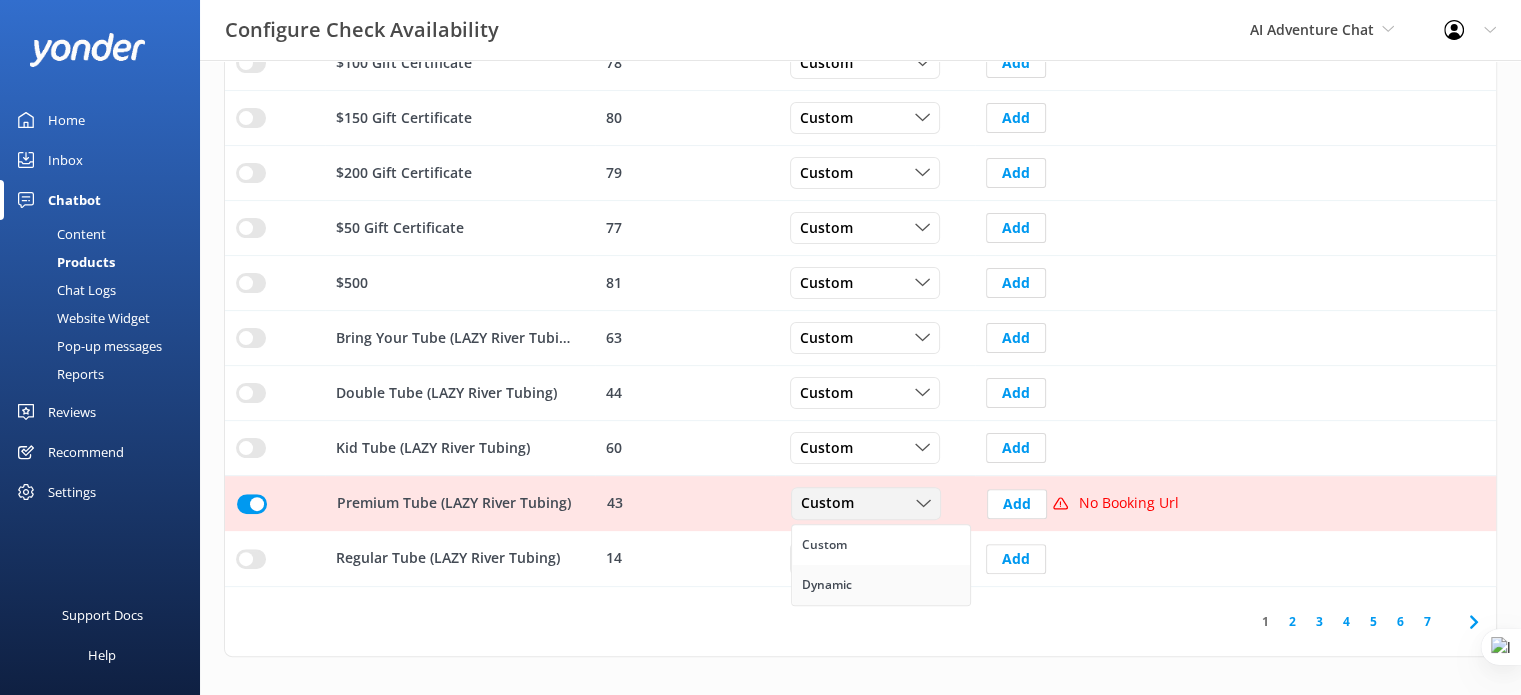 click on "Dynamic" at bounding box center (881, 585) 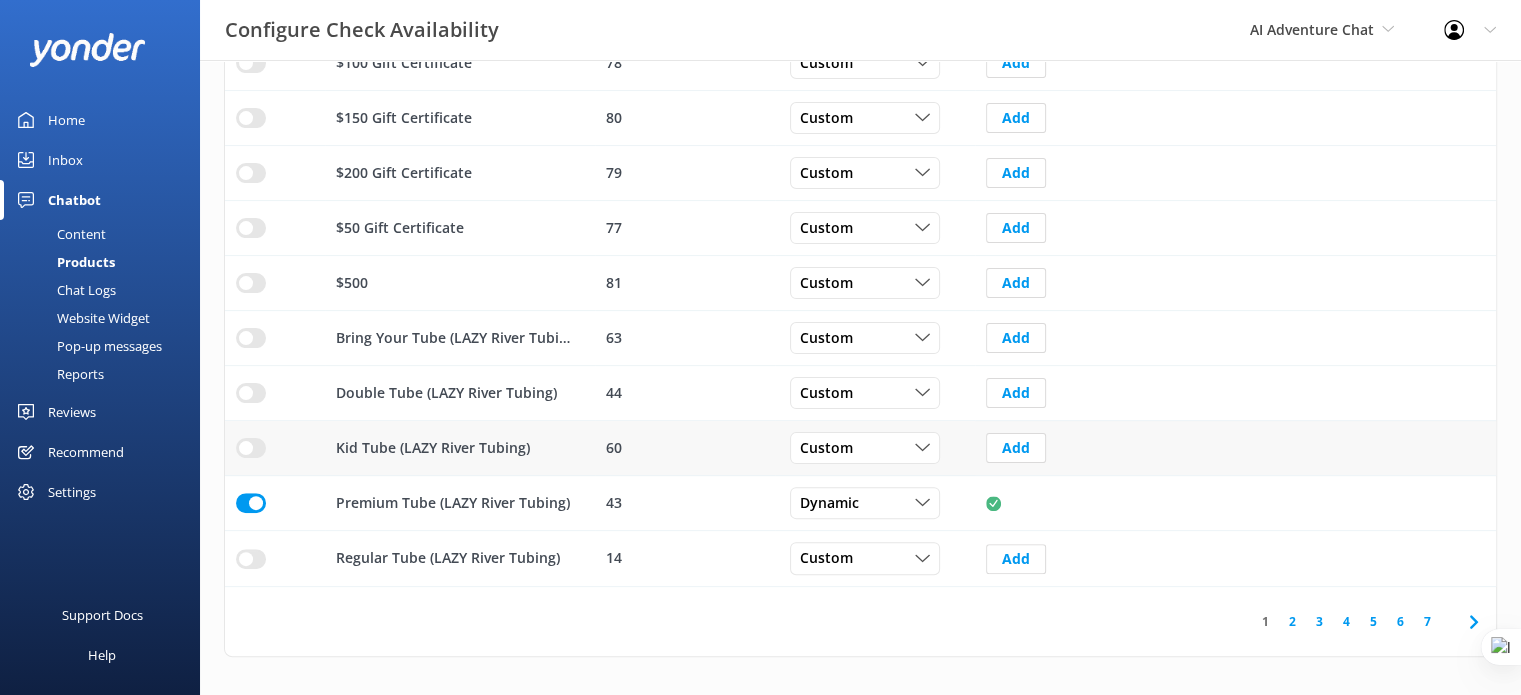 scroll, scrollTop: 400, scrollLeft: 0, axis: vertical 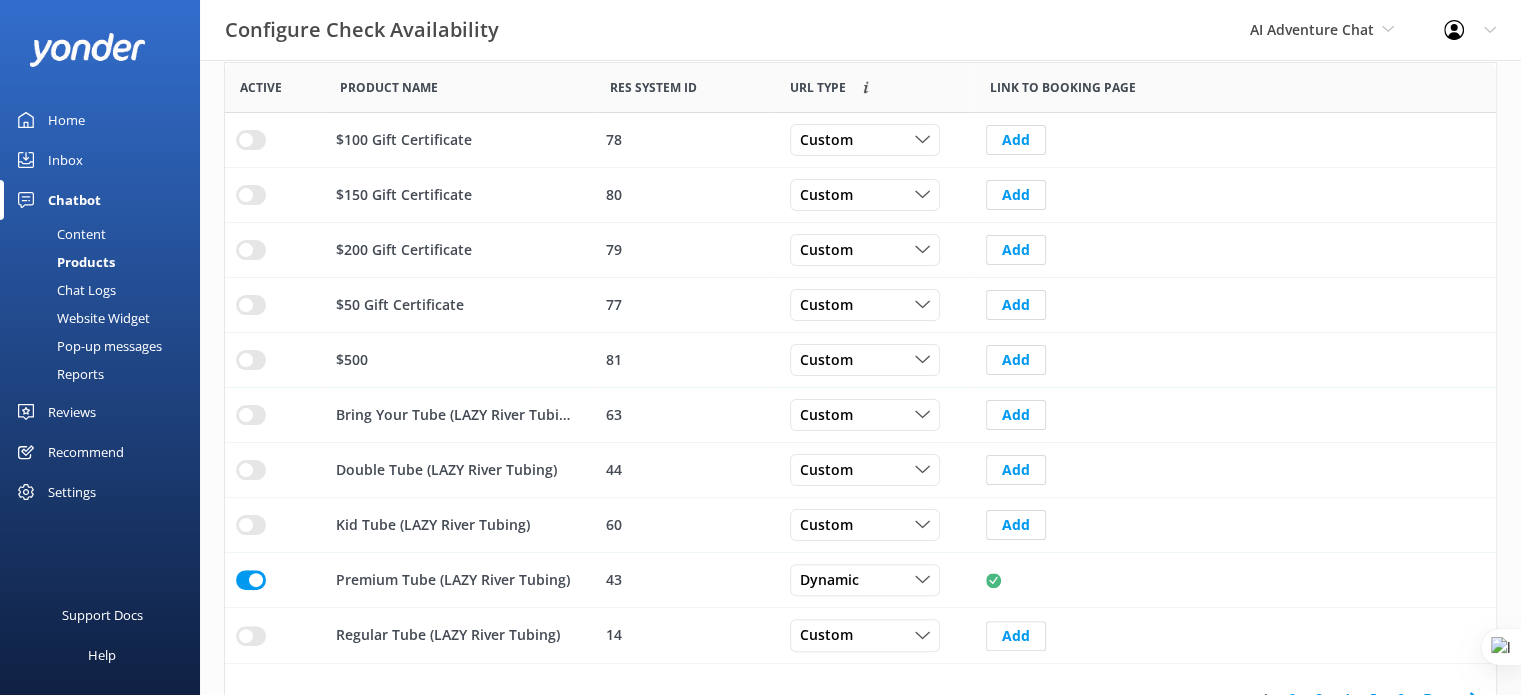 click on "Chat Logs" at bounding box center (64, 290) 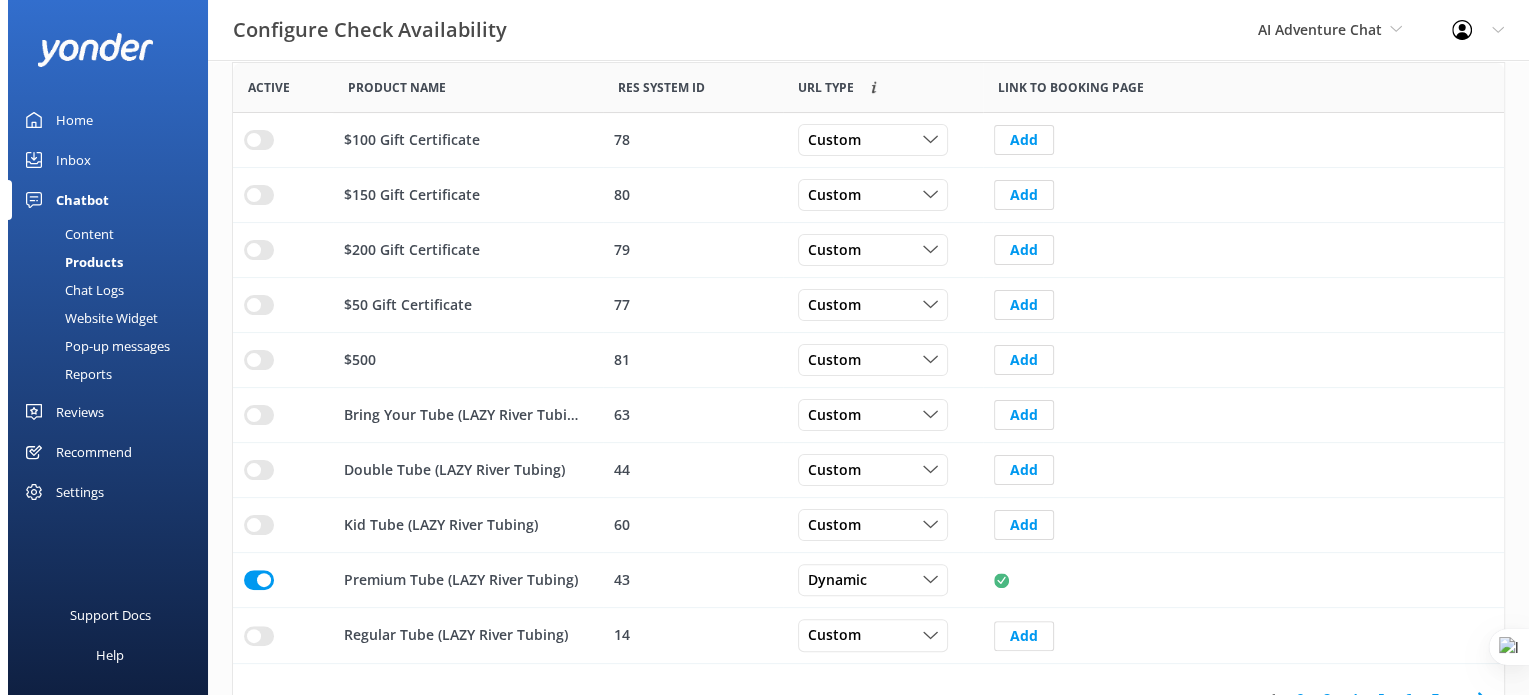 scroll, scrollTop: 0, scrollLeft: 0, axis: both 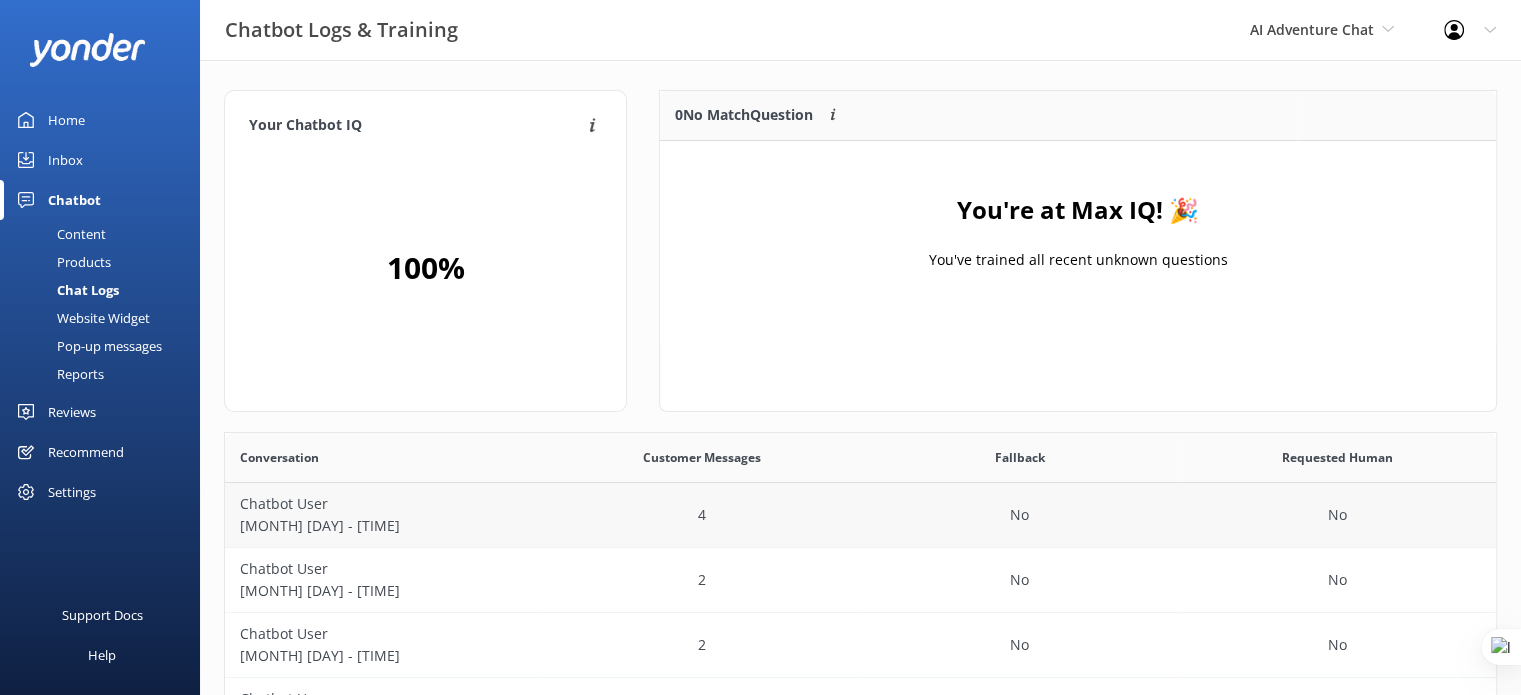 click on "Chatbot User" at bounding box center [384, 504] 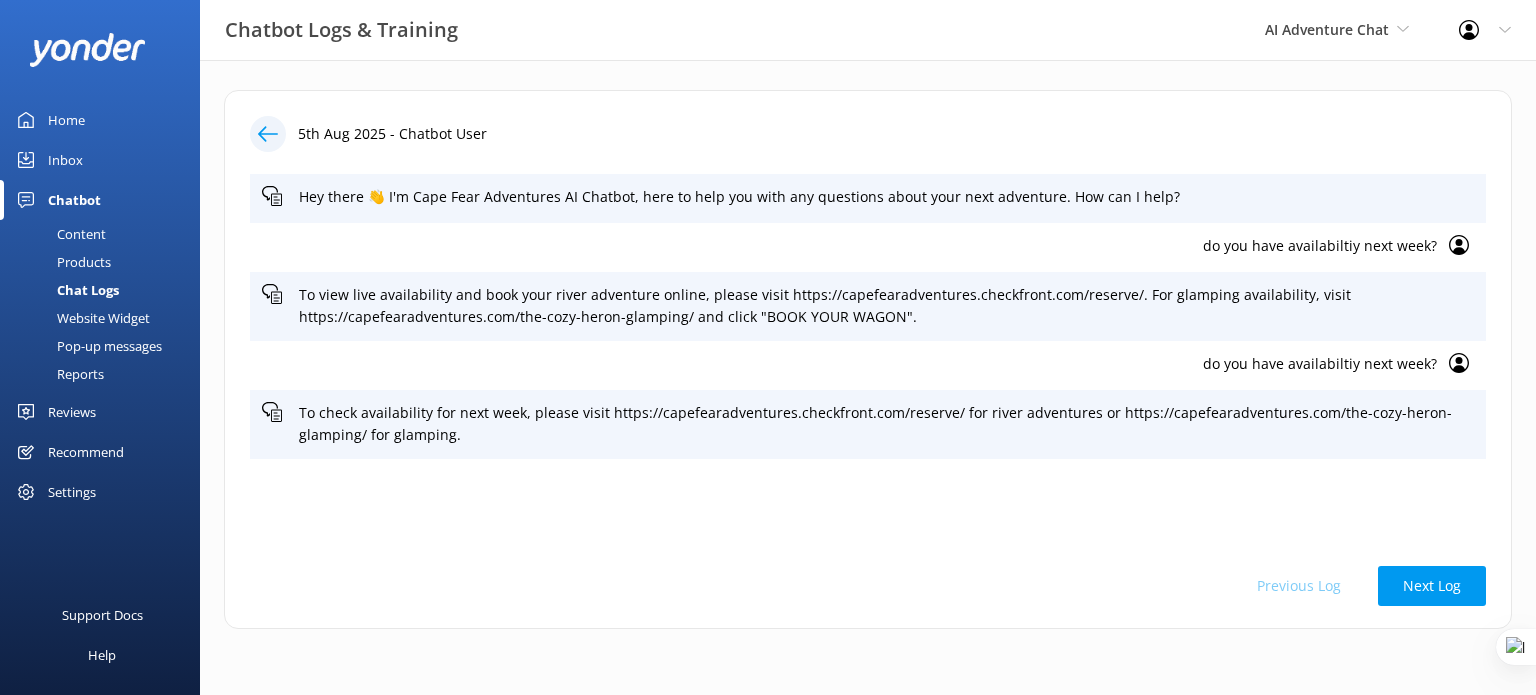 click on "do you have availabiltiy next week?" at bounding box center [849, 364] 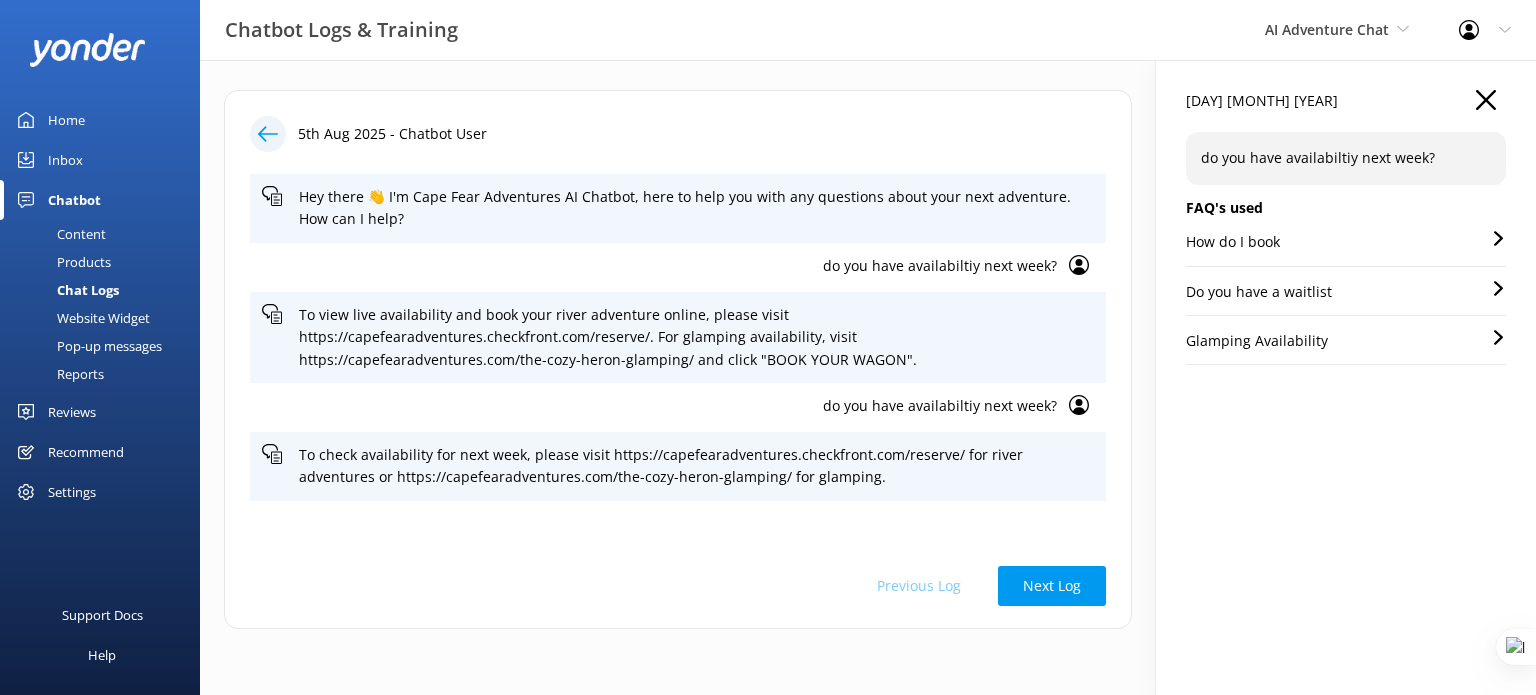 click on "How do I book" at bounding box center [1346, 248] 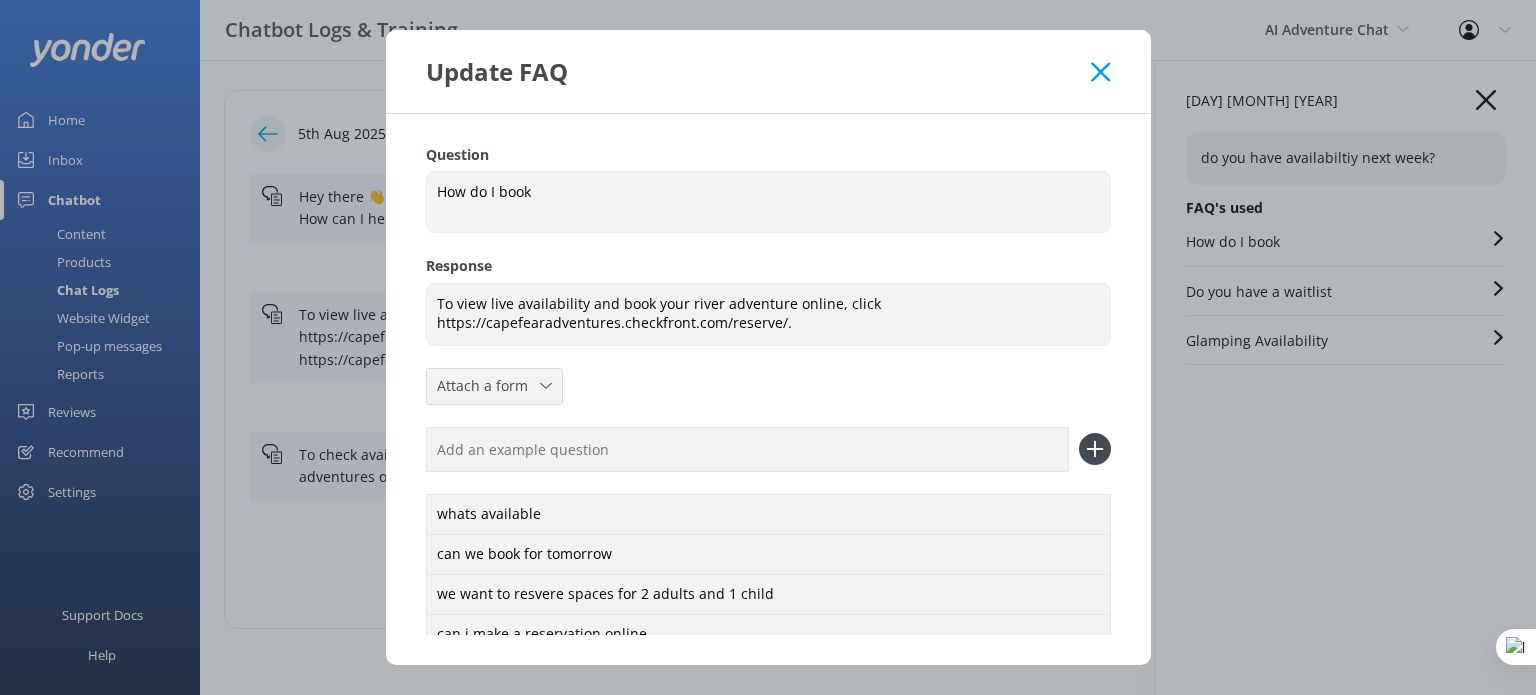 click 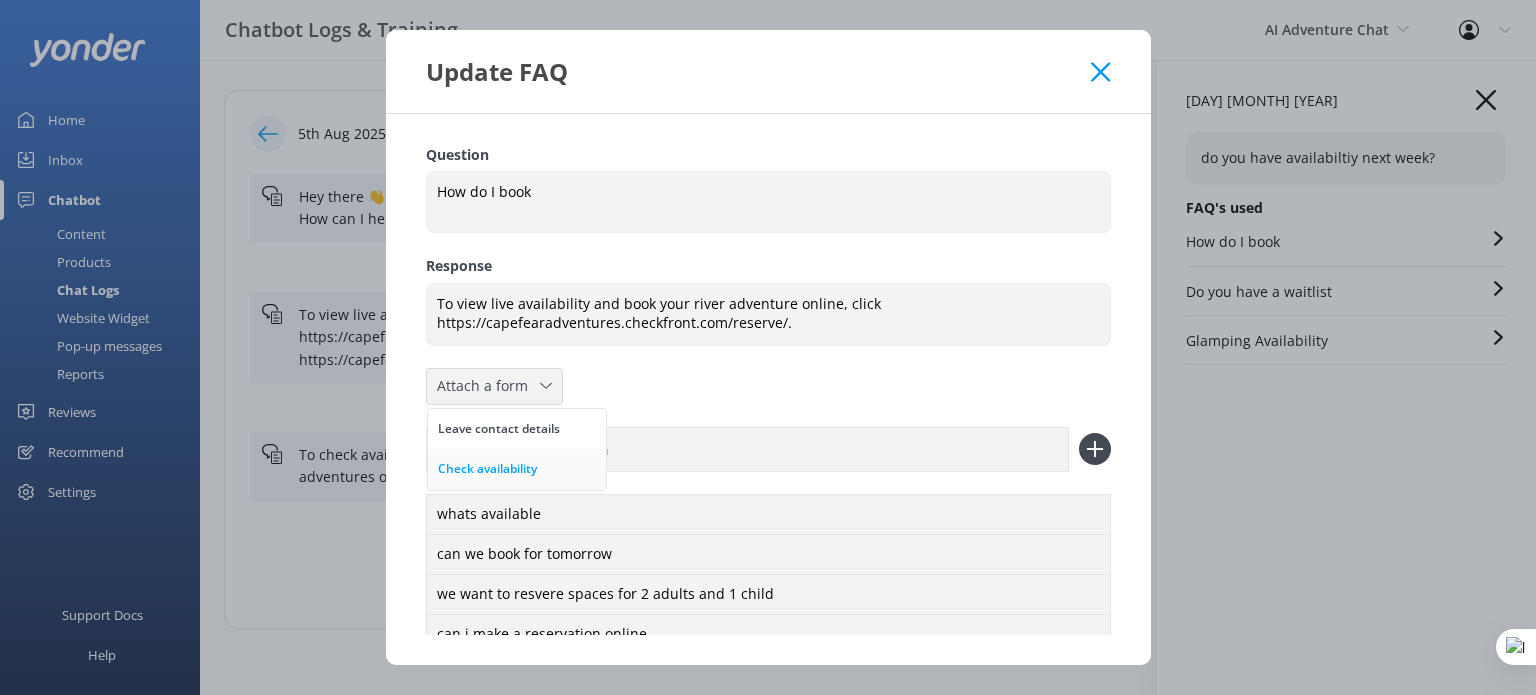click on "Check availability" at bounding box center [487, 469] 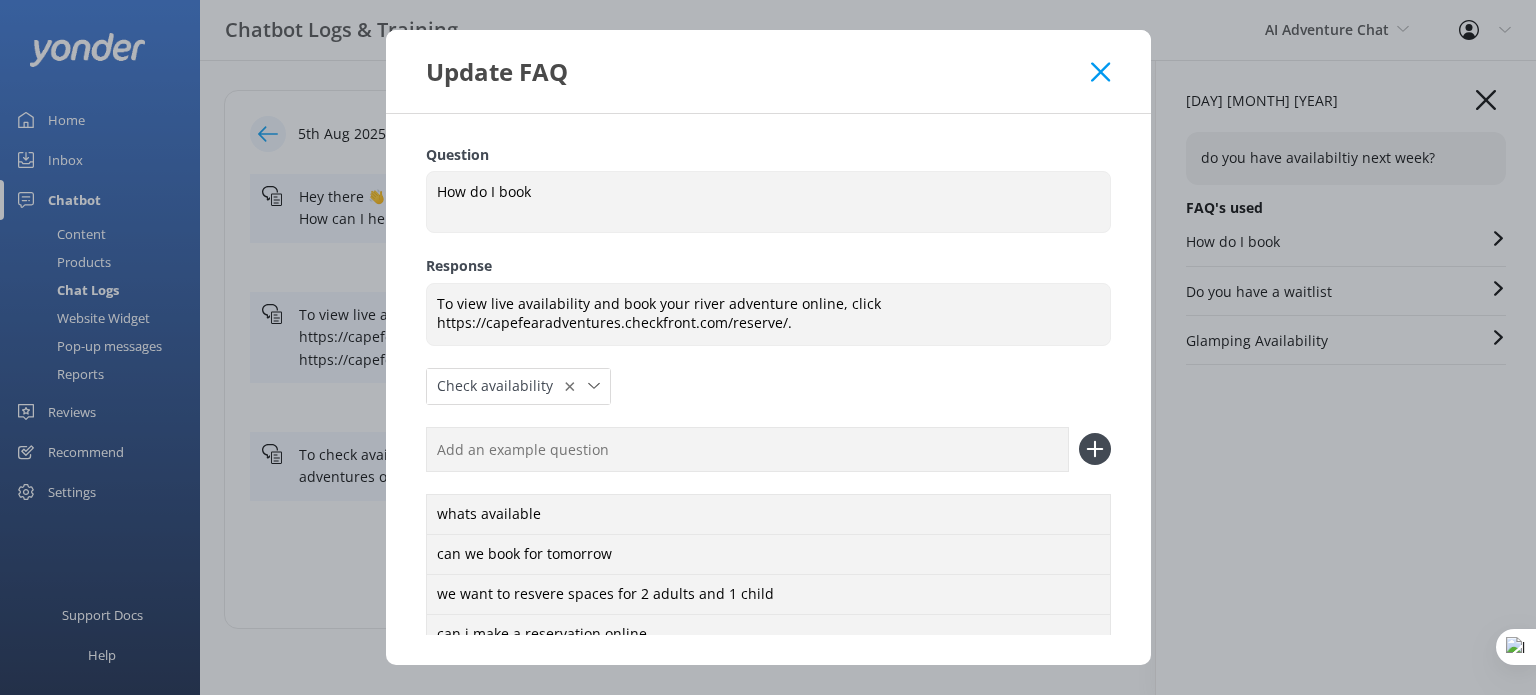 click 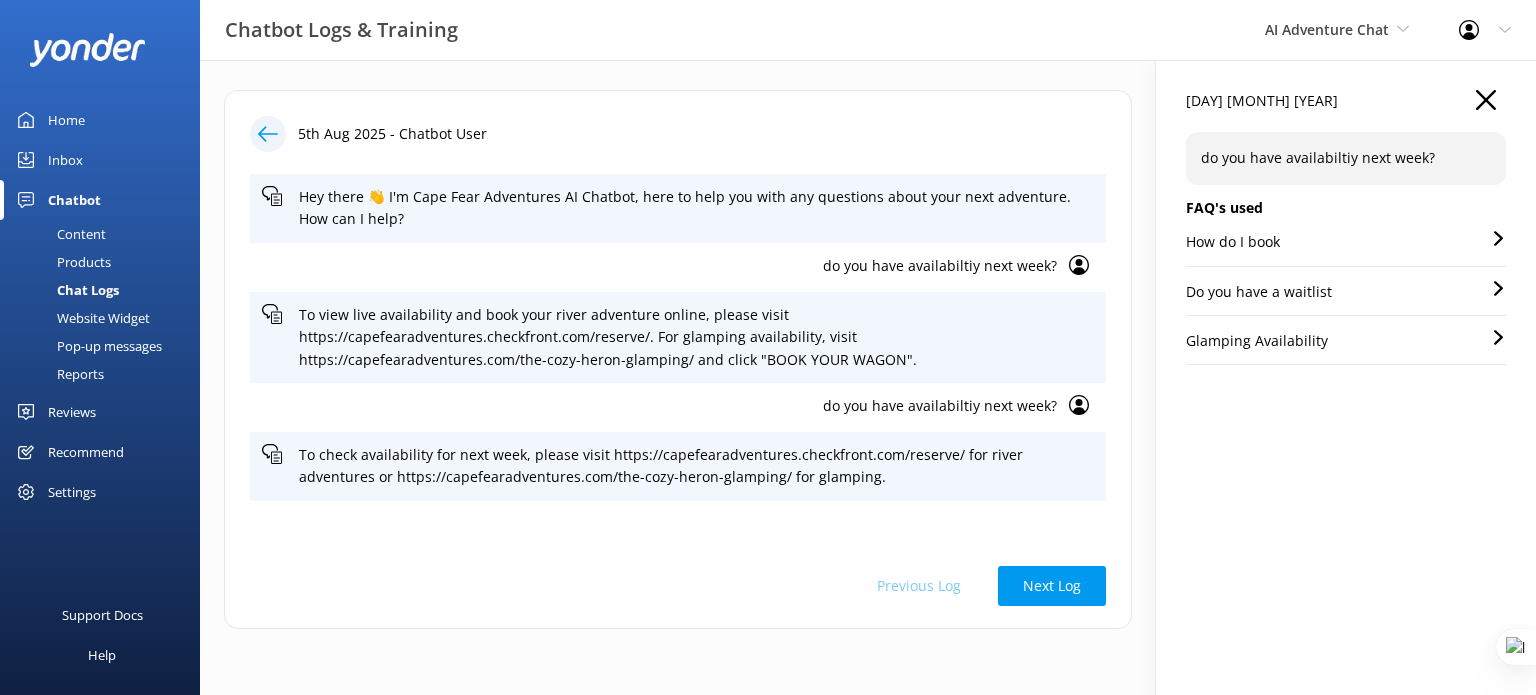 click on "Inbox" at bounding box center [65, 160] 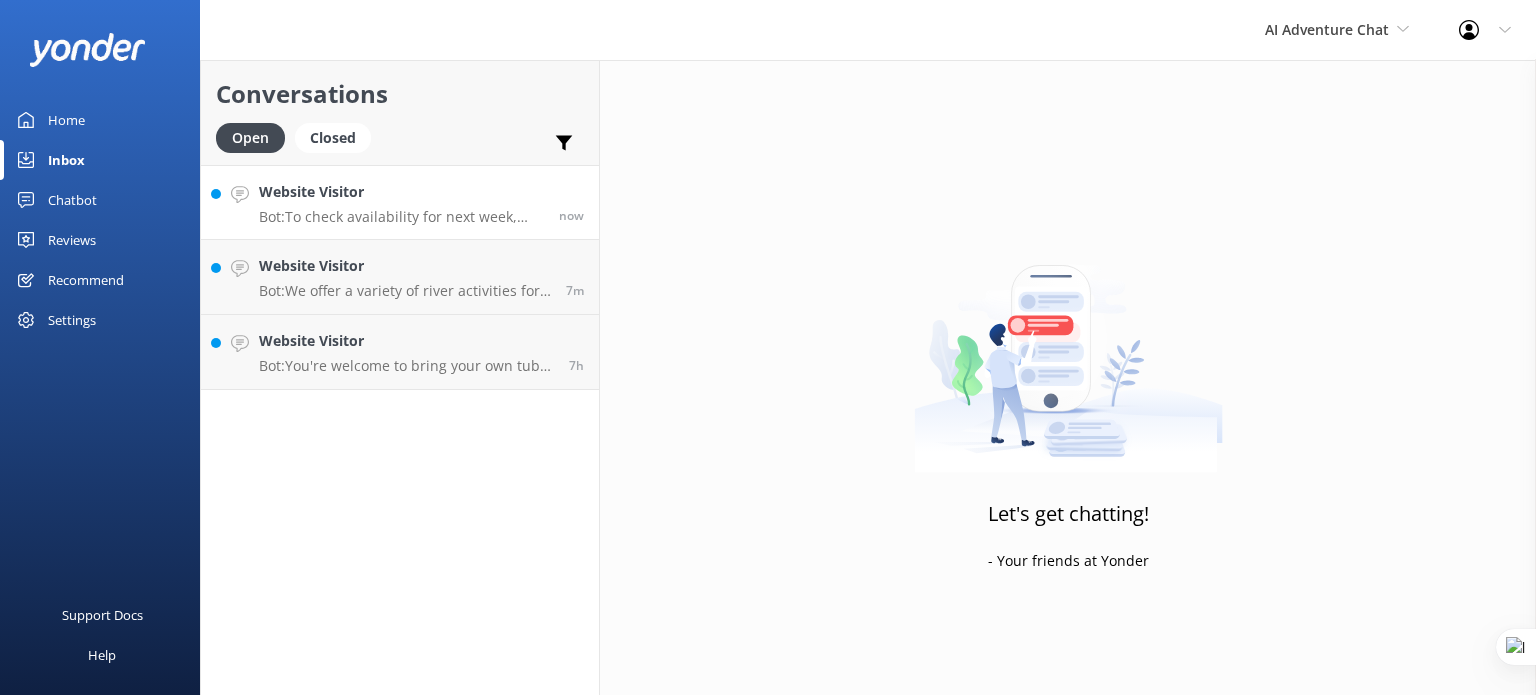 click on "Website Visitor" at bounding box center [401, 192] 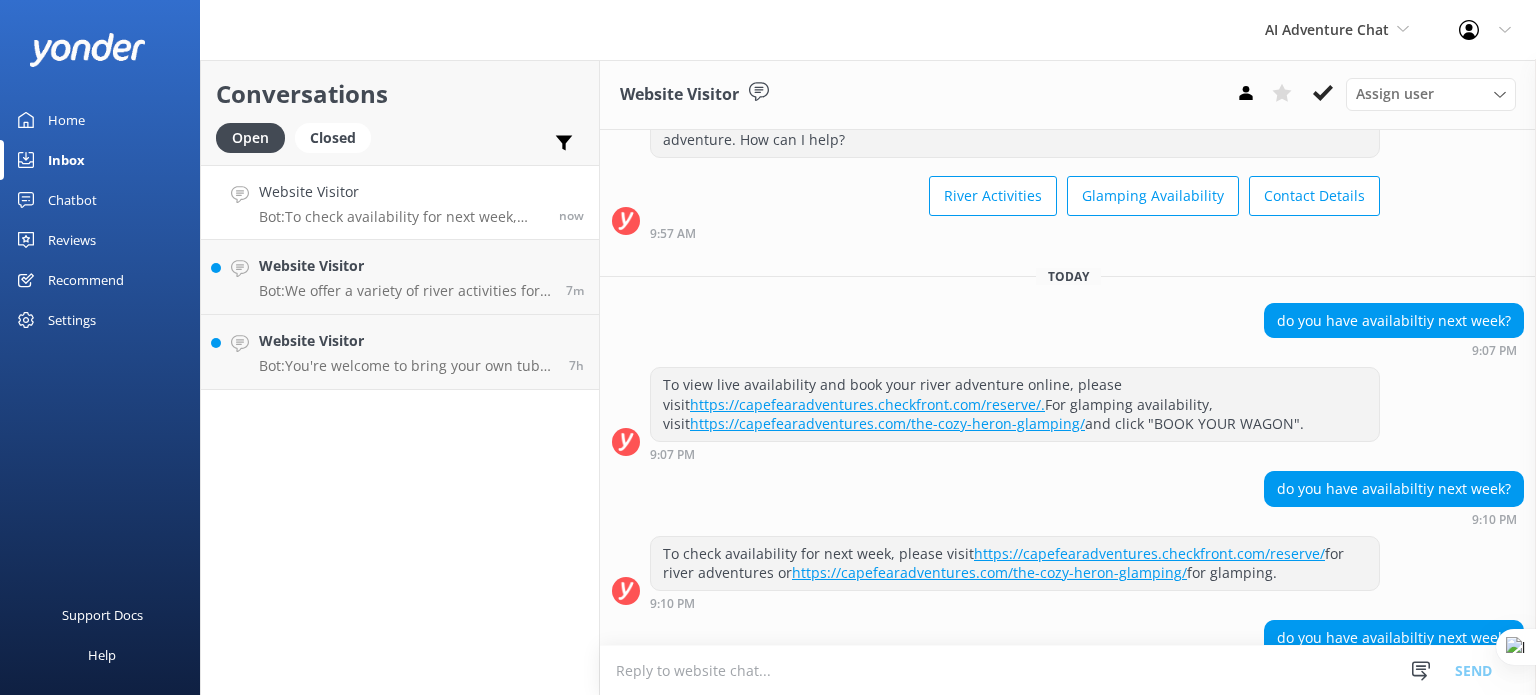 scroll, scrollTop: 200, scrollLeft: 0, axis: vertical 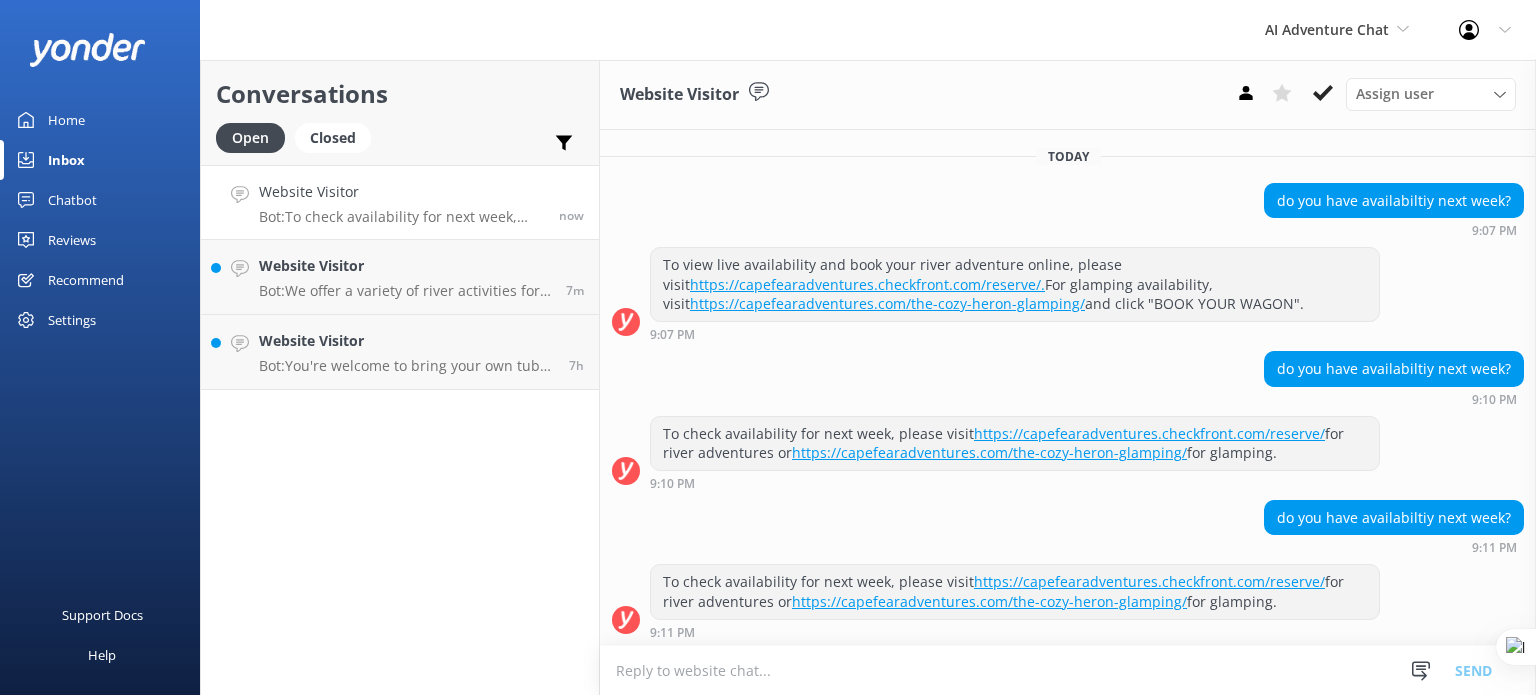click at bounding box center (1068, 670) 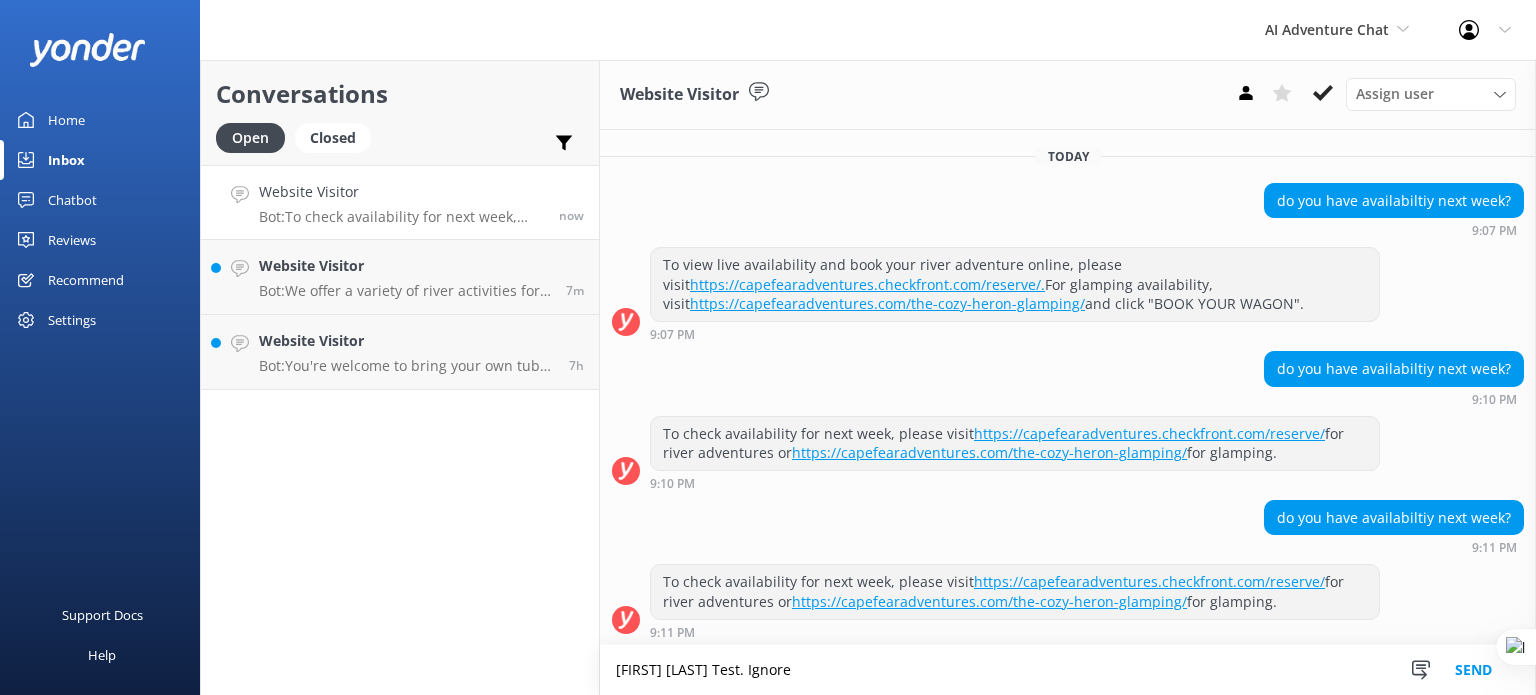 type on "[FIRST] [LAST]. Ignore" 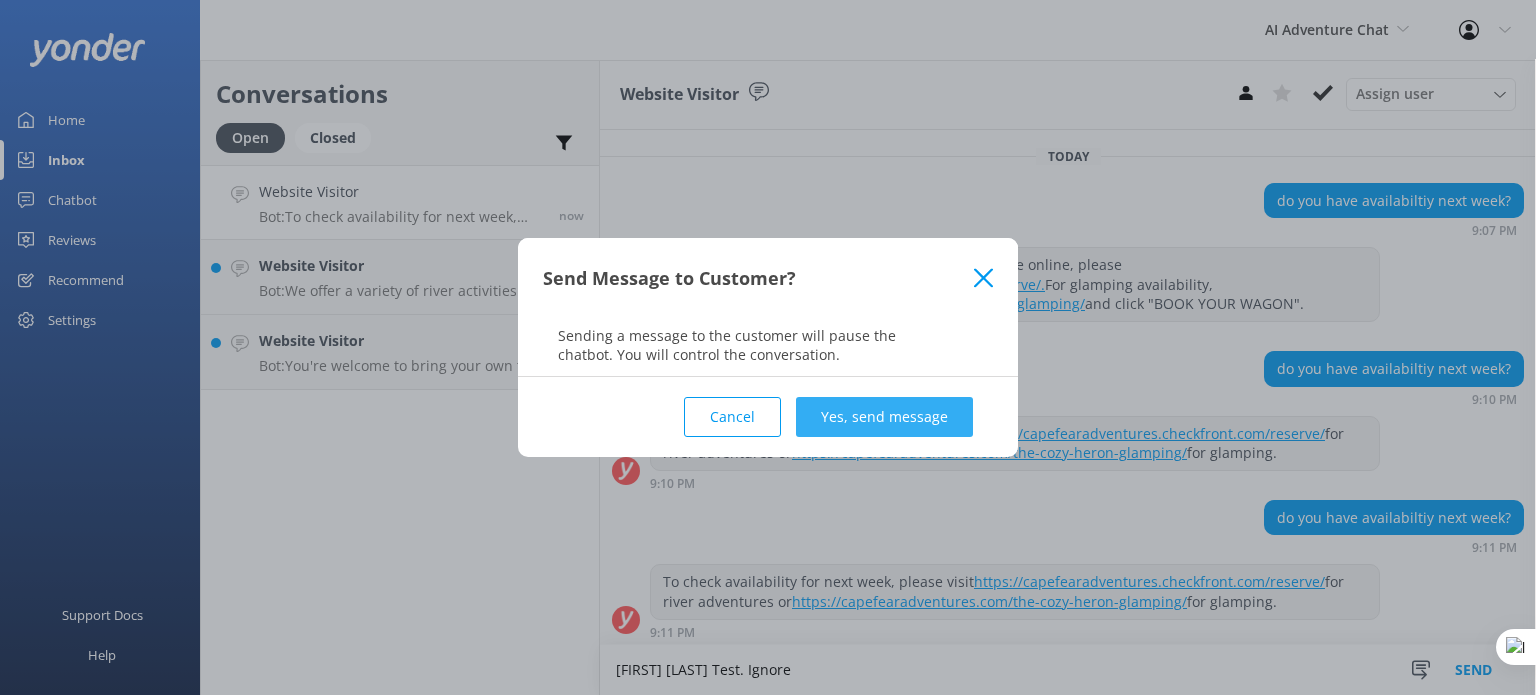 click on "Yes, send message" at bounding box center (884, 417) 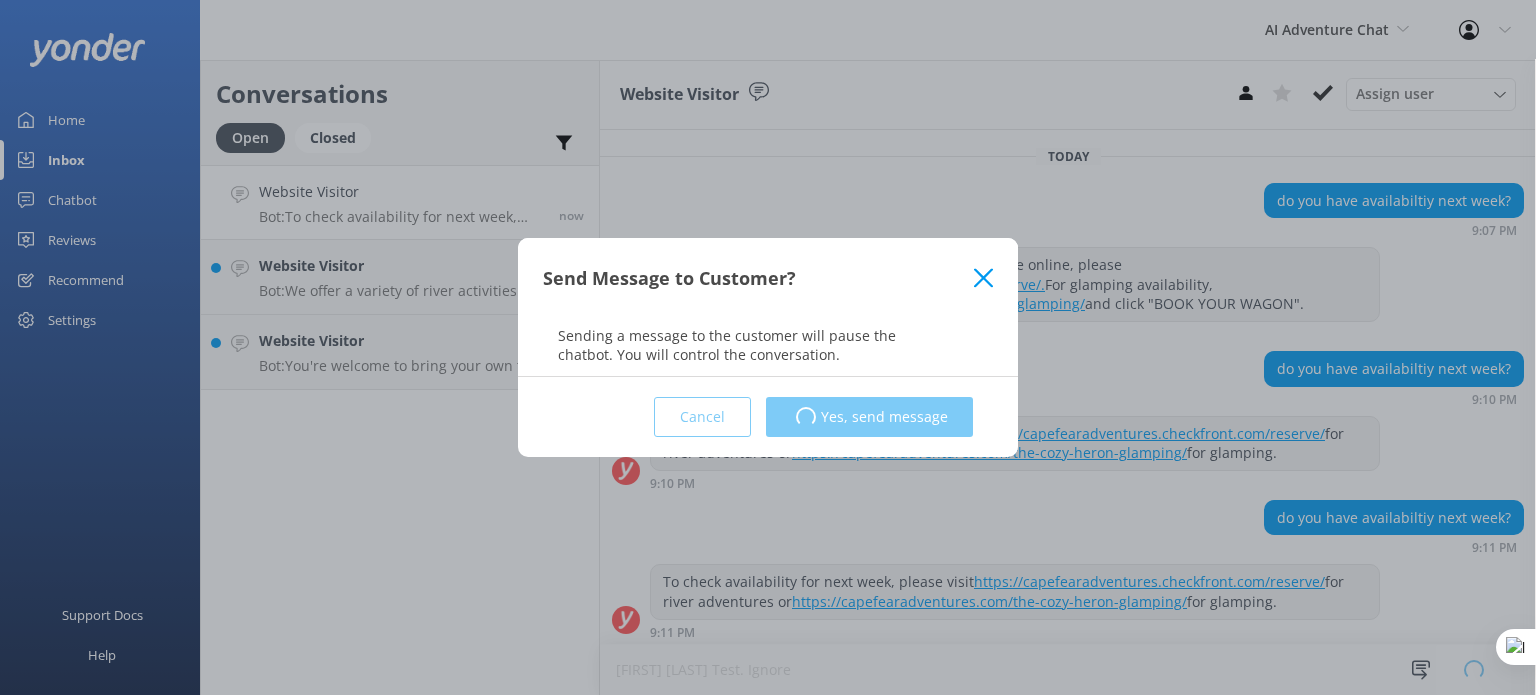 type 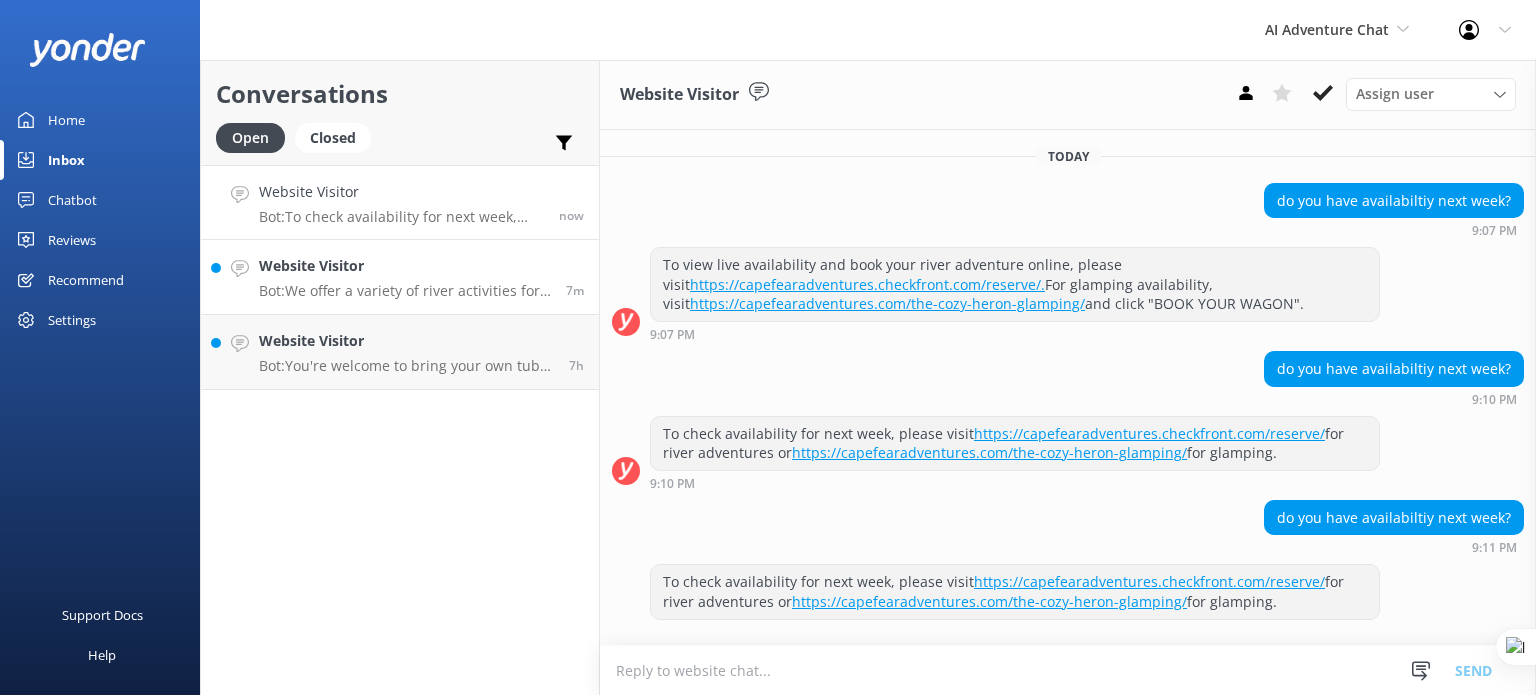 scroll, scrollTop: 306, scrollLeft: 0, axis: vertical 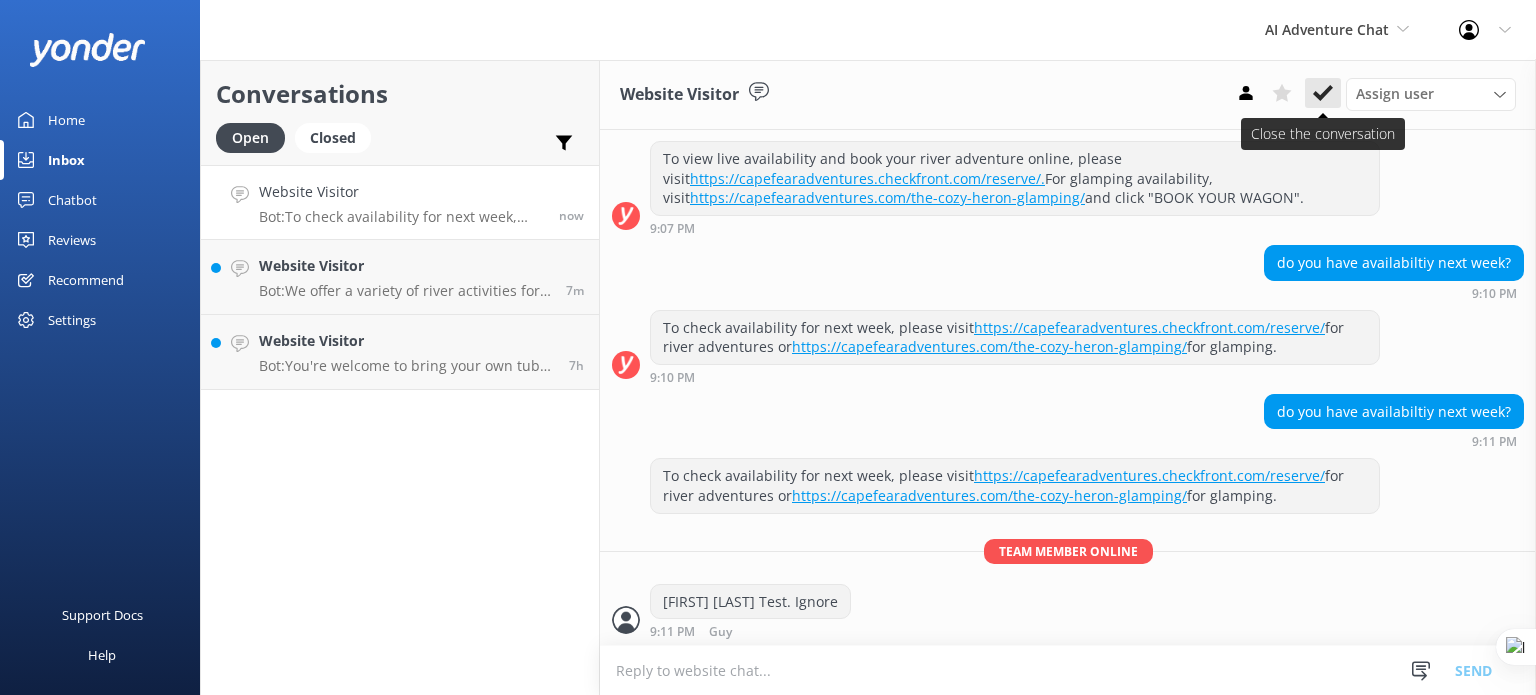 click 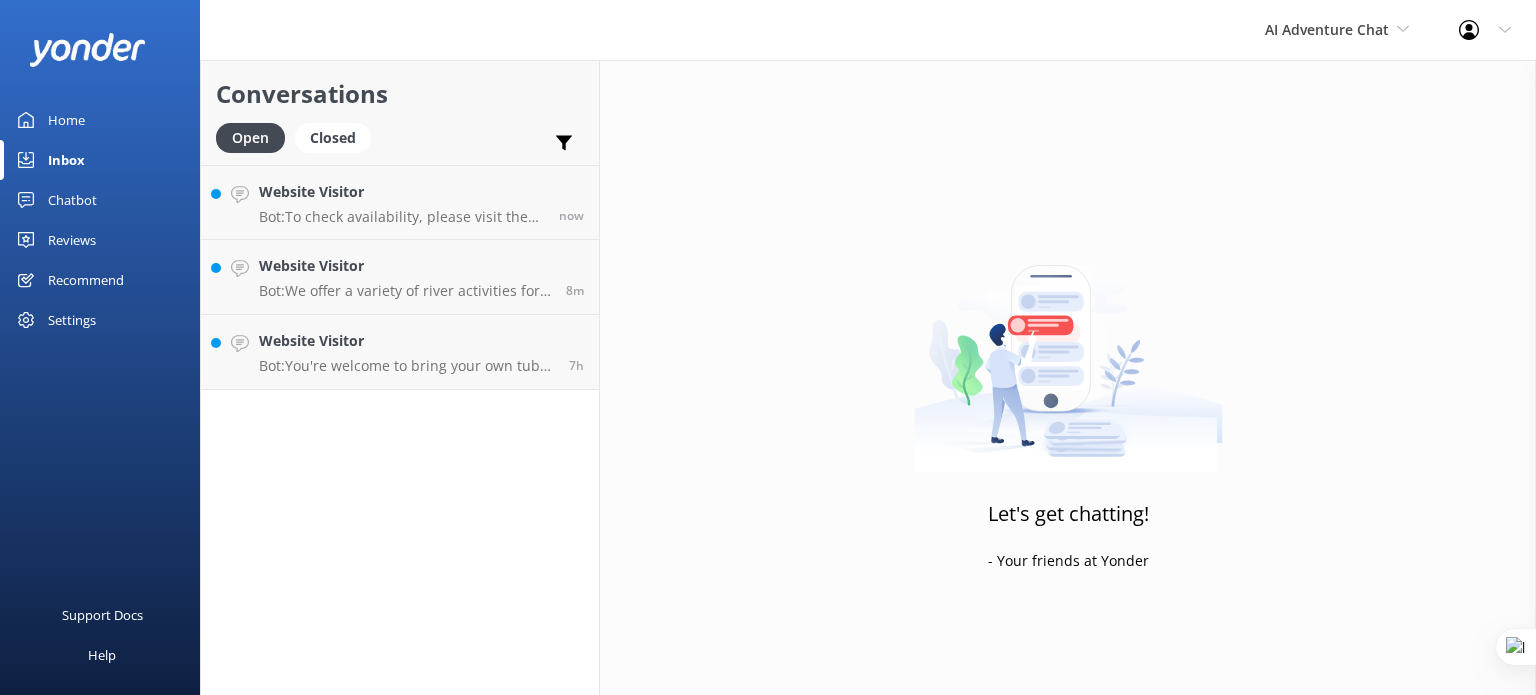 click on "Chatbot" at bounding box center [72, 200] 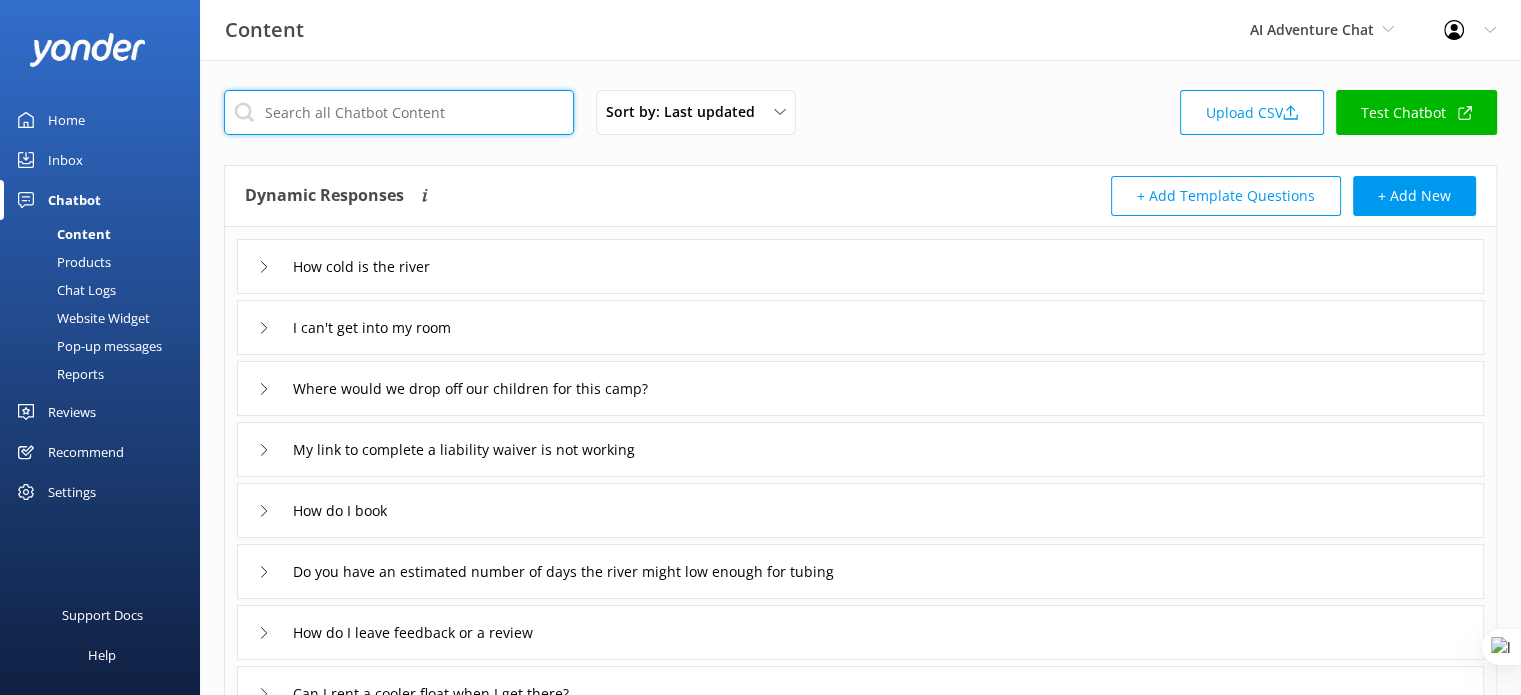 click at bounding box center [399, 112] 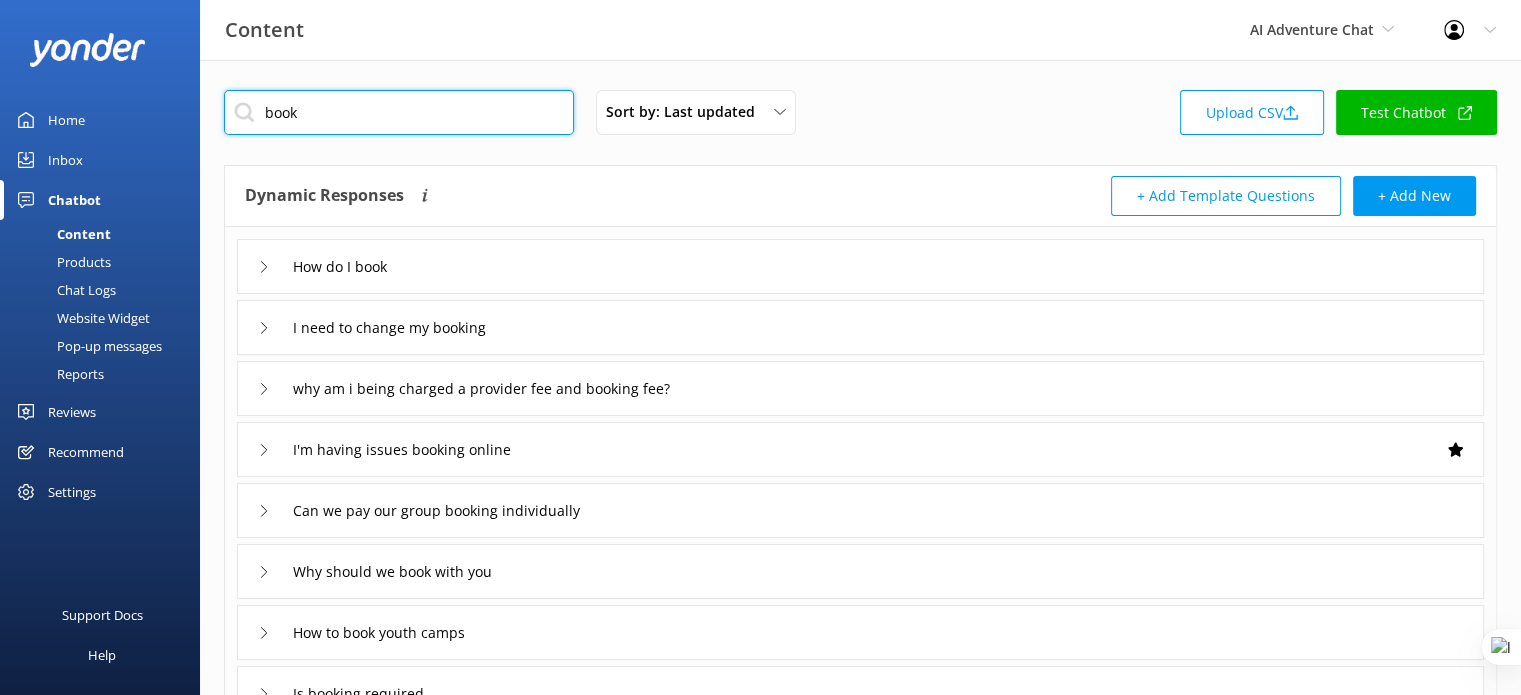 type on "book" 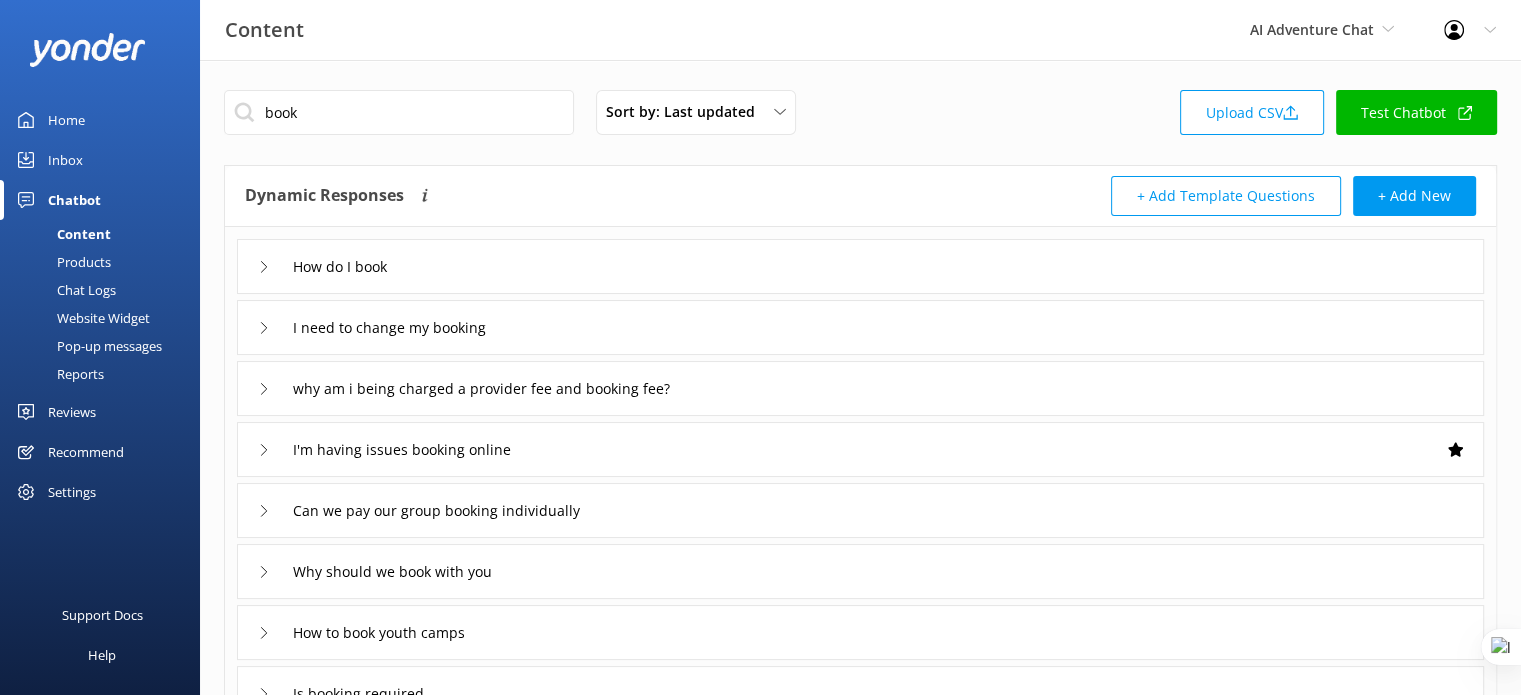 click on "How do I book" at bounding box center [860, 266] 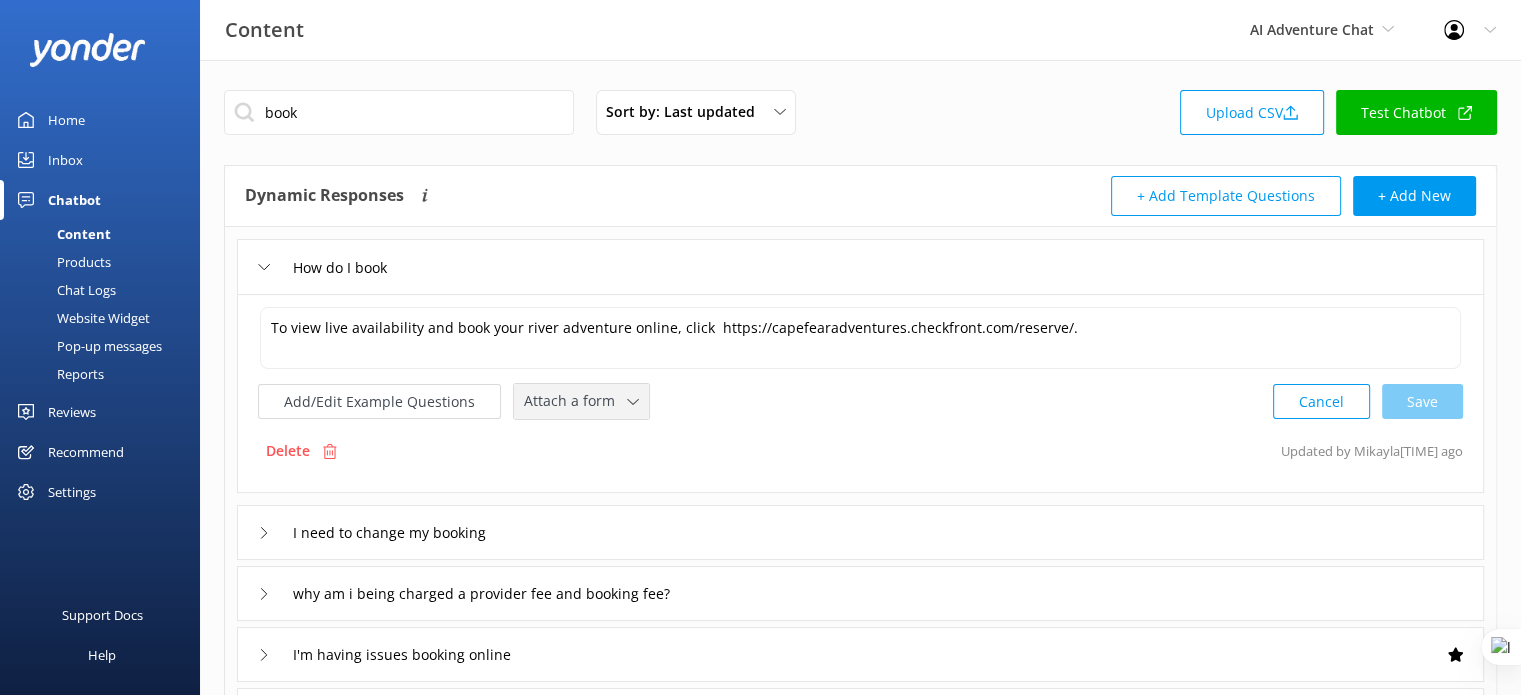click on "Attach a form" at bounding box center [575, 401] 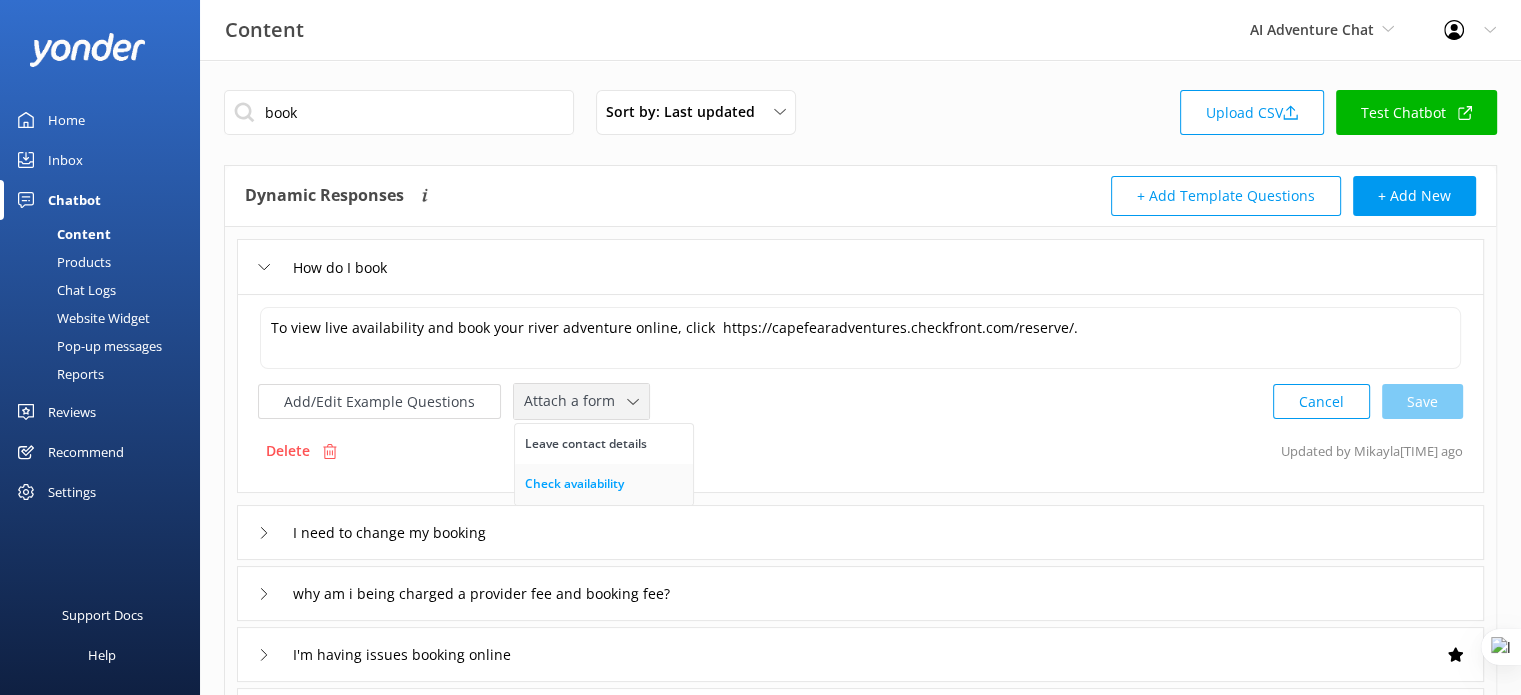click on "Check availability" at bounding box center (574, 484) 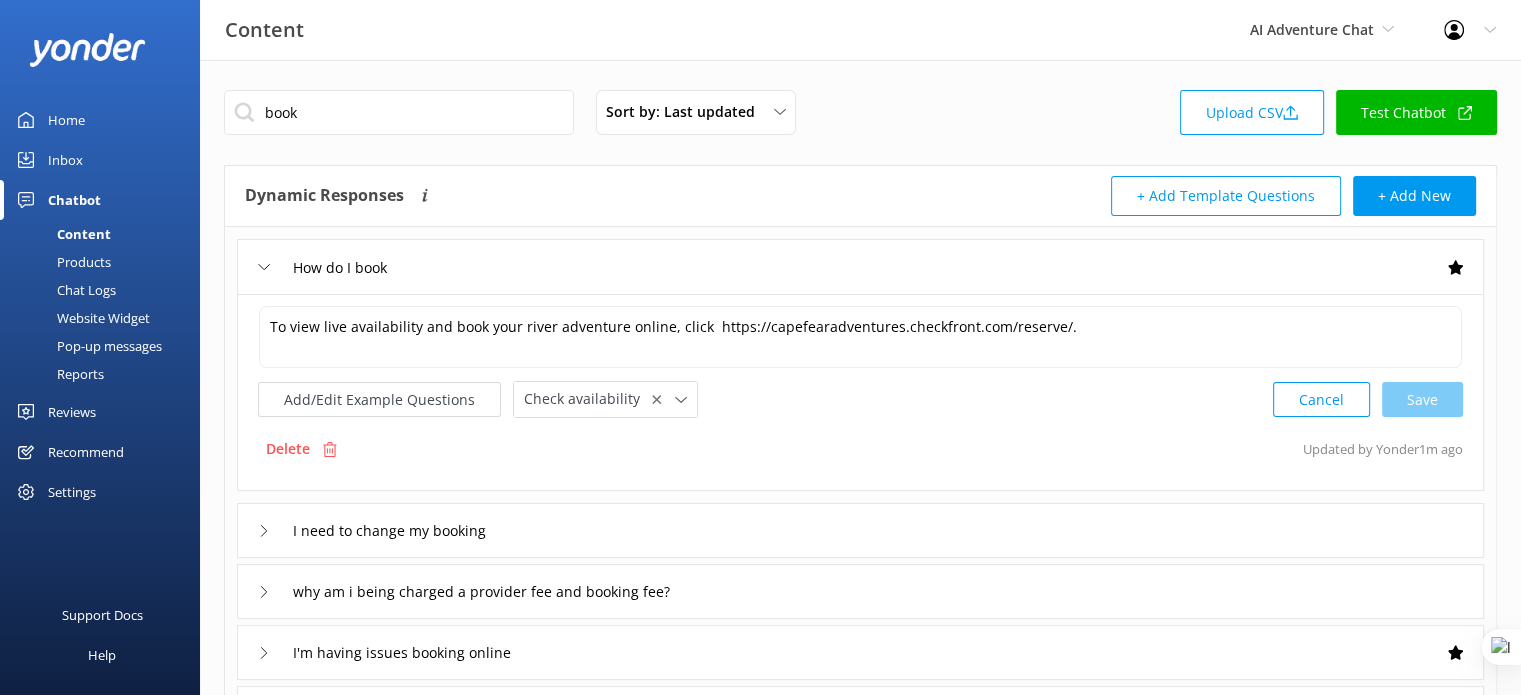 click on "Chat Logs" at bounding box center (64, 290) 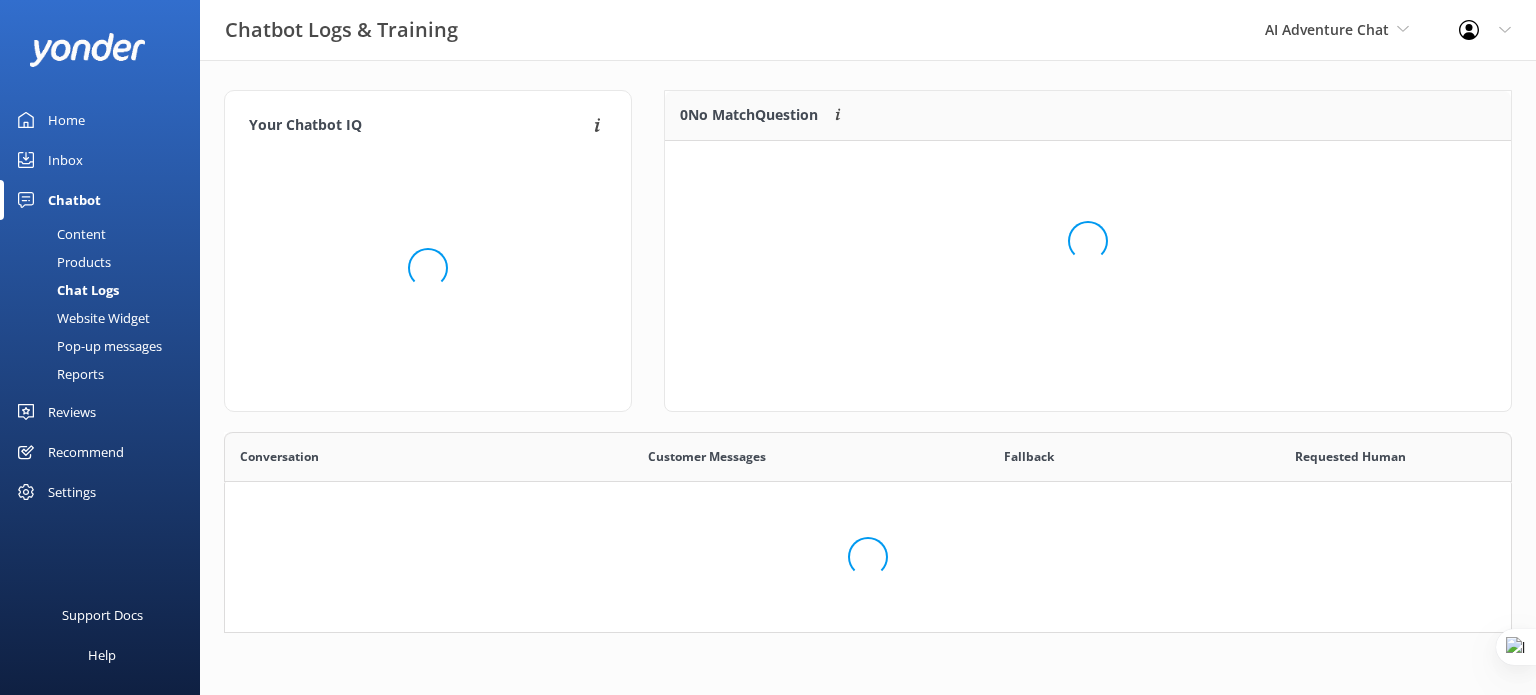 scroll, scrollTop: 16, scrollLeft: 16, axis: both 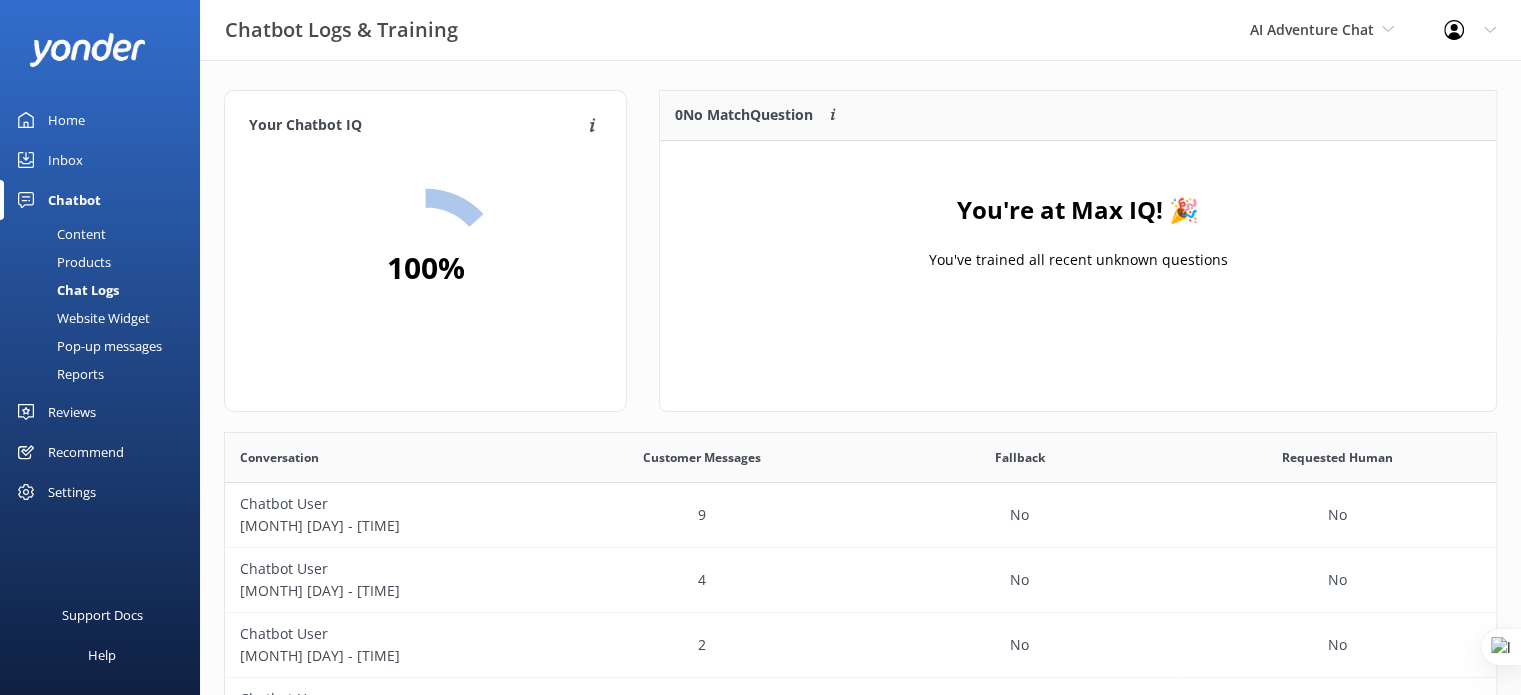 click on "Products" at bounding box center (61, 262) 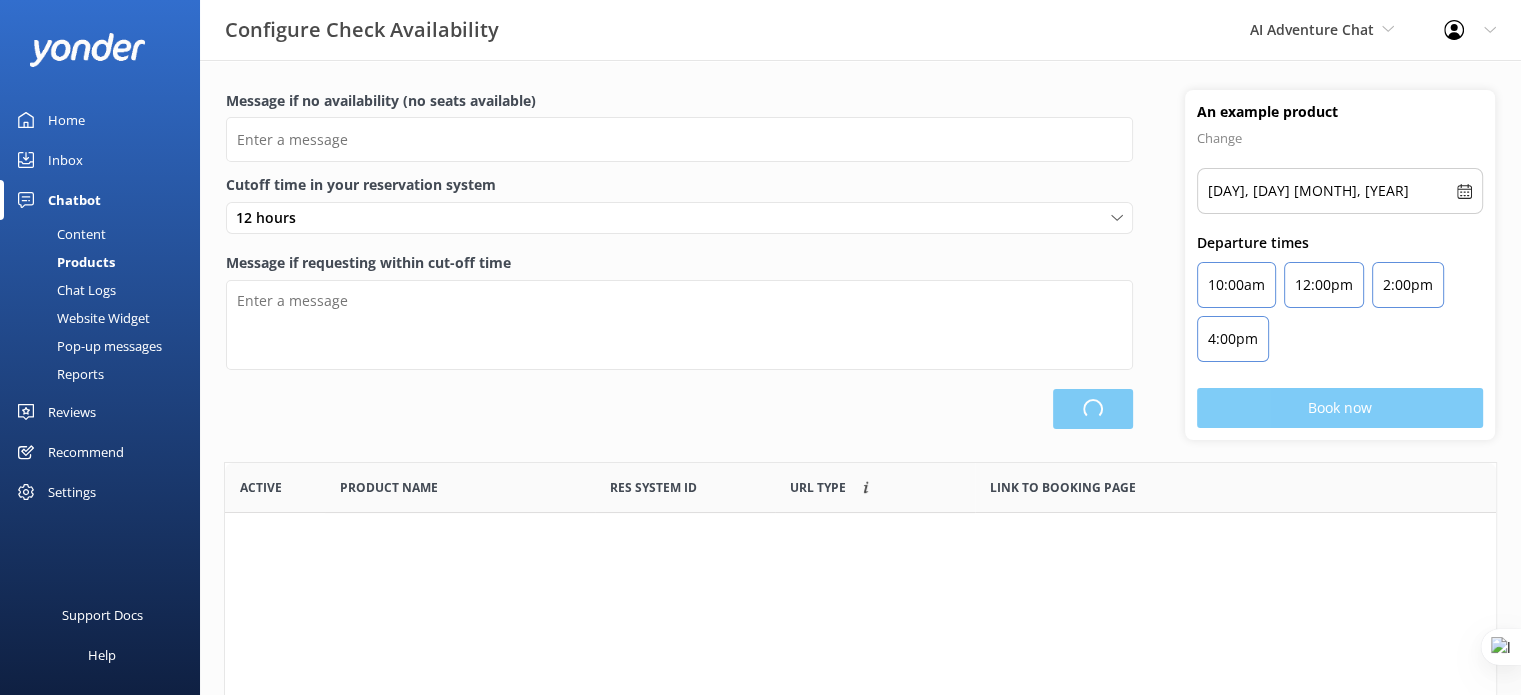 scroll, scrollTop: 16, scrollLeft: 16, axis: both 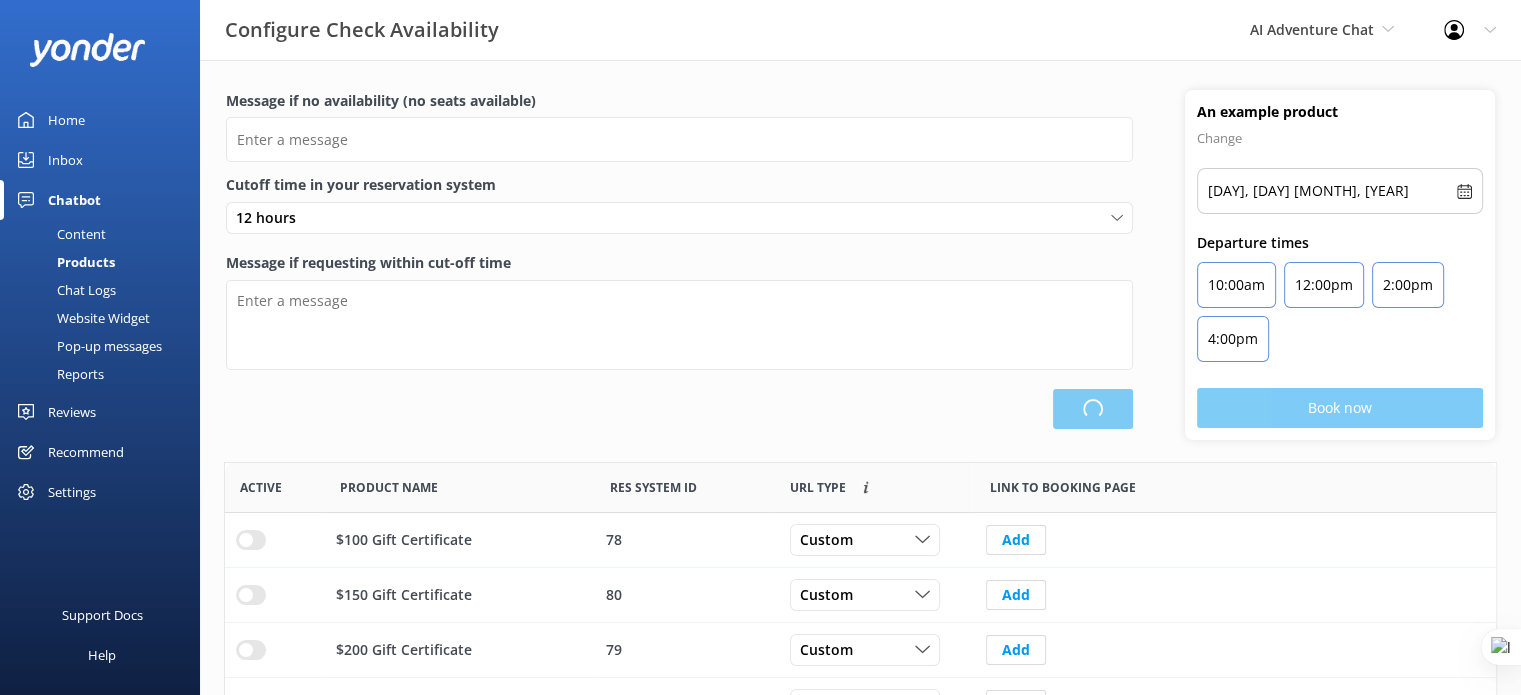 type on "There are no seats available, please check an alternative day" 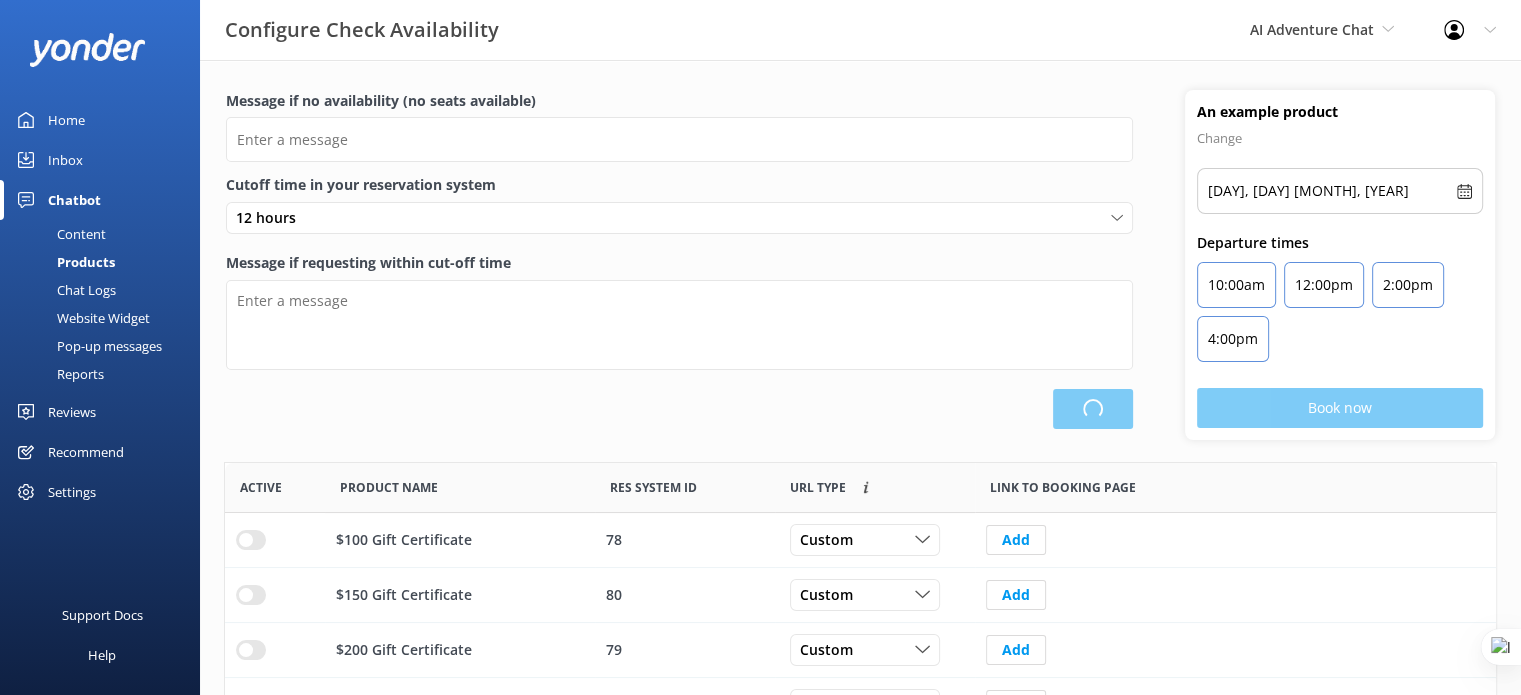 type on "Our online booking system closes {hours} prior to departure. Please contact us to check availability and book." 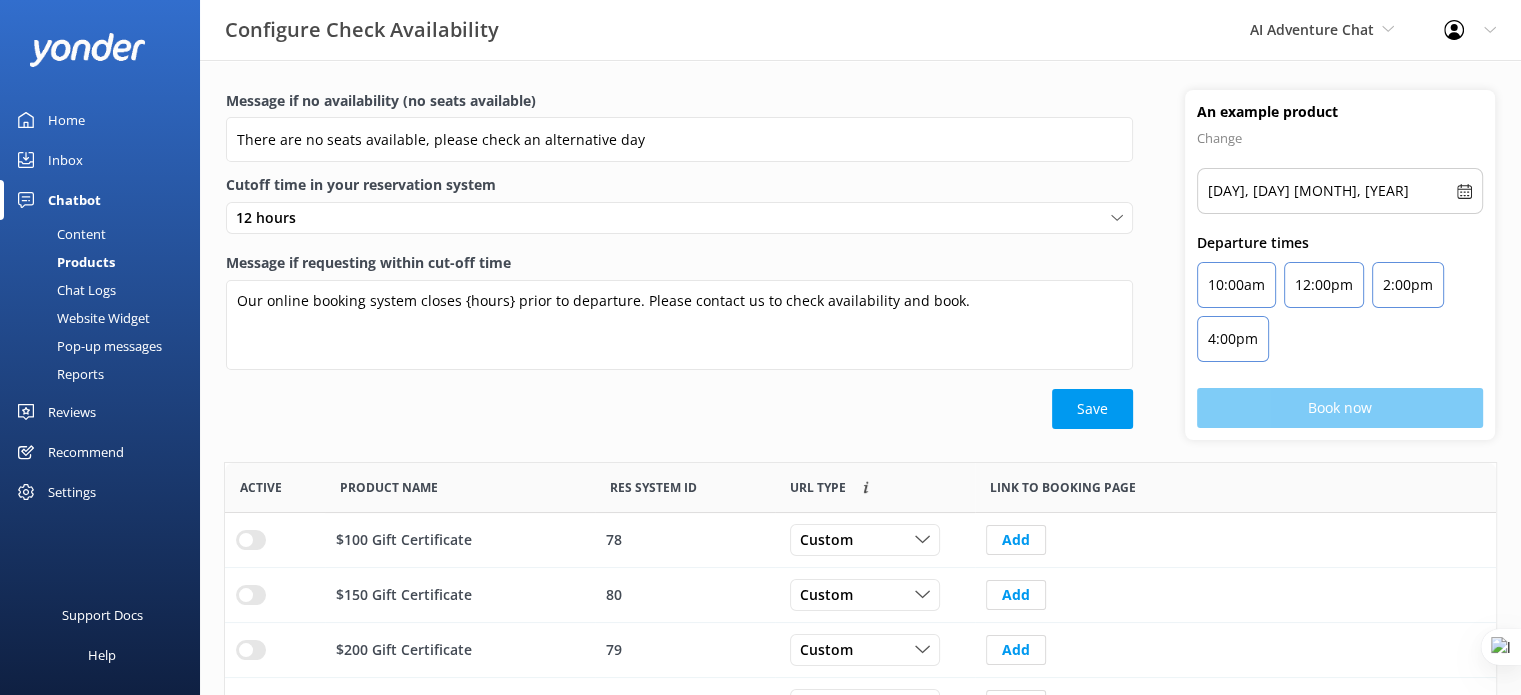 scroll, scrollTop: 477, scrollLeft: 0, axis: vertical 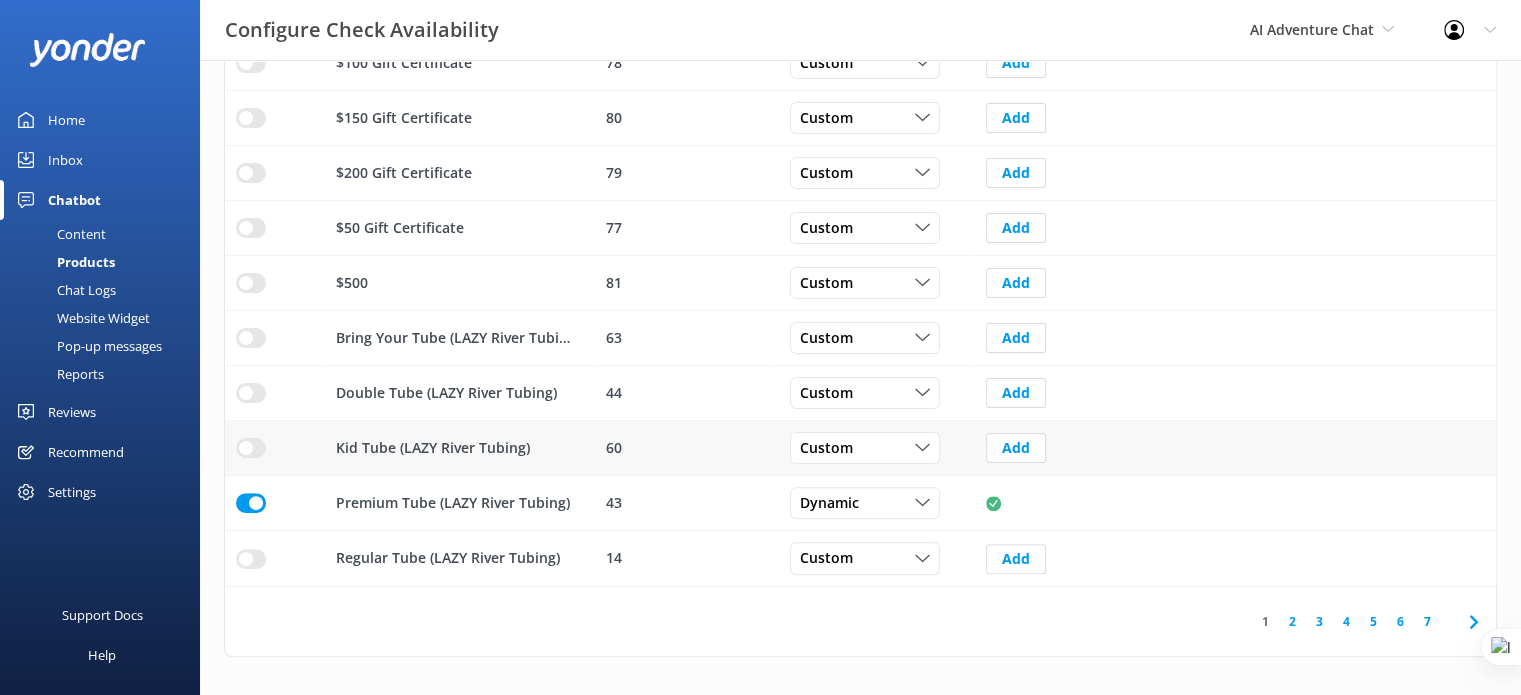 click at bounding box center [251, 63] 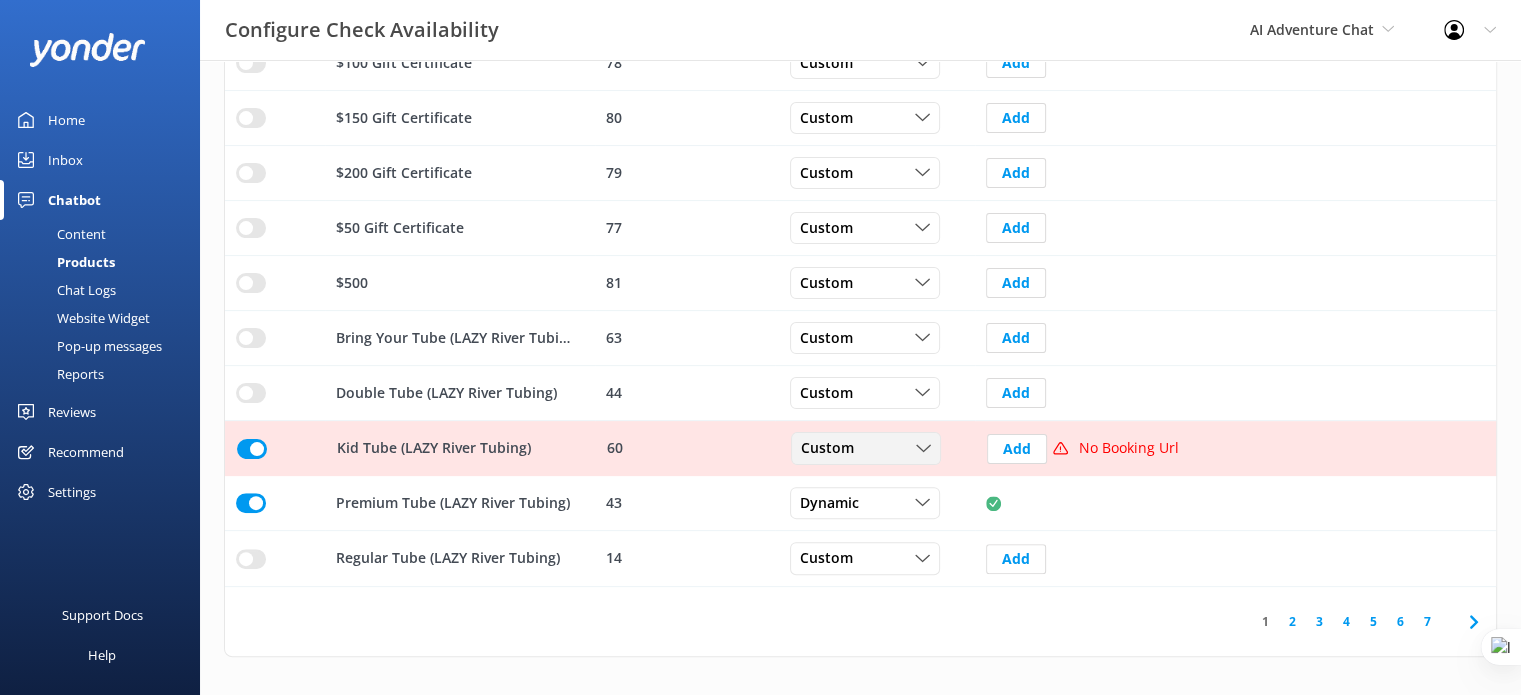 click on "Custom" at bounding box center (866, 449) 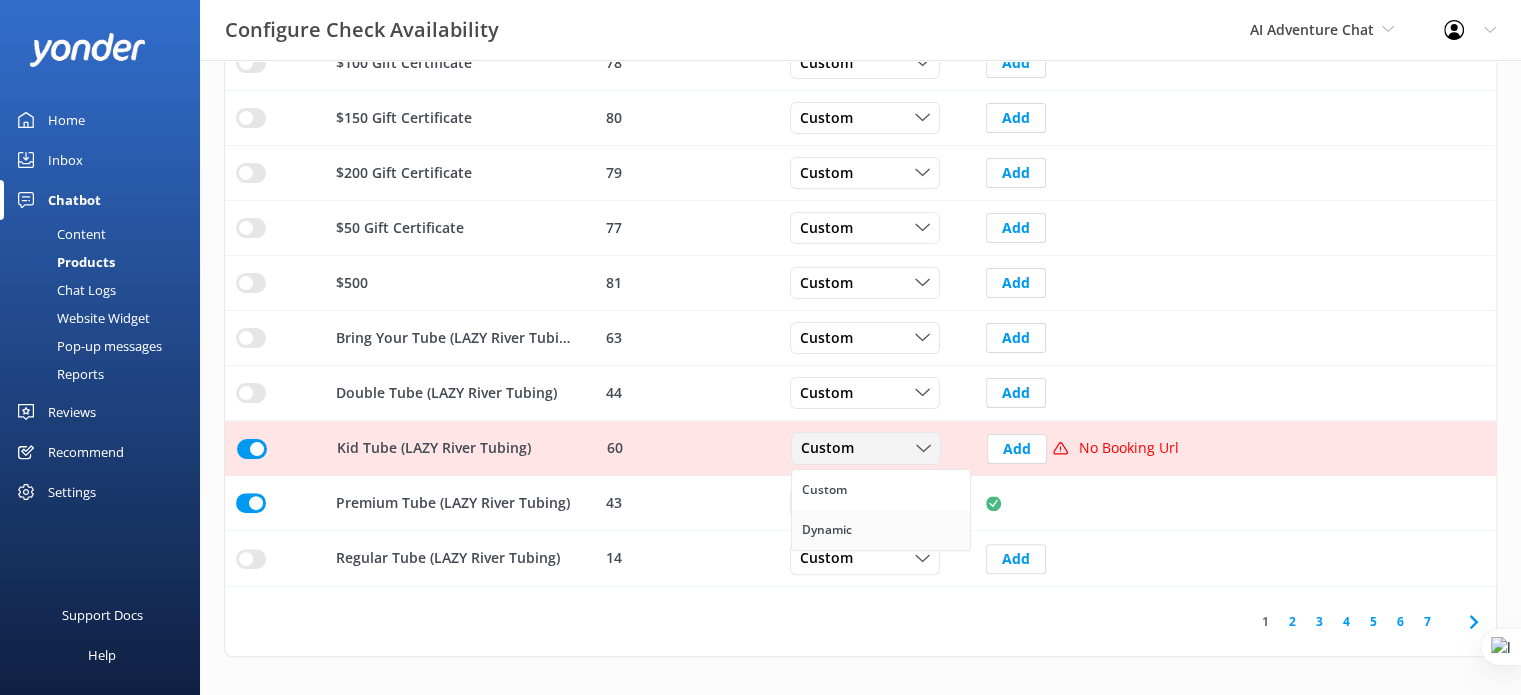 click on "Dynamic" at bounding box center (881, 530) 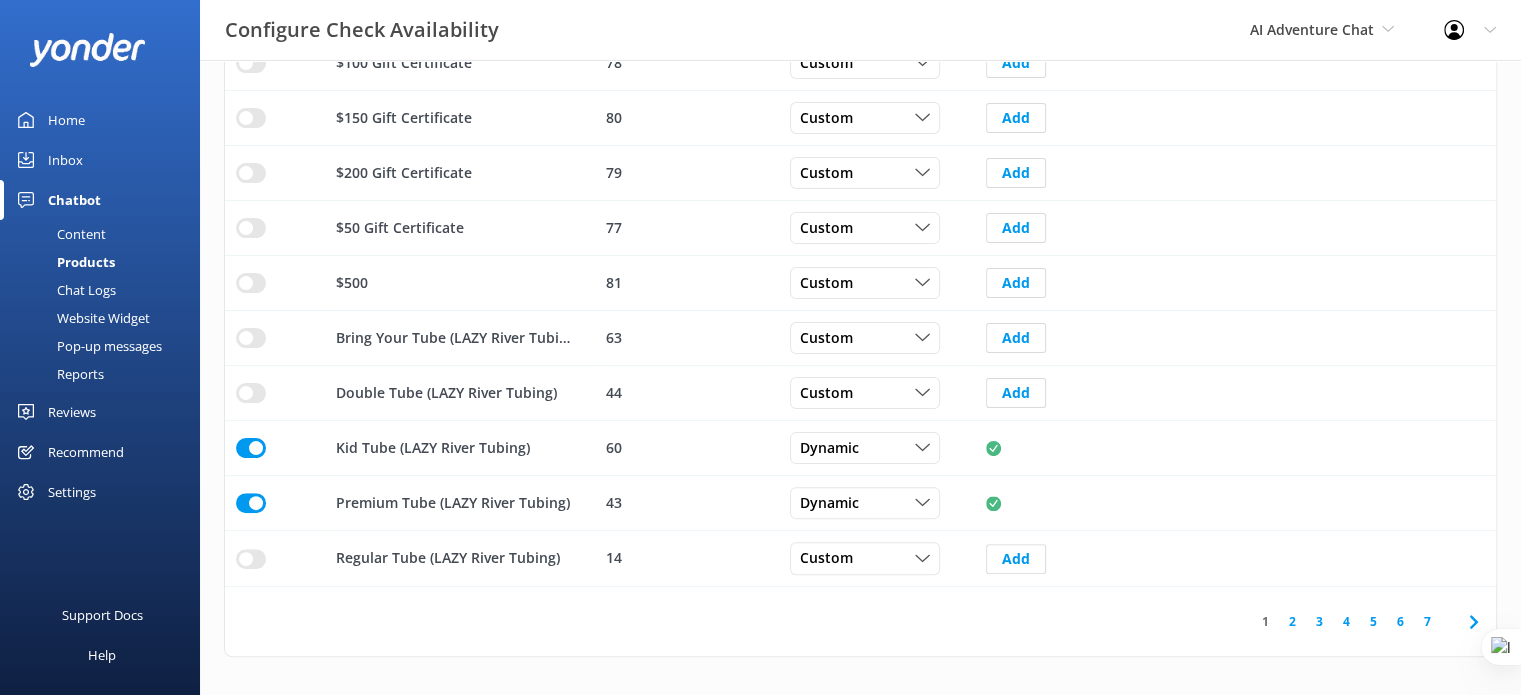 click on "Inbox" at bounding box center [65, 160] 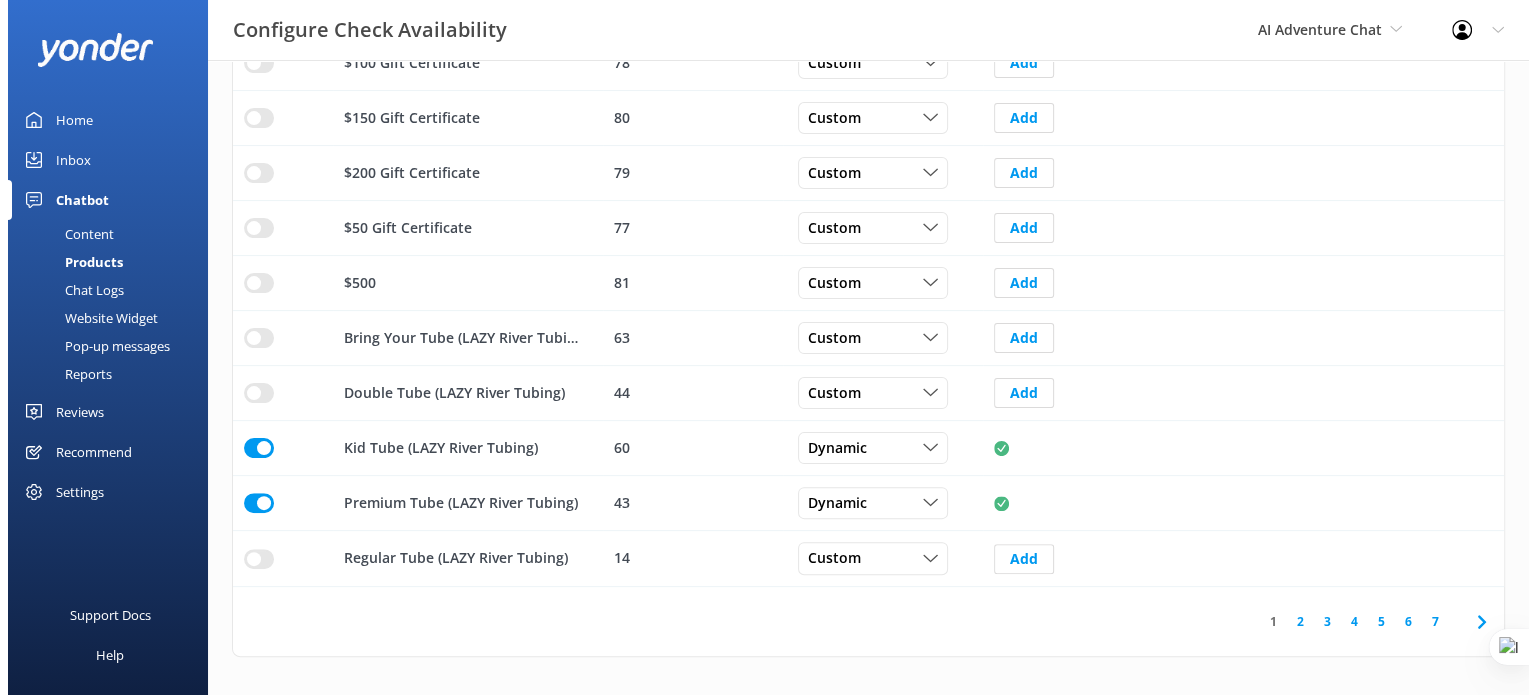scroll, scrollTop: 0, scrollLeft: 0, axis: both 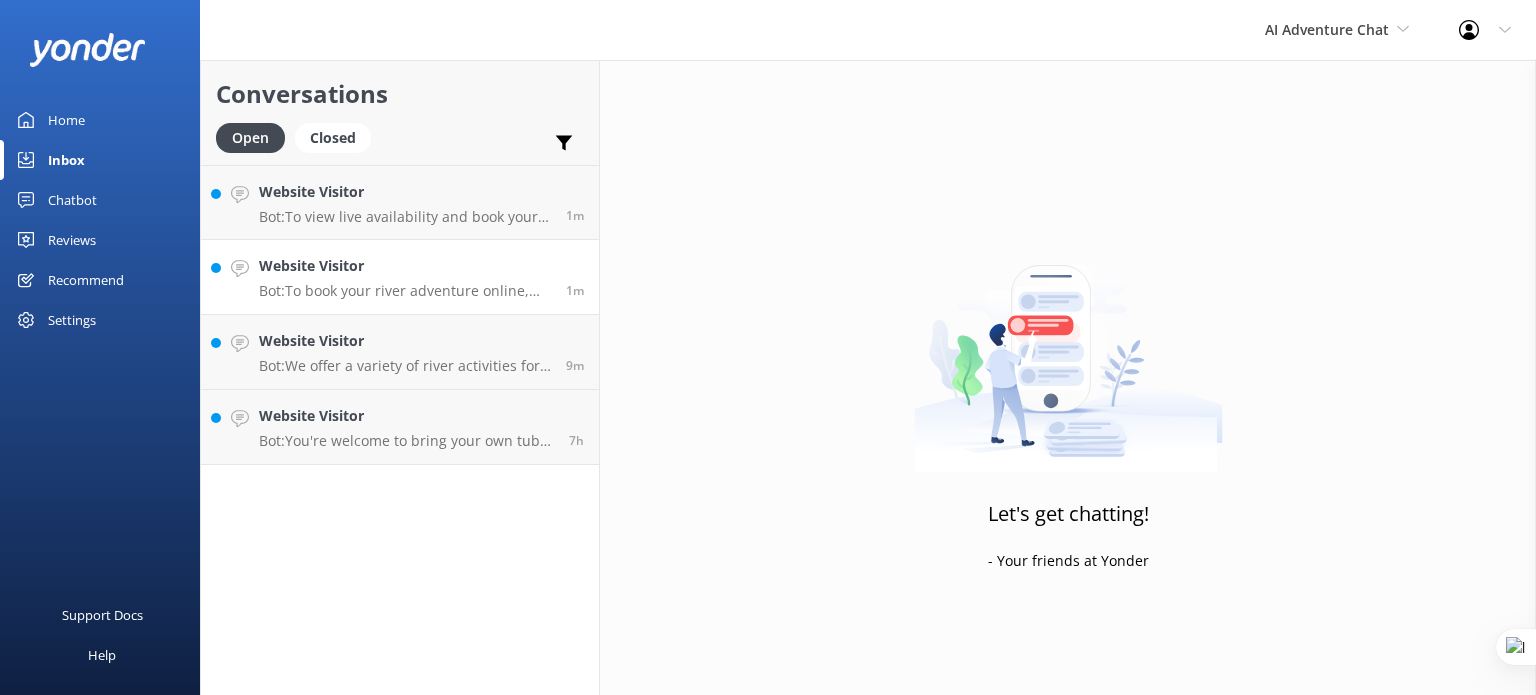 click on "Bot:  To book your river adventure online, please visit https://capefearadventures.checkfront.com/reserve/." at bounding box center [405, 291] 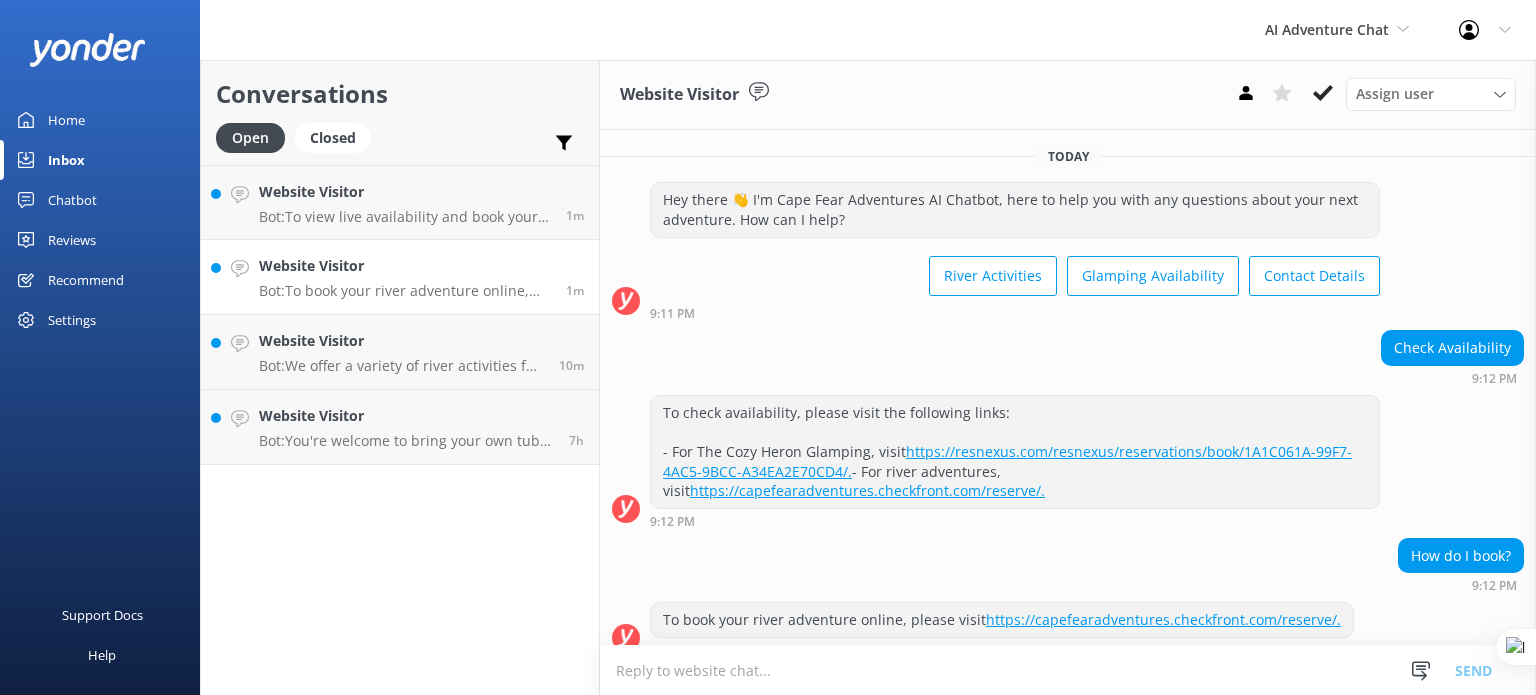 scroll, scrollTop: 19, scrollLeft: 0, axis: vertical 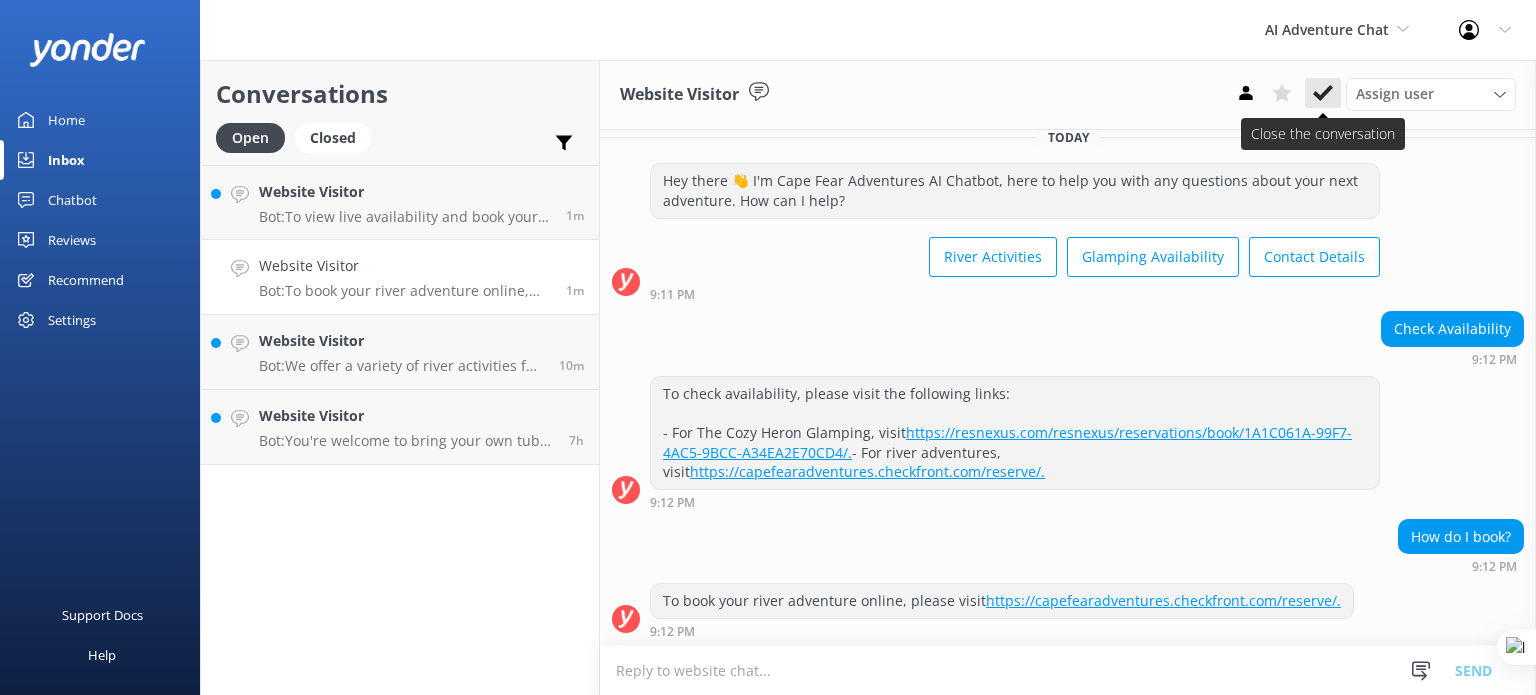 click 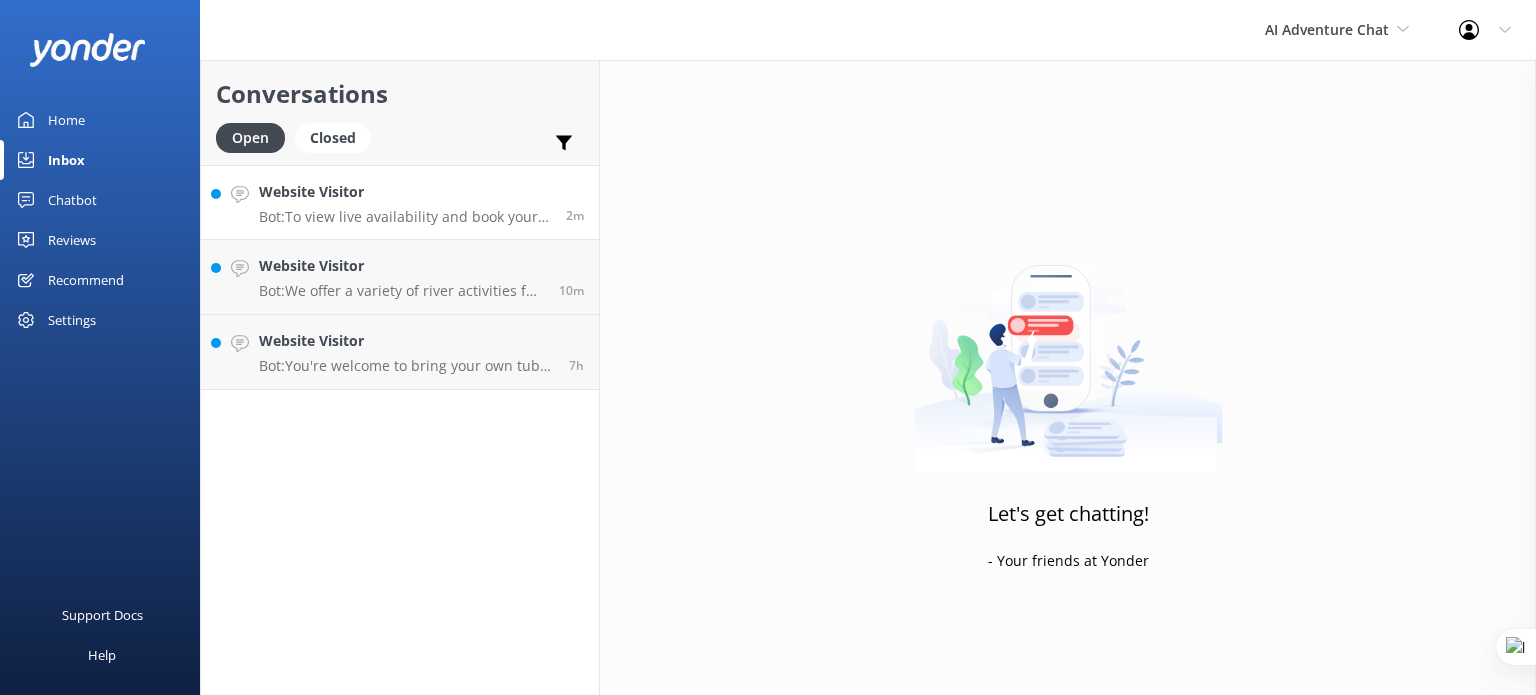 click on "Website Visitor Bot:  To view live availability and book your river adventure online, click  https://capefearadventures.checkfront.com/reserve/." at bounding box center (405, 202) 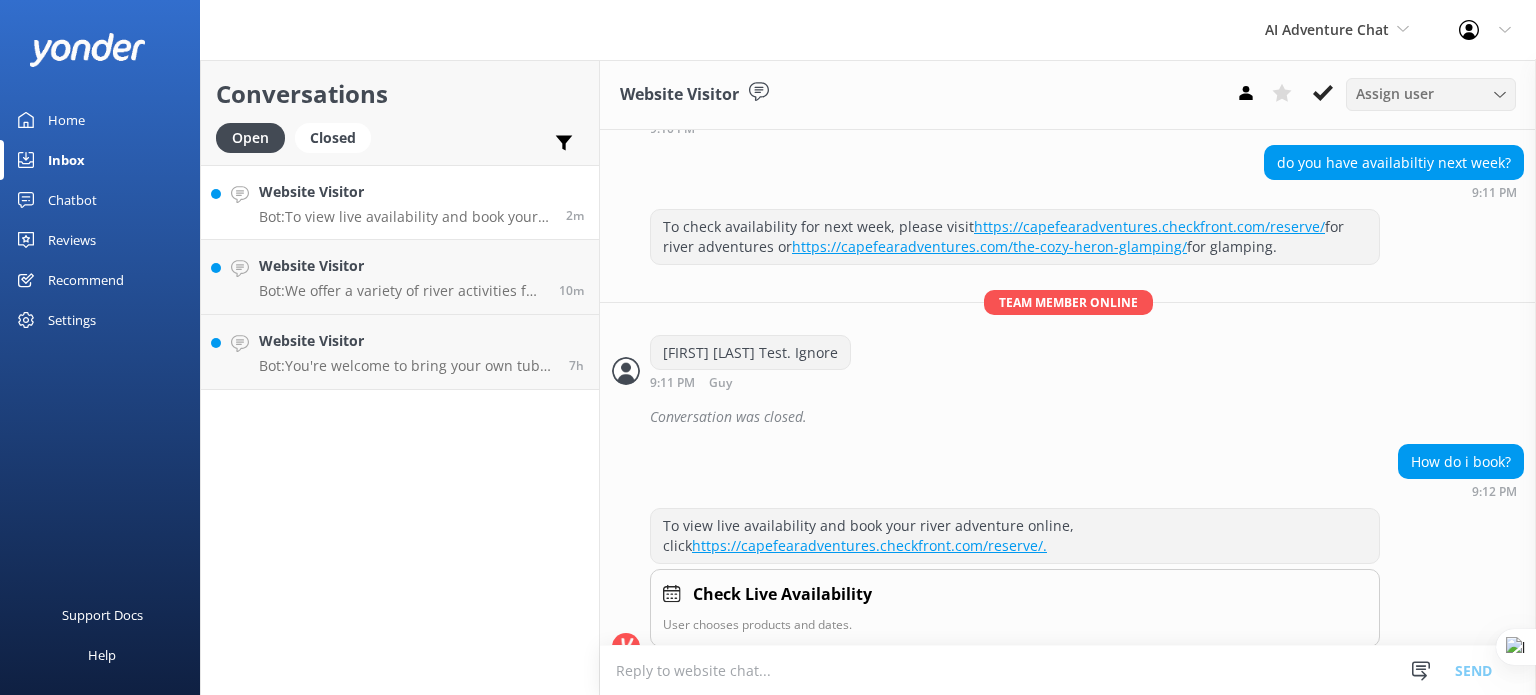 scroll, scrollTop: 580, scrollLeft: 0, axis: vertical 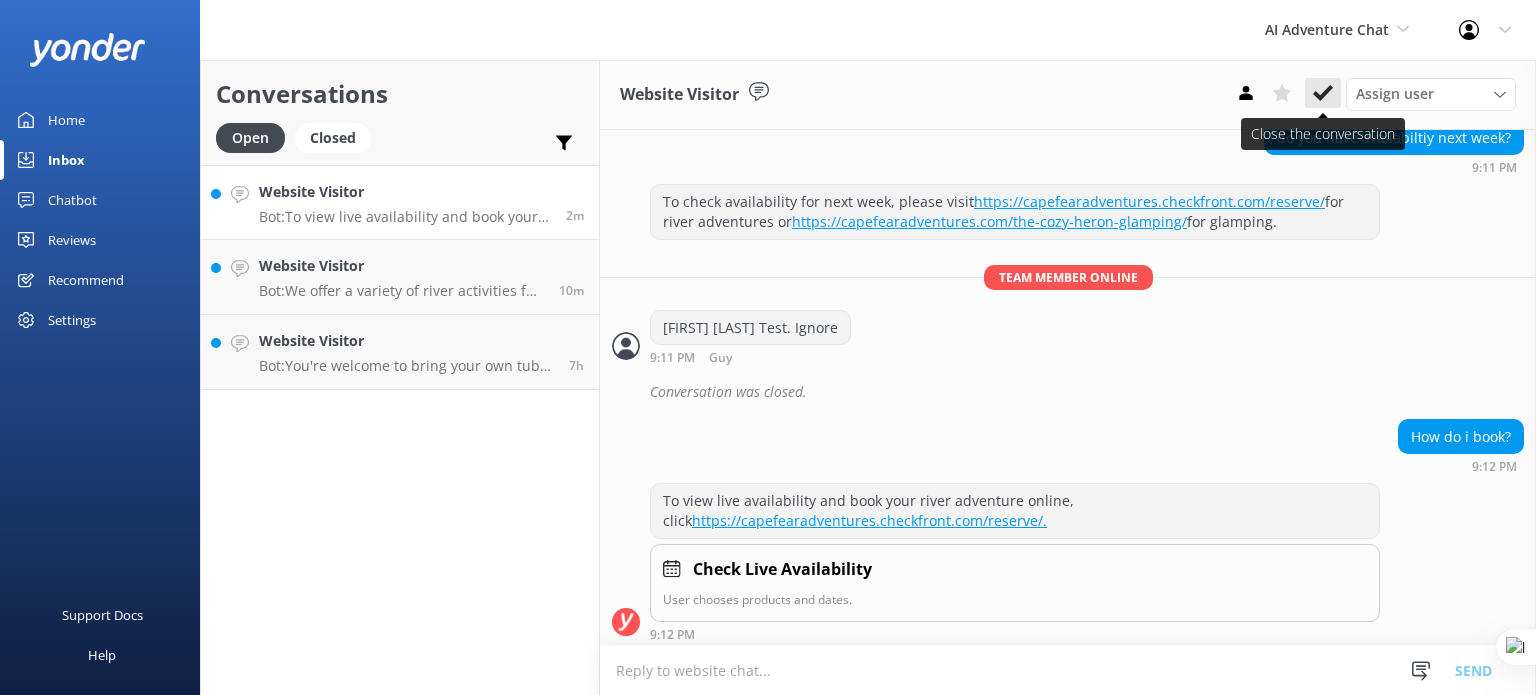 click 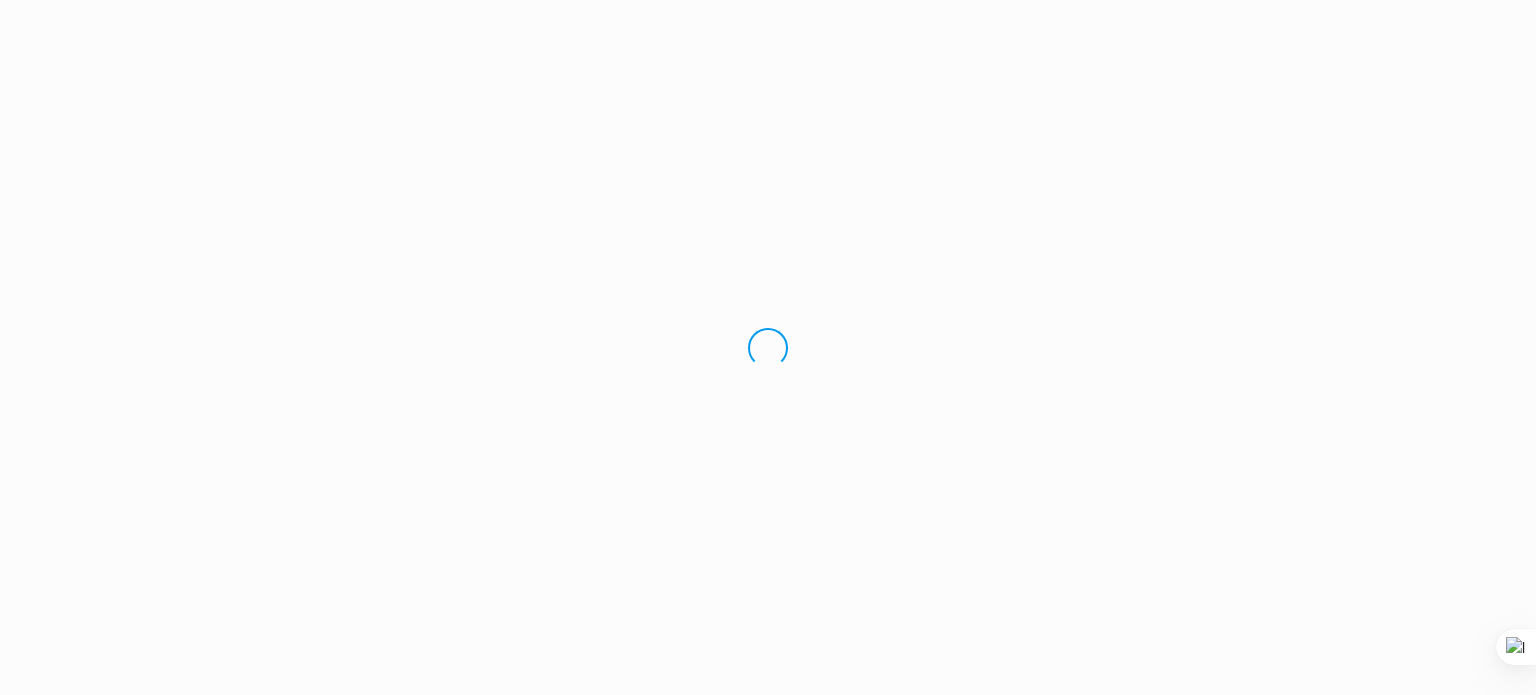 scroll, scrollTop: 0, scrollLeft: 0, axis: both 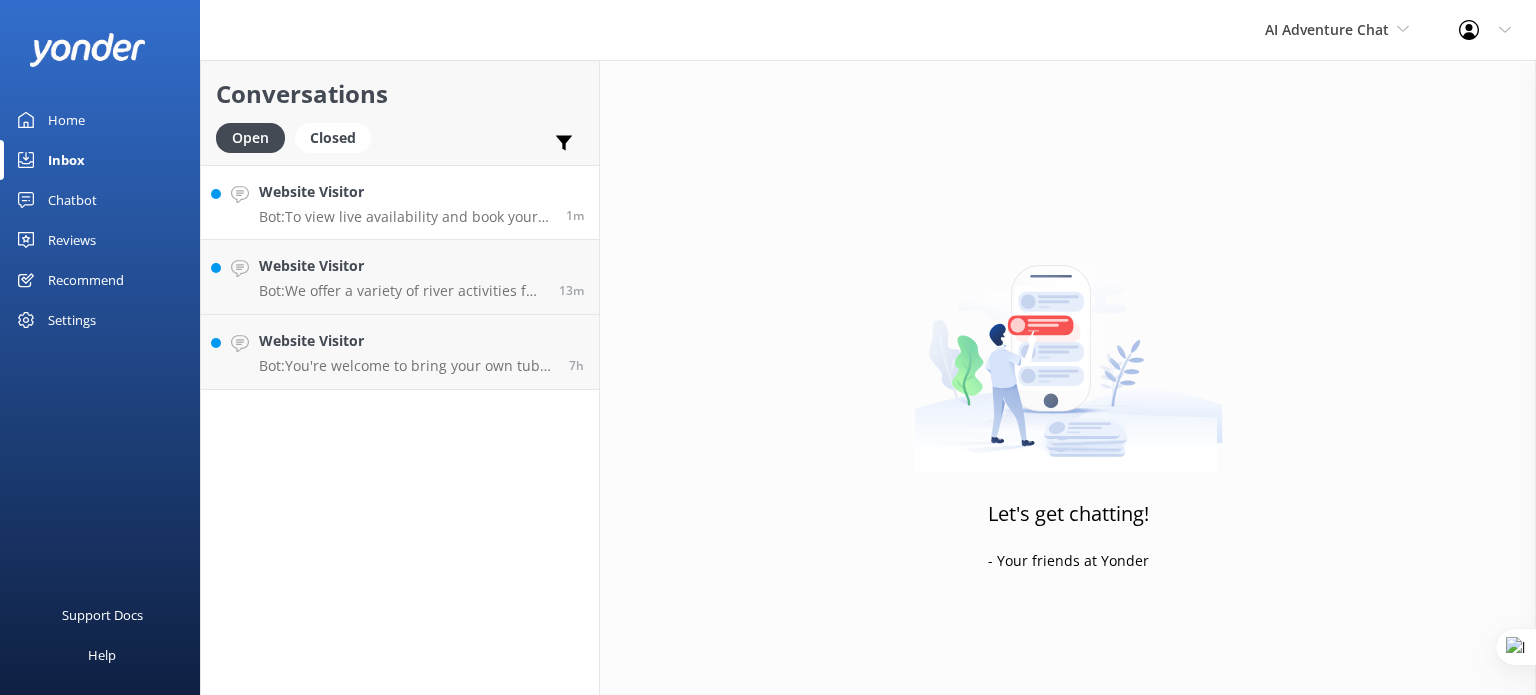 click on "Bot:  To view live availability and book your river adventure online, click https://capefearadventures.checkfront.com/reserve/." at bounding box center [405, 217] 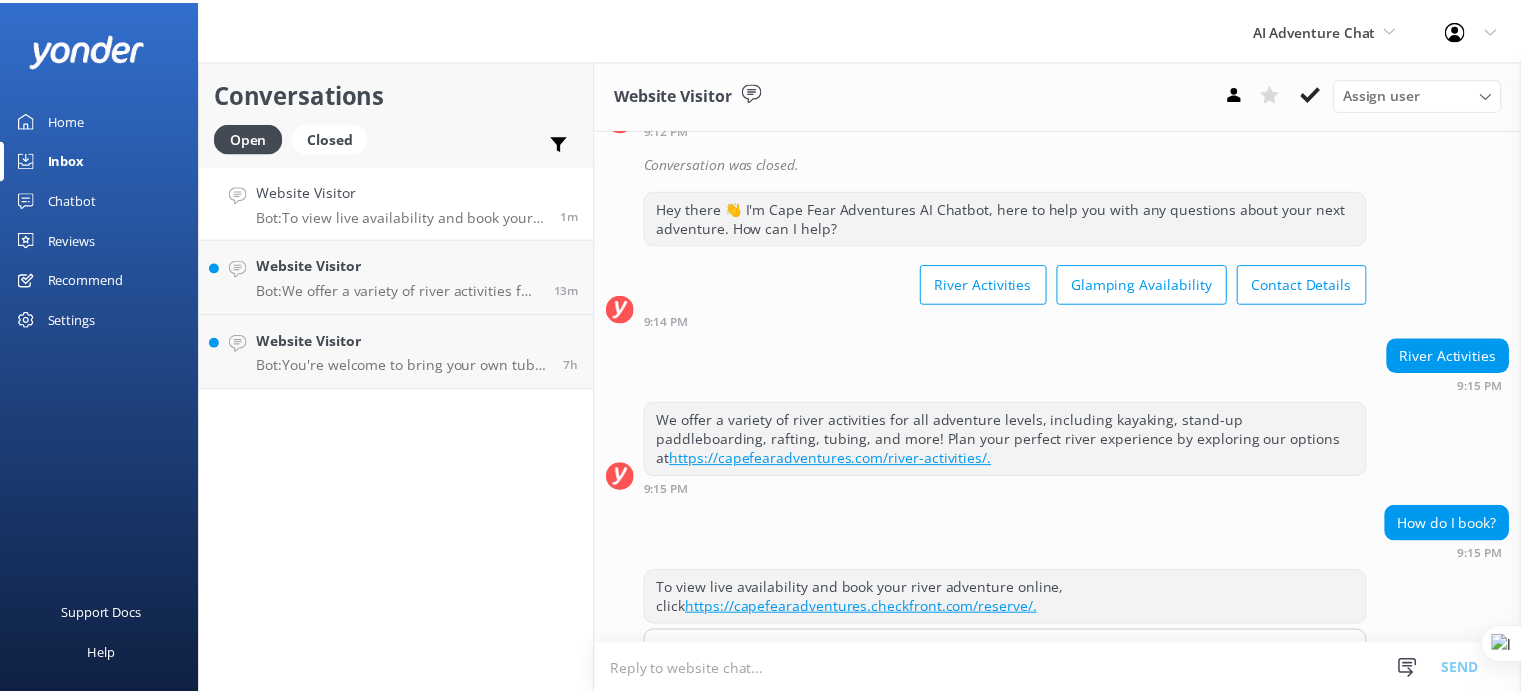 scroll, scrollTop: 1170, scrollLeft: 0, axis: vertical 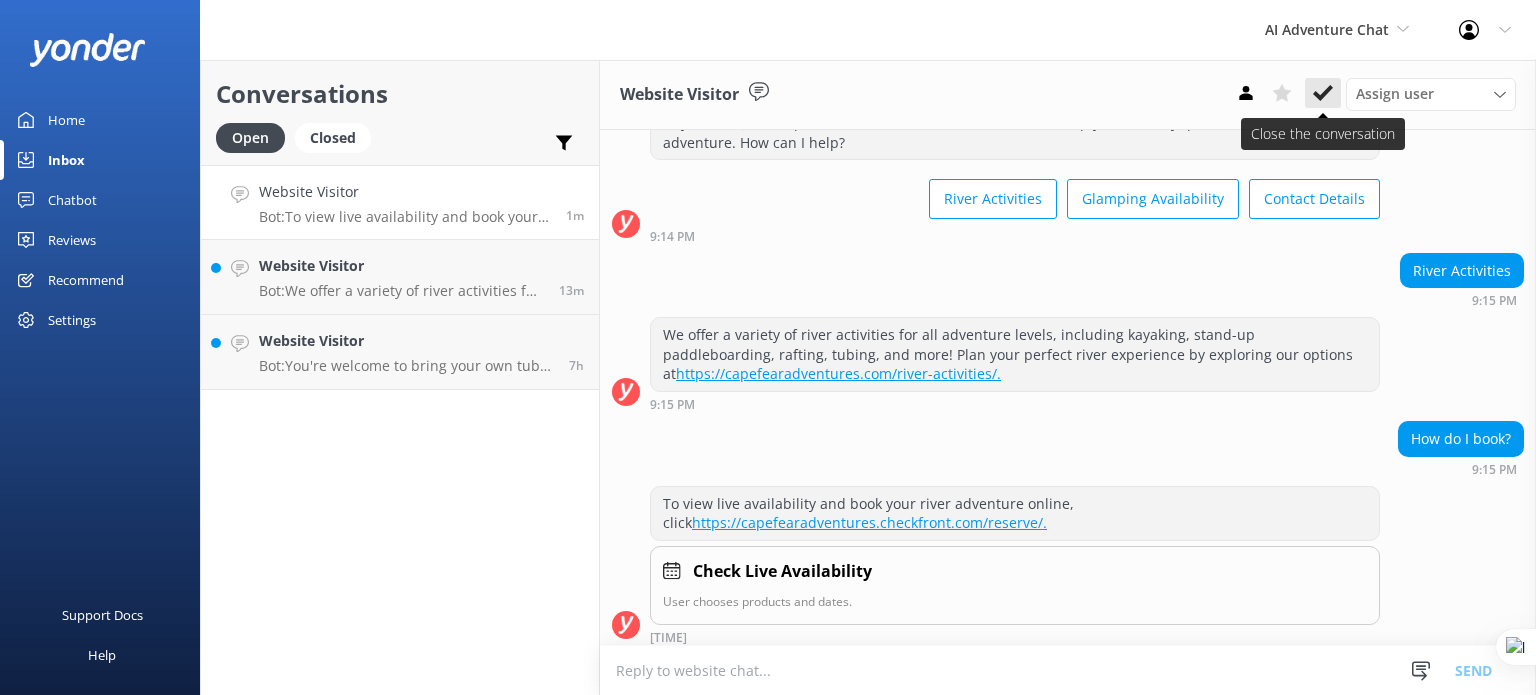 click 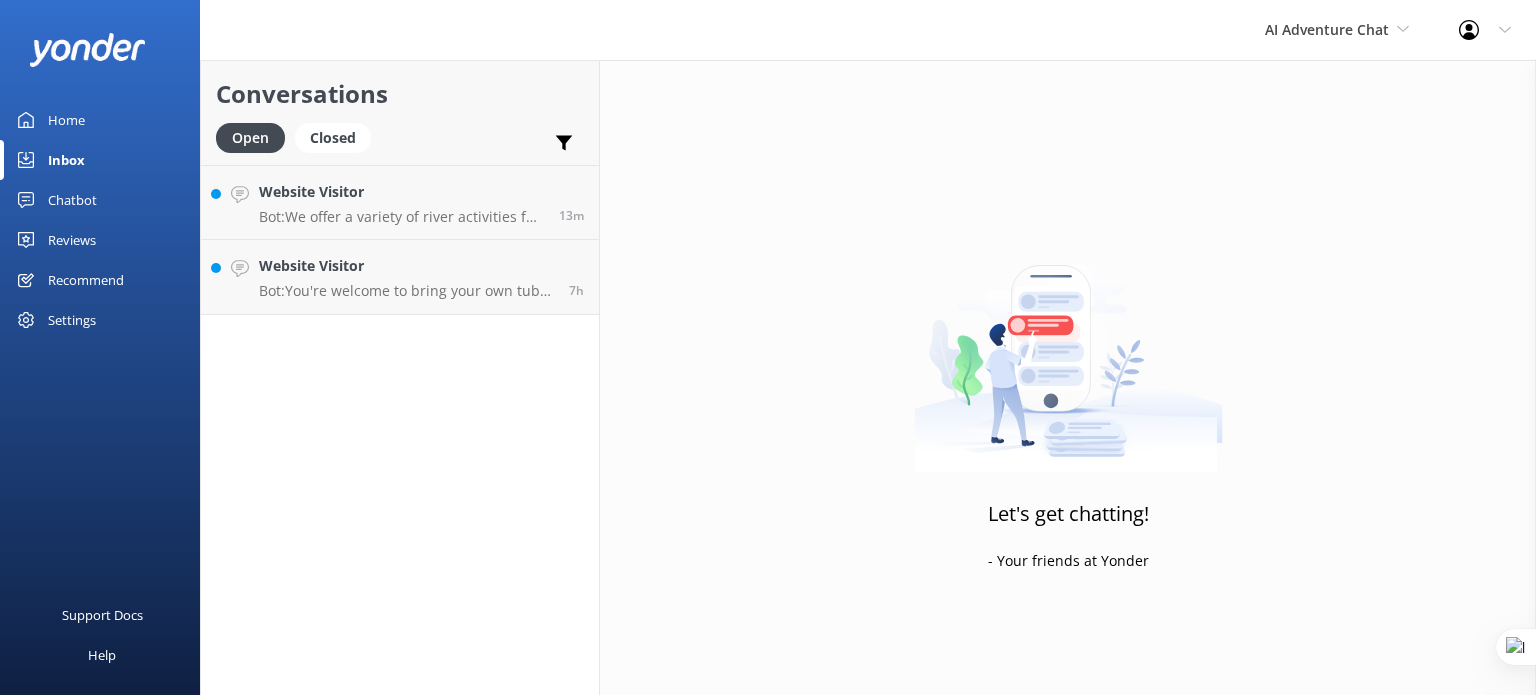 click on "Chatbot" at bounding box center (72, 200) 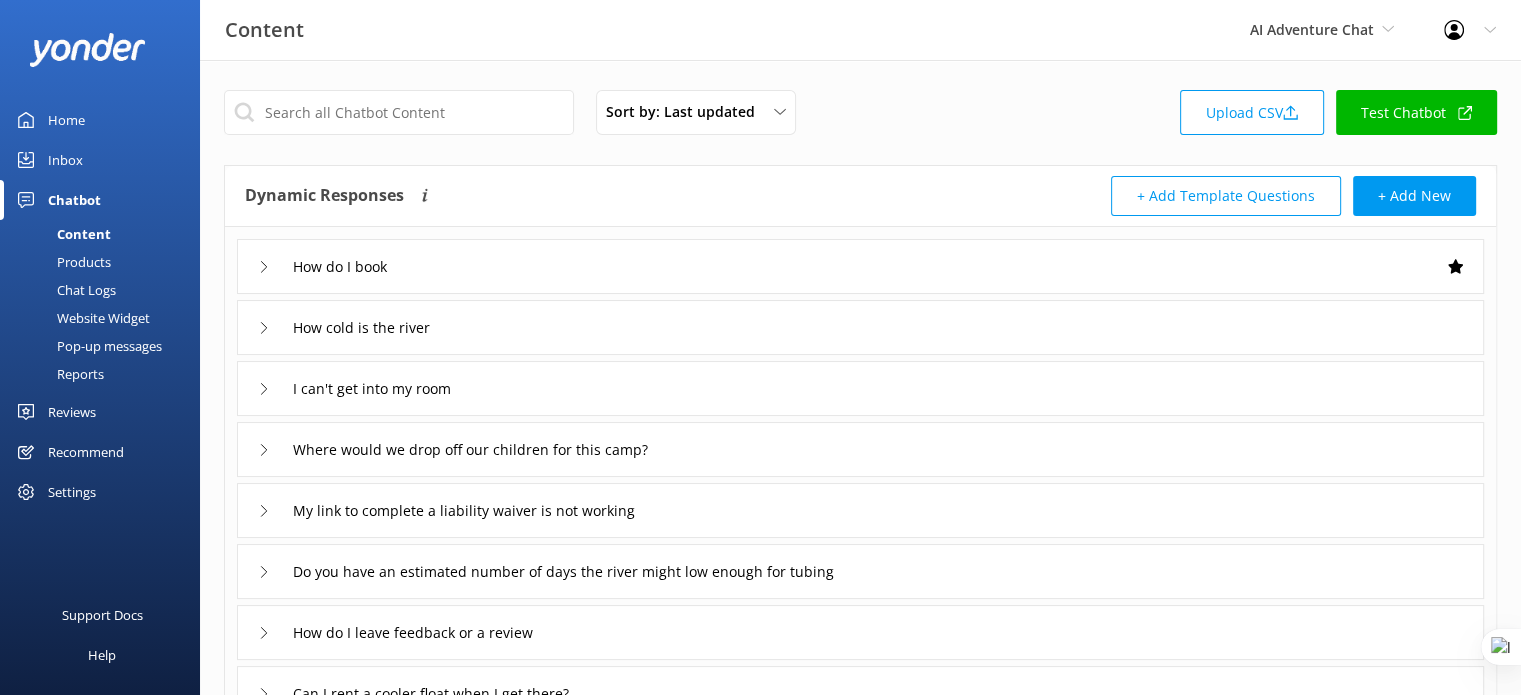 click on "Products" at bounding box center (61, 262) 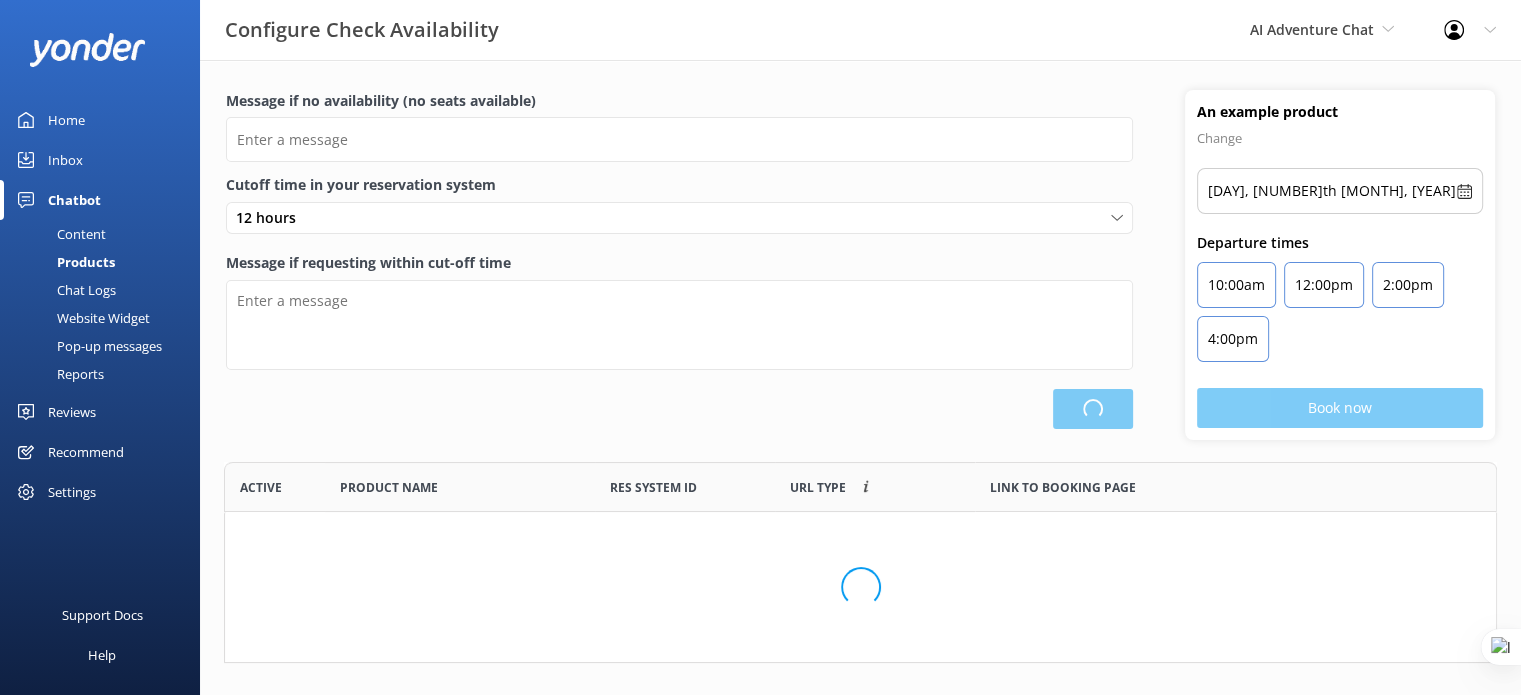scroll, scrollTop: 16, scrollLeft: 16, axis: both 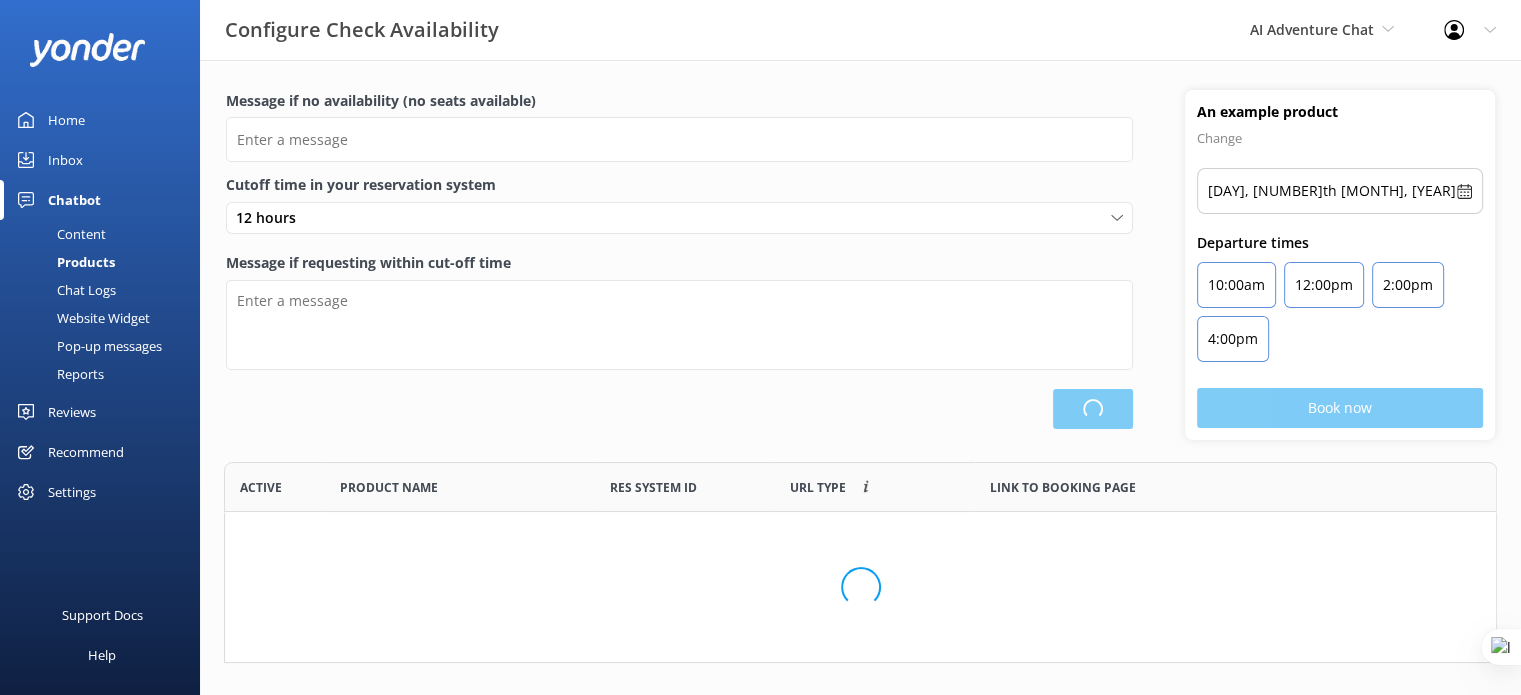 type on "There are no seats available, please check an alternative day" 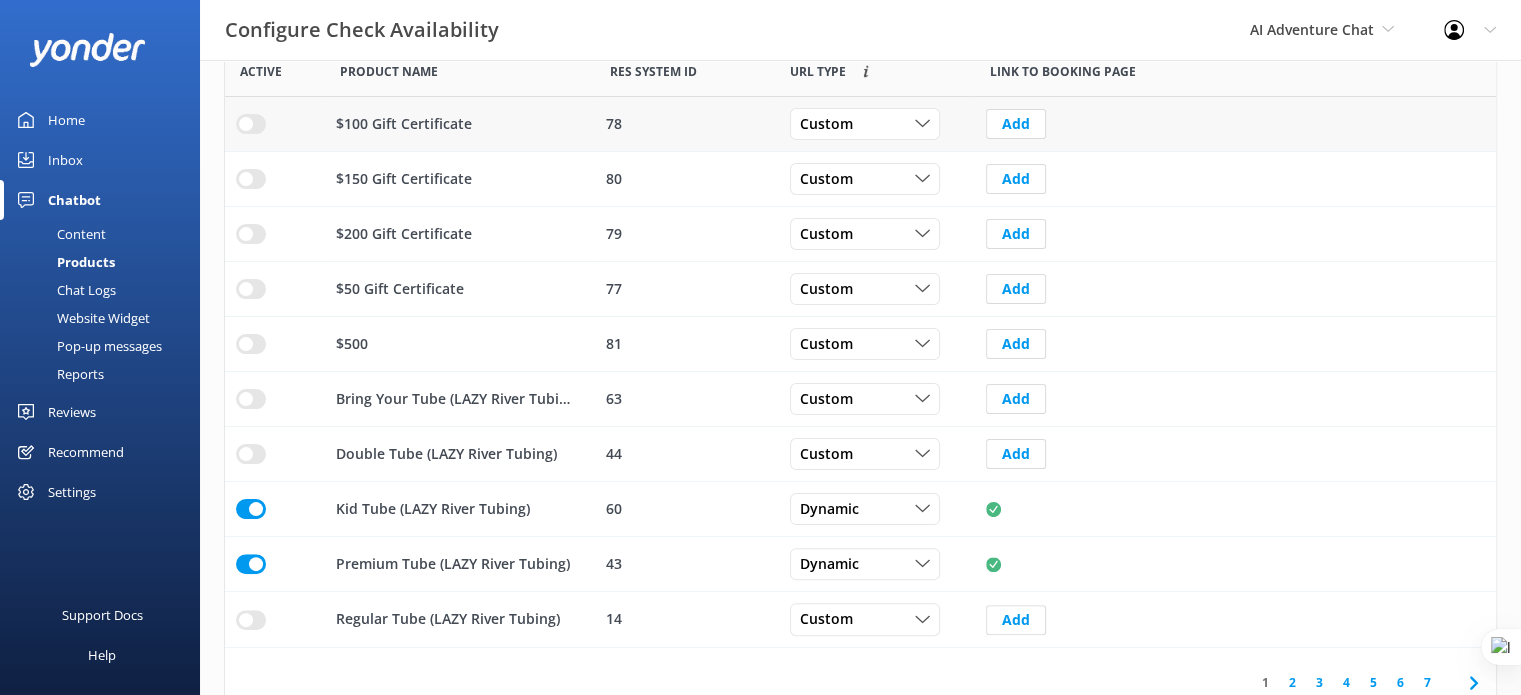scroll, scrollTop: 477, scrollLeft: 0, axis: vertical 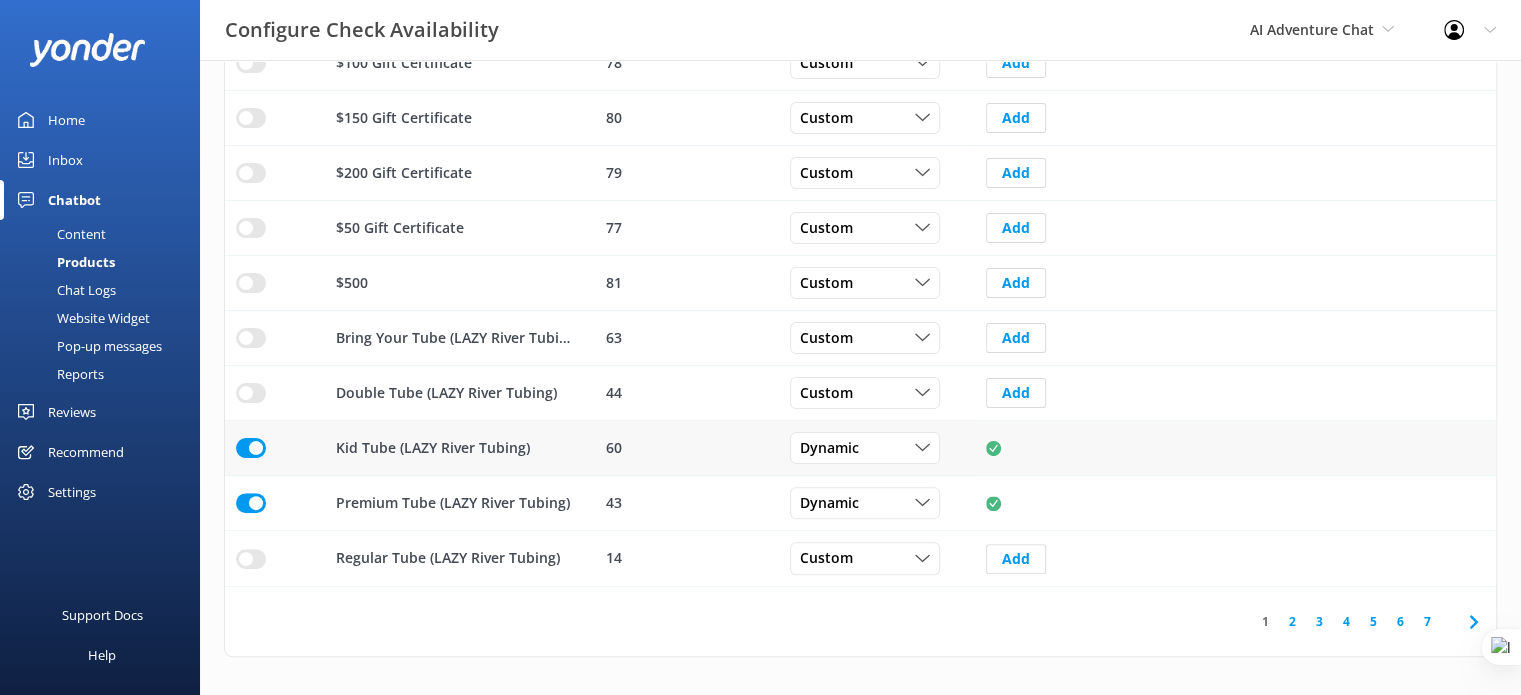 click at bounding box center [251, 63] 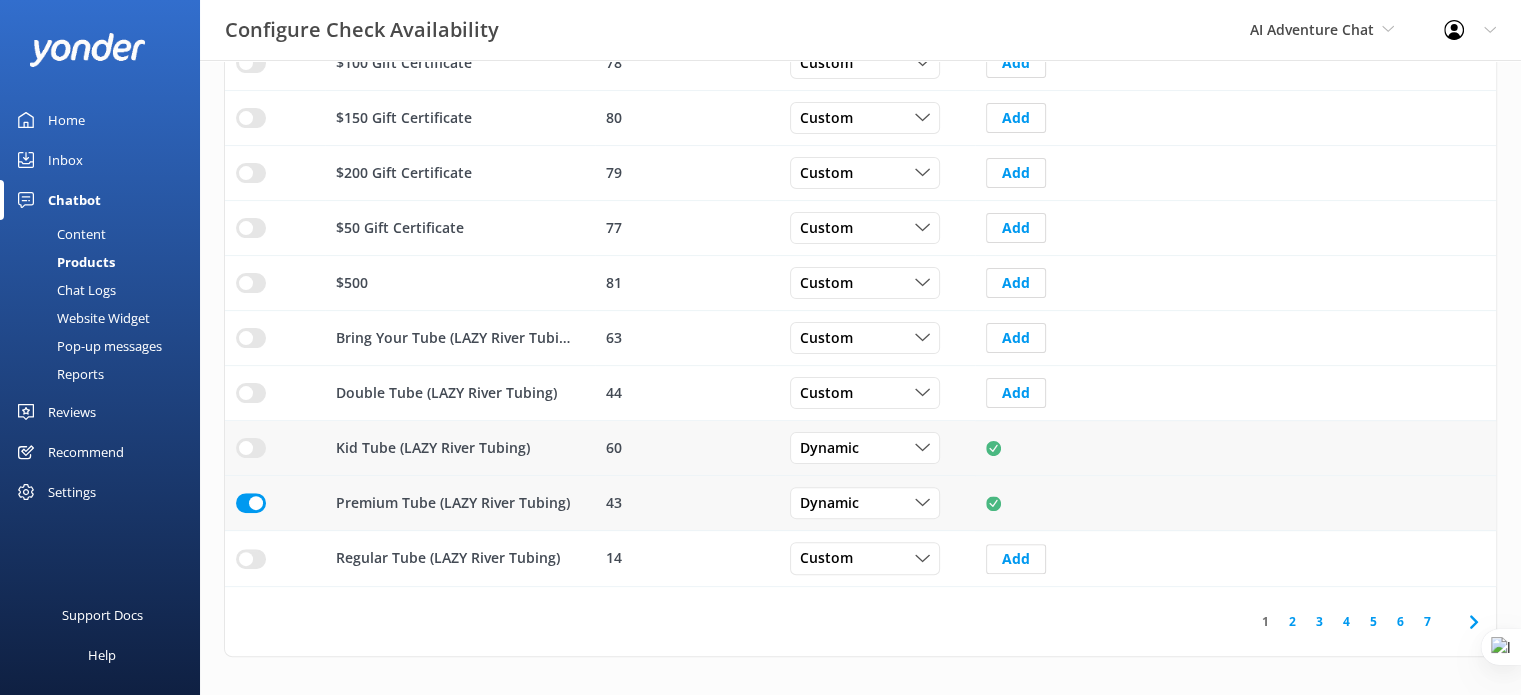 click at bounding box center [275, 503] 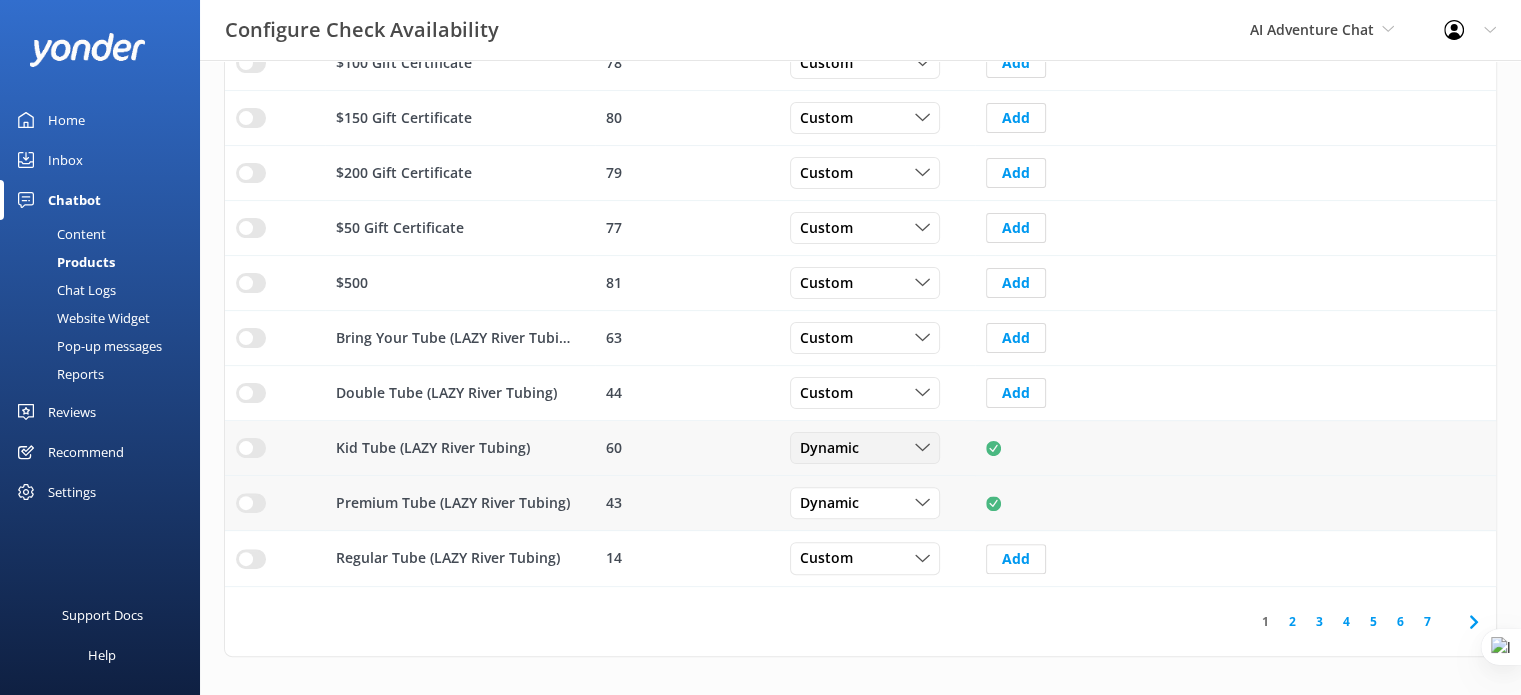 click on "Dynamic" at bounding box center [865, 448] 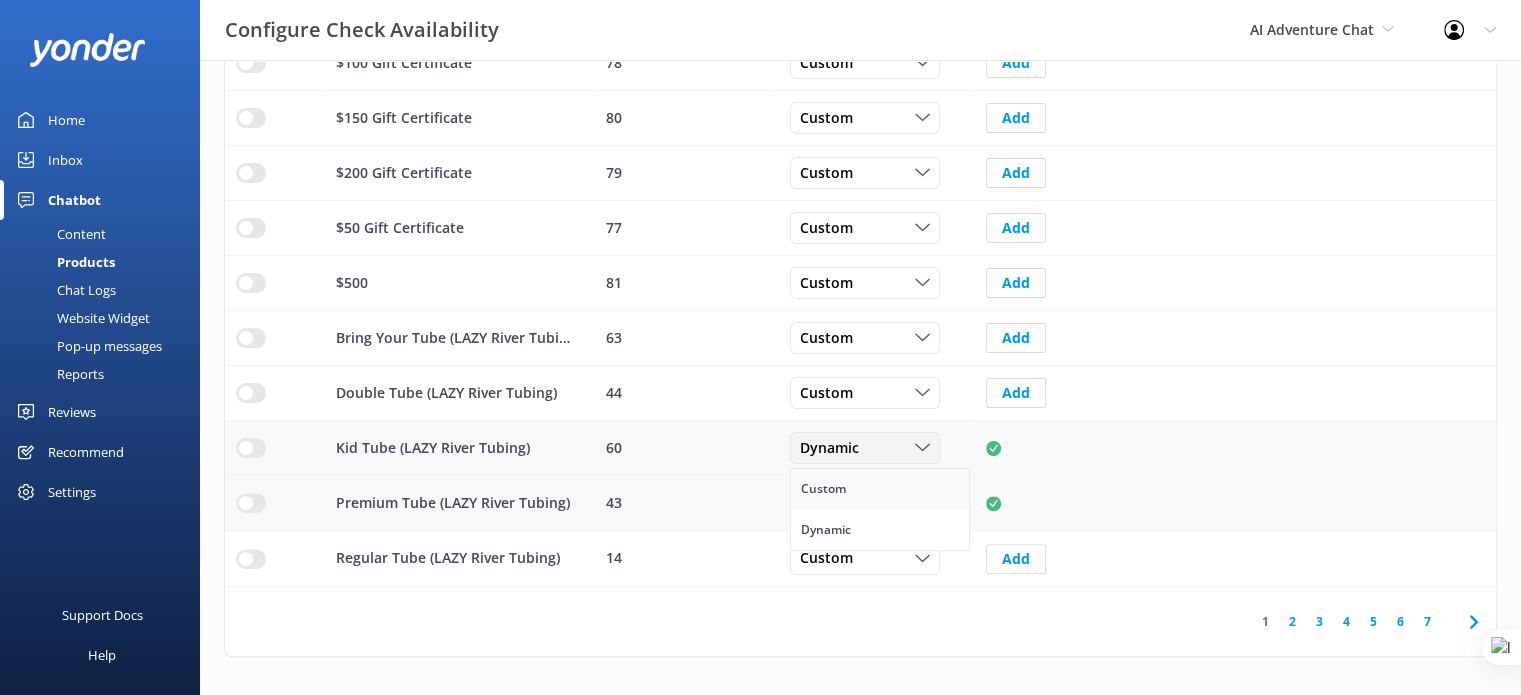 click on "Custom" at bounding box center (880, 490) 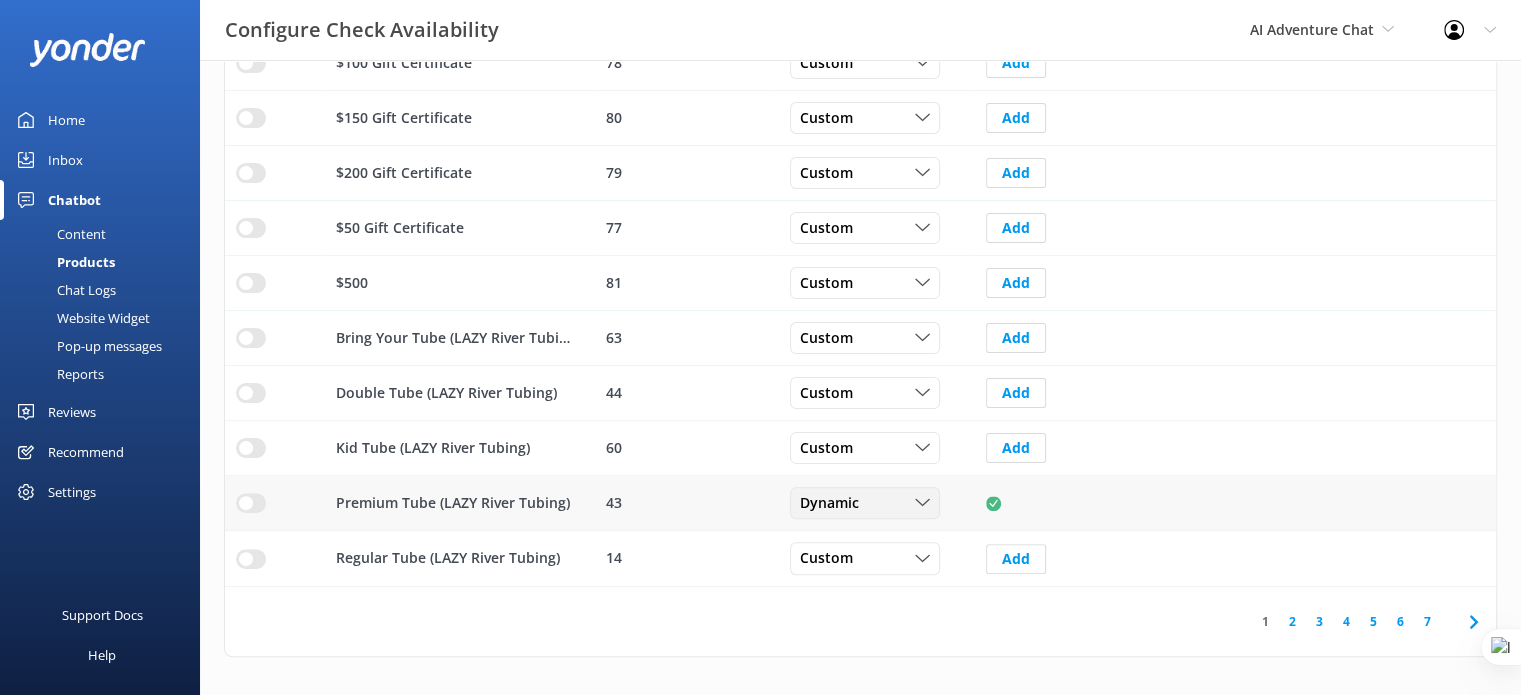 click on "Dynamic" at bounding box center [865, 503] 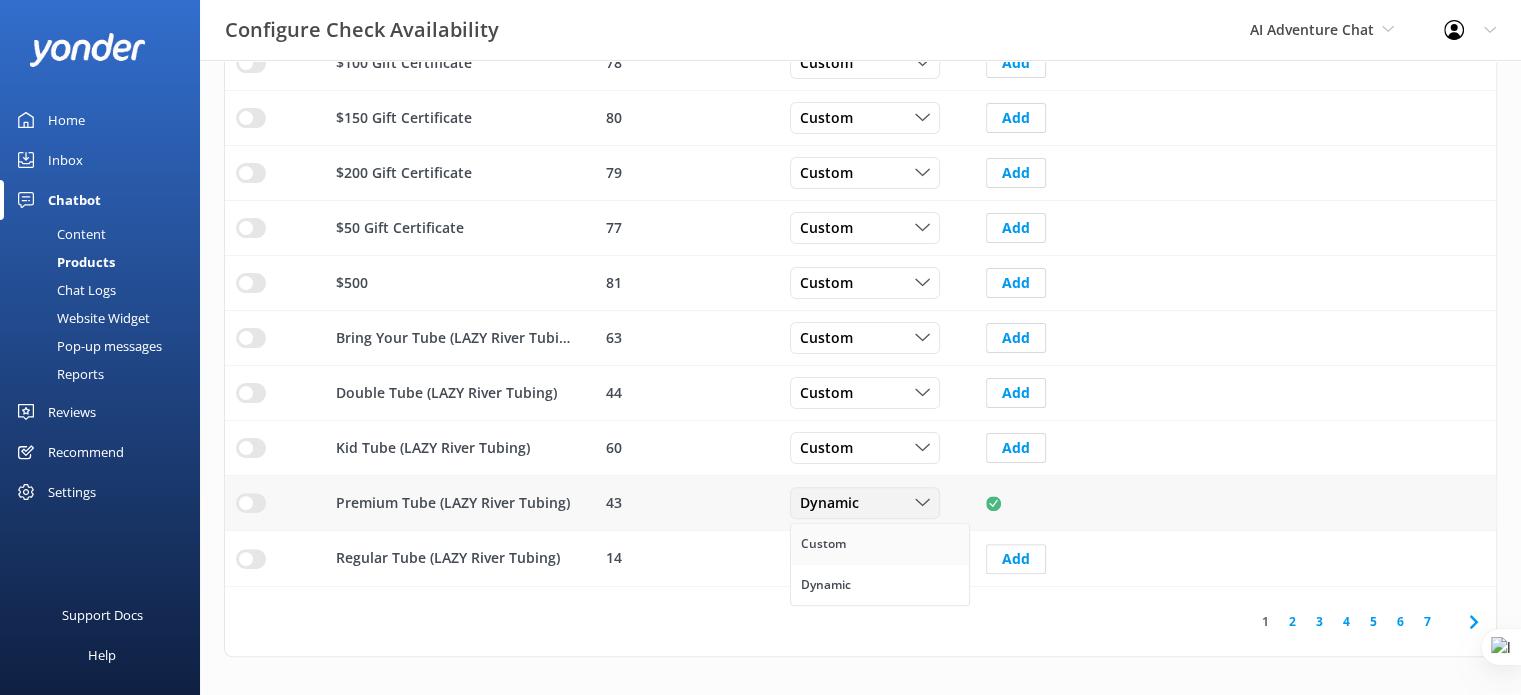click on "Custom" at bounding box center (880, 545) 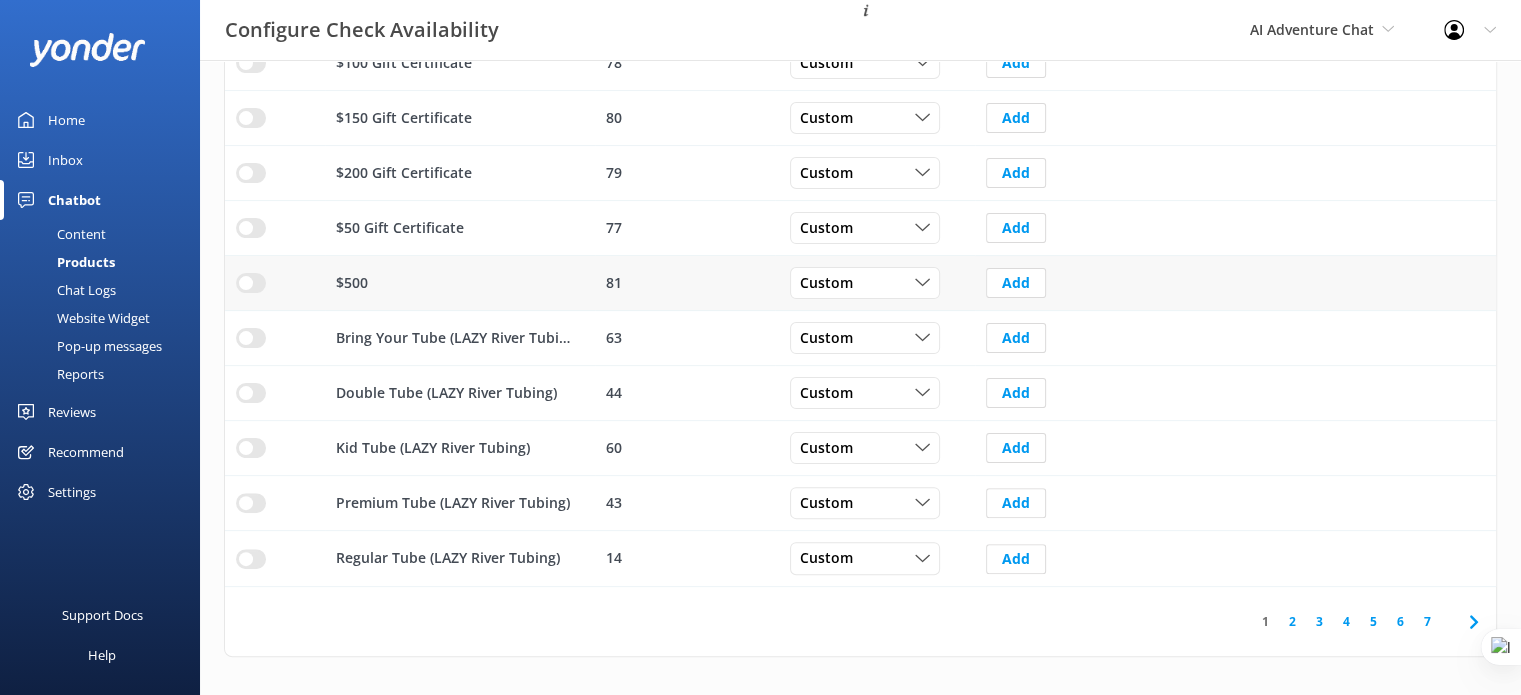 scroll, scrollTop: 0, scrollLeft: 0, axis: both 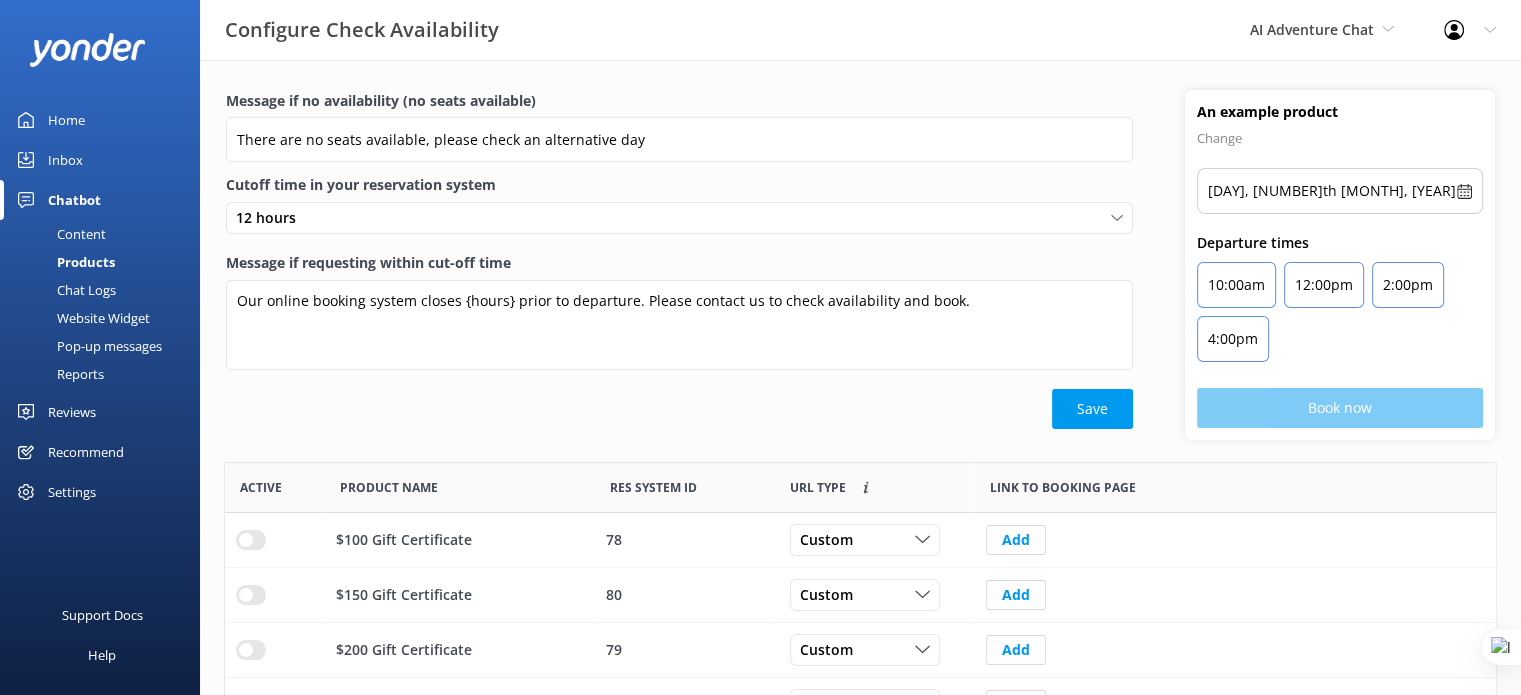click on "[TIME] [TIME] [TIME] [TIME]" at bounding box center (1340, 316) 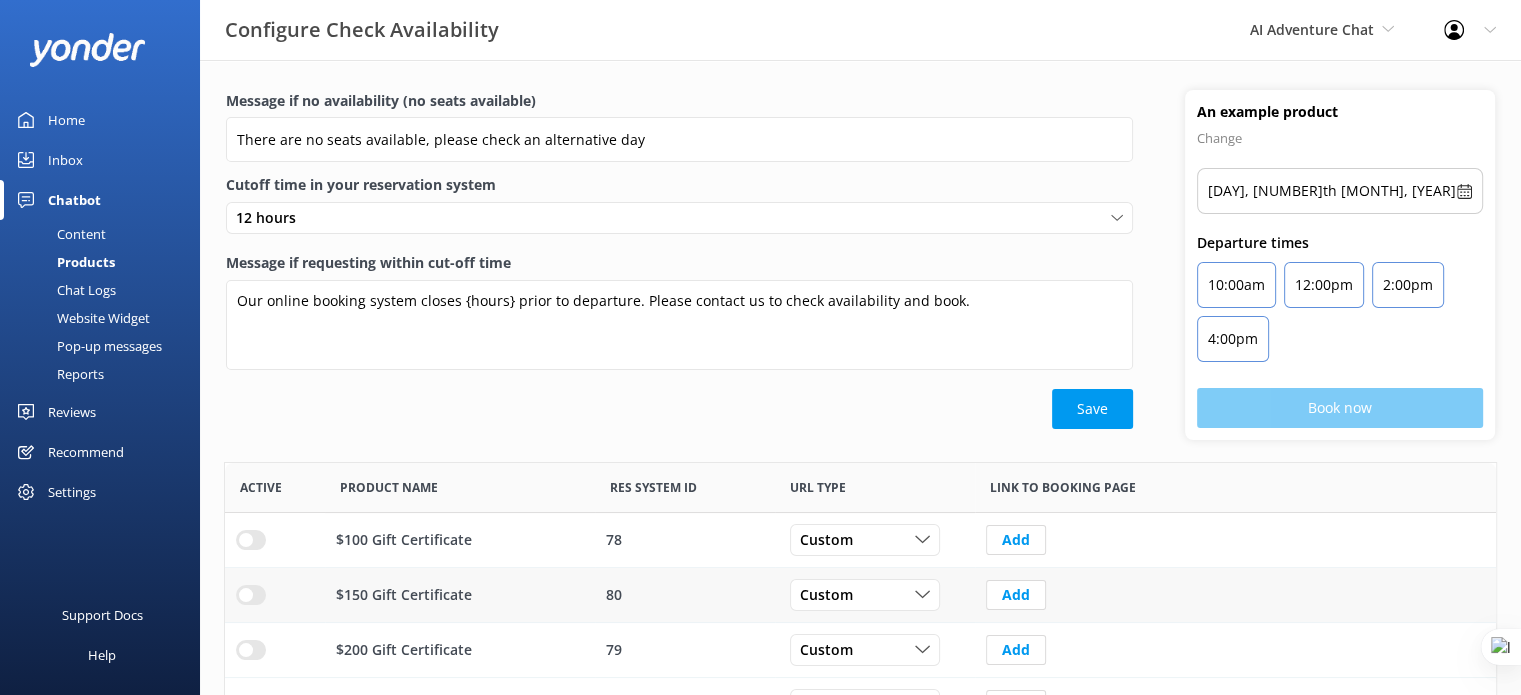 scroll, scrollTop: 477, scrollLeft: 0, axis: vertical 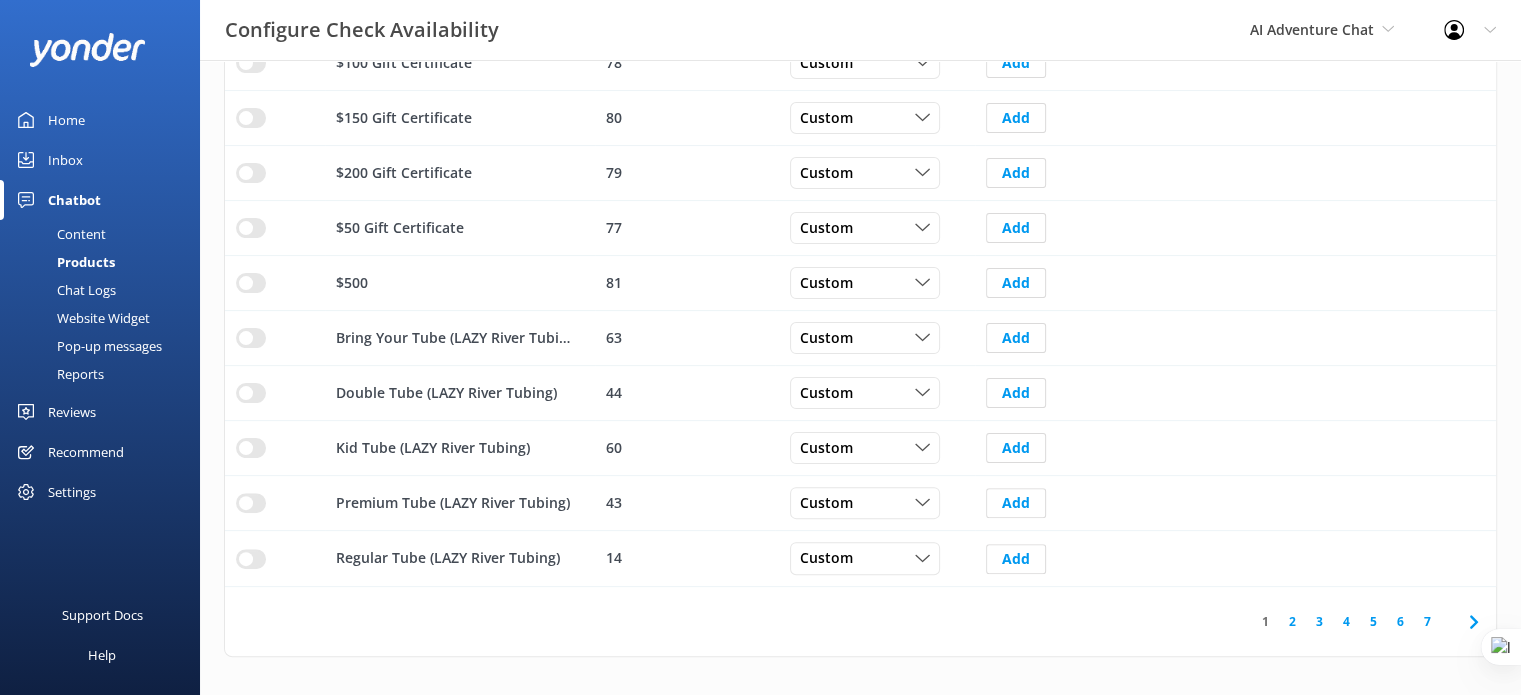 click on "2" at bounding box center (1292, 621) 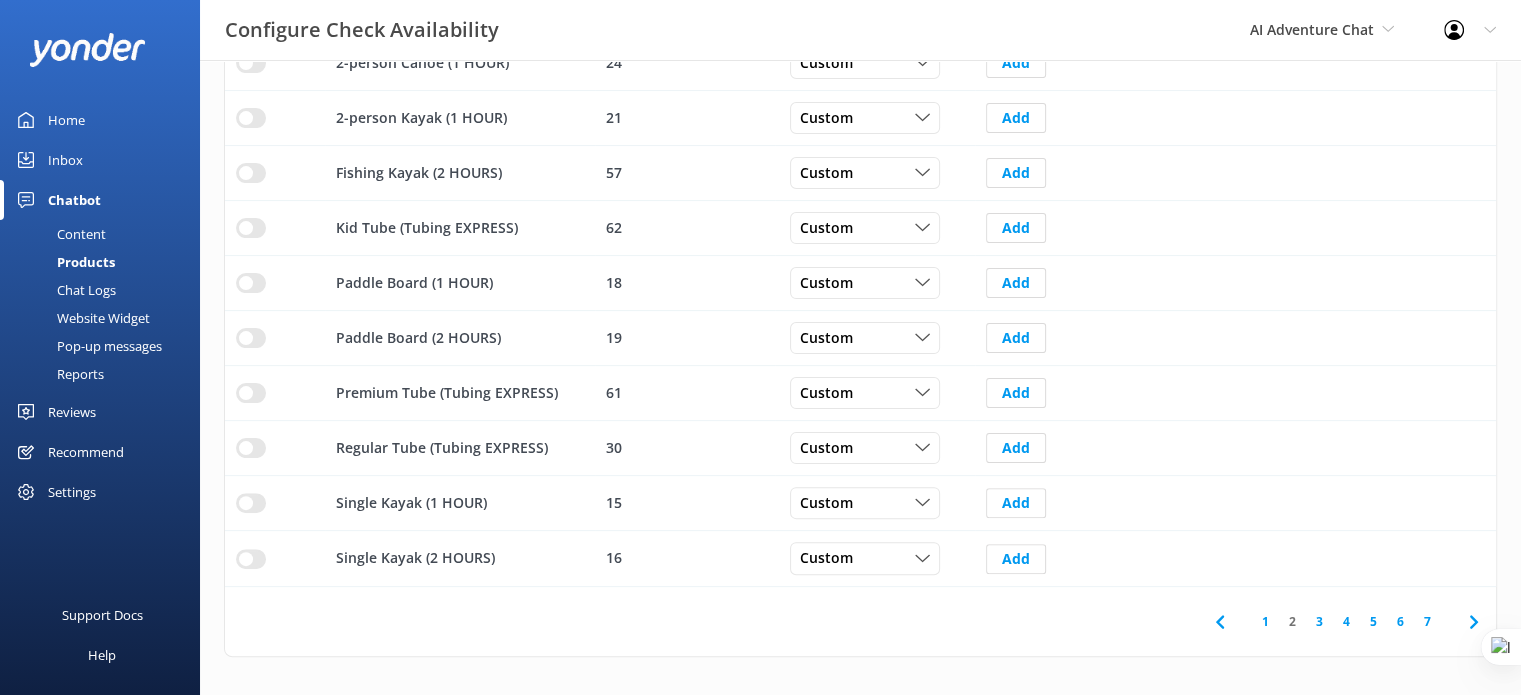 click on "3" at bounding box center [1319, 621] 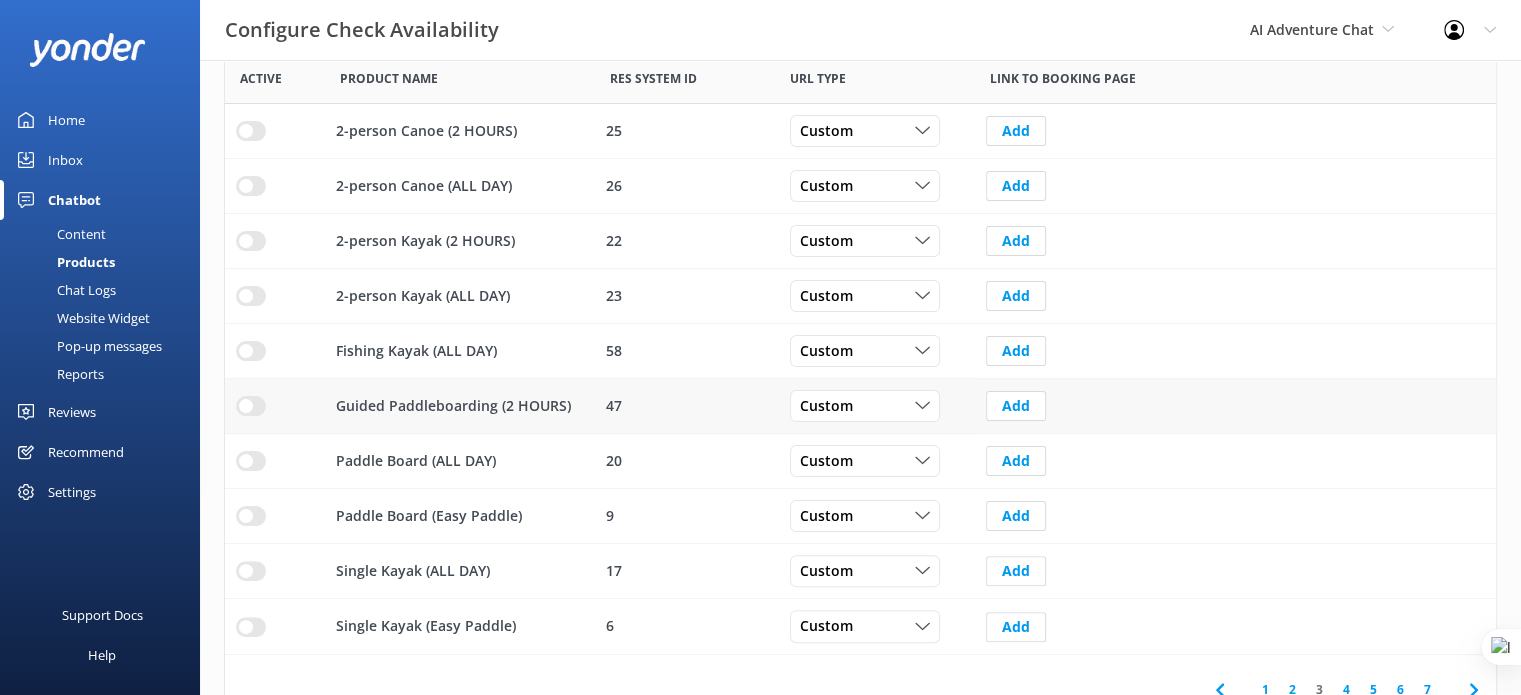 scroll, scrollTop: 477, scrollLeft: 0, axis: vertical 